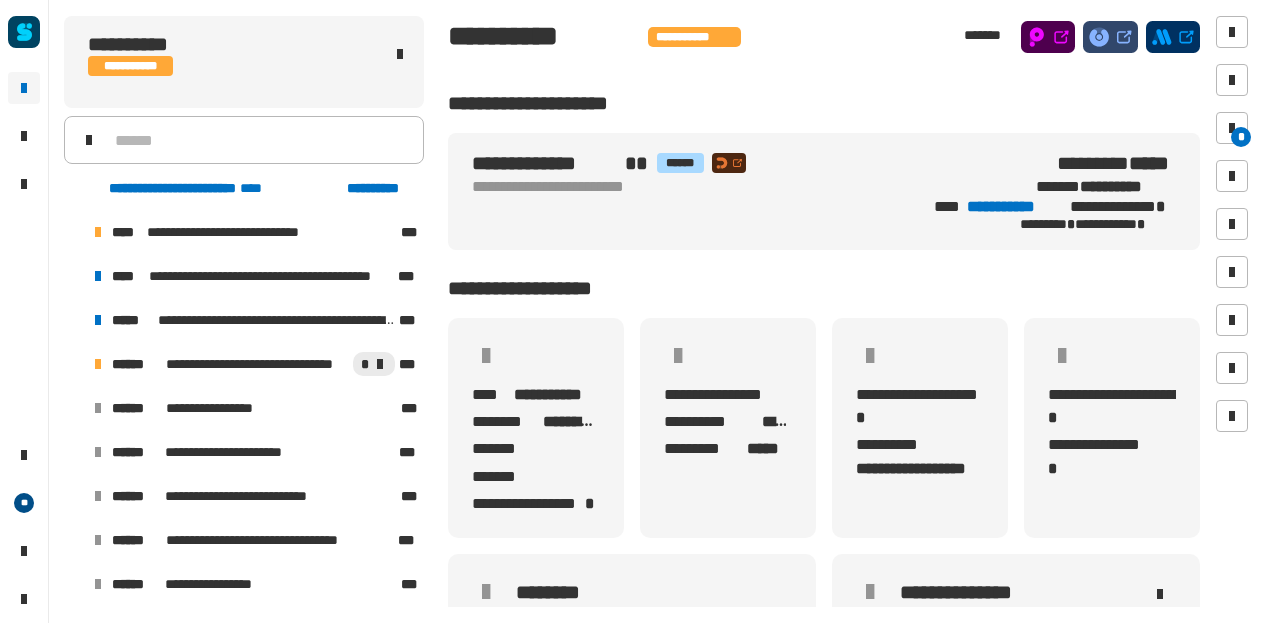 scroll, scrollTop: 0, scrollLeft: 0, axis: both 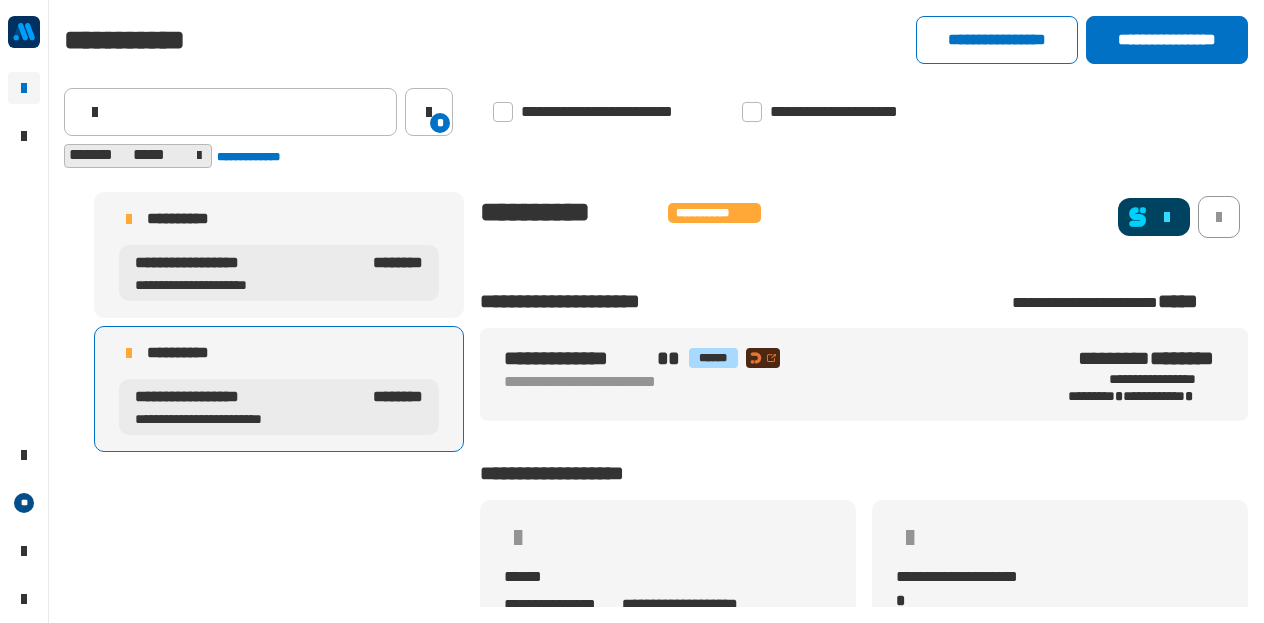 click on "******* *****" 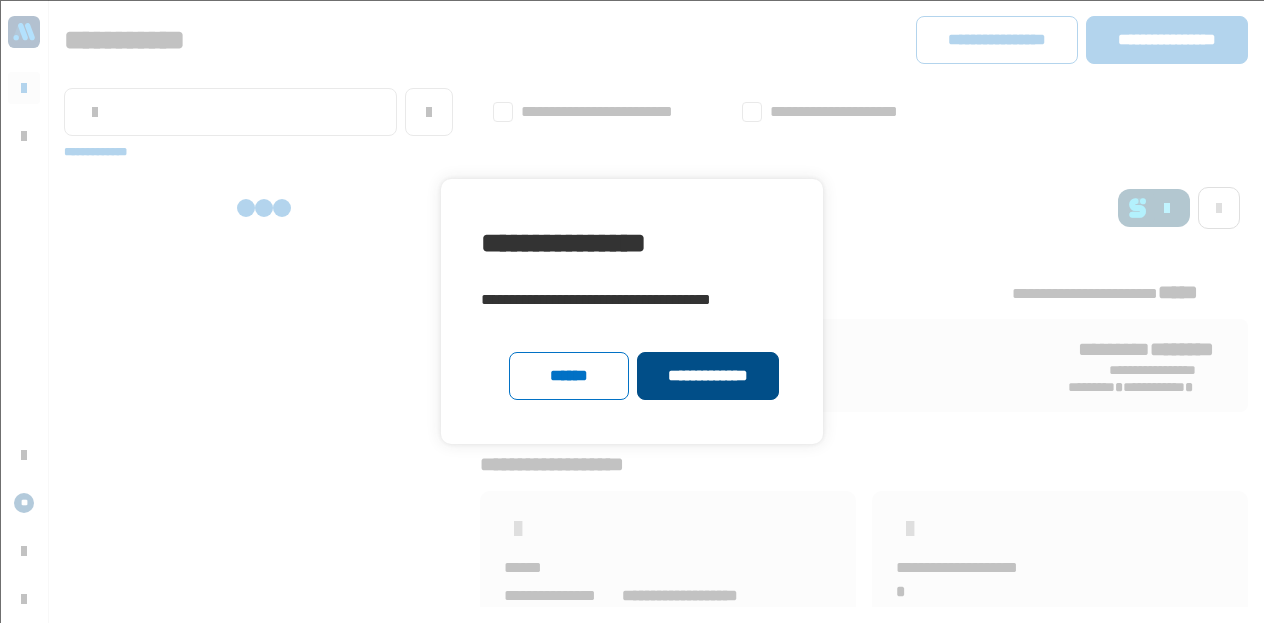 click on "**********" 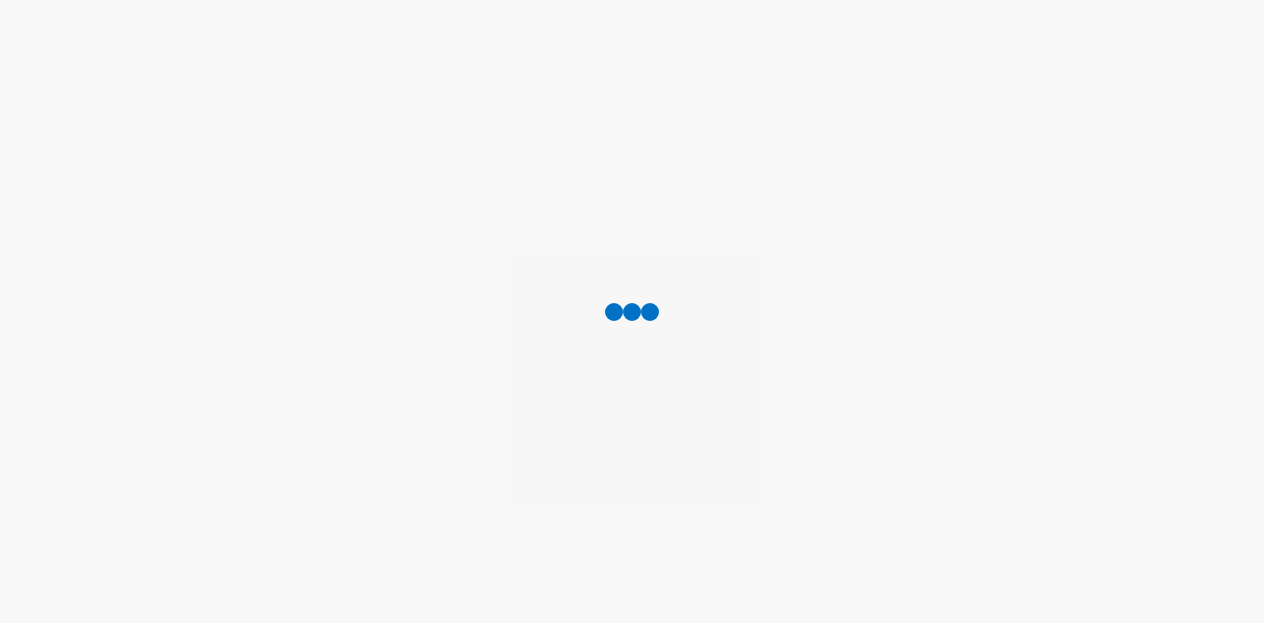 scroll, scrollTop: 0, scrollLeft: 0, axis: both 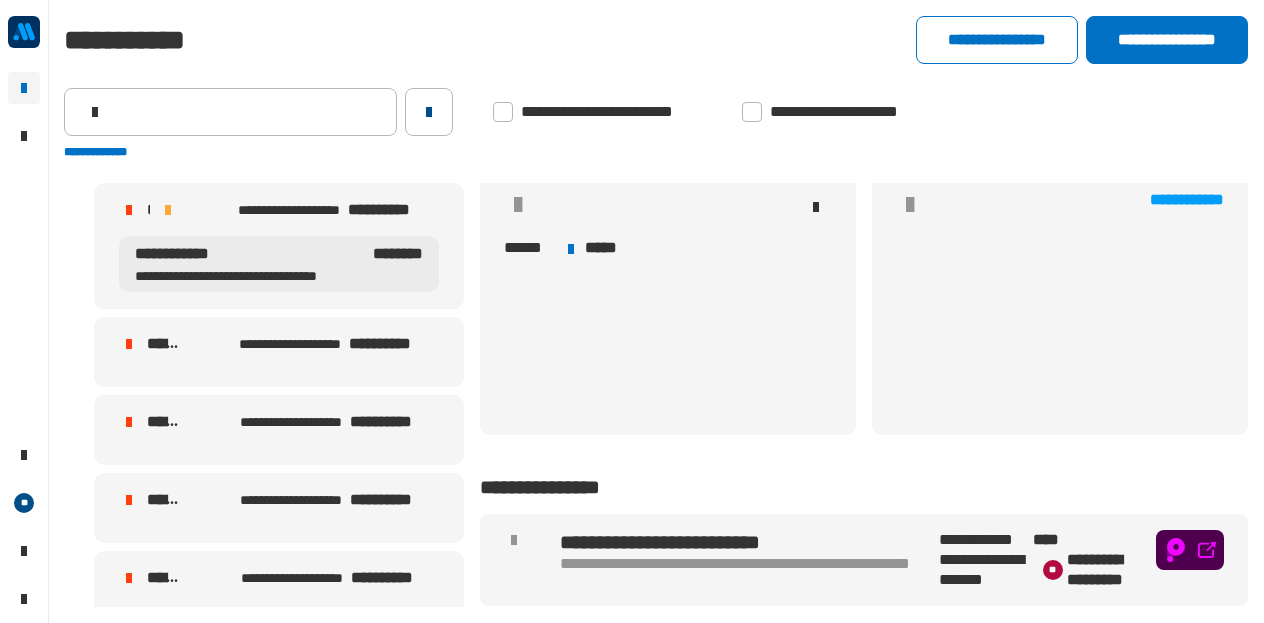 click 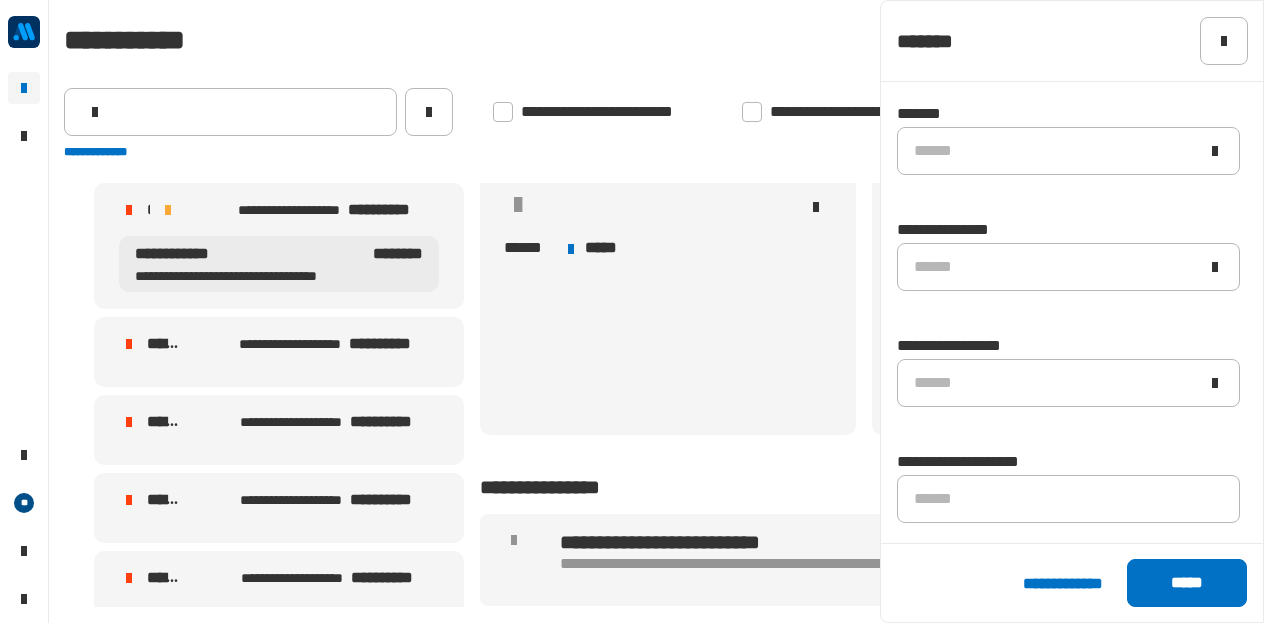 scroll, scrollTop: 1498, scrollLeft: 0, axis: vertical 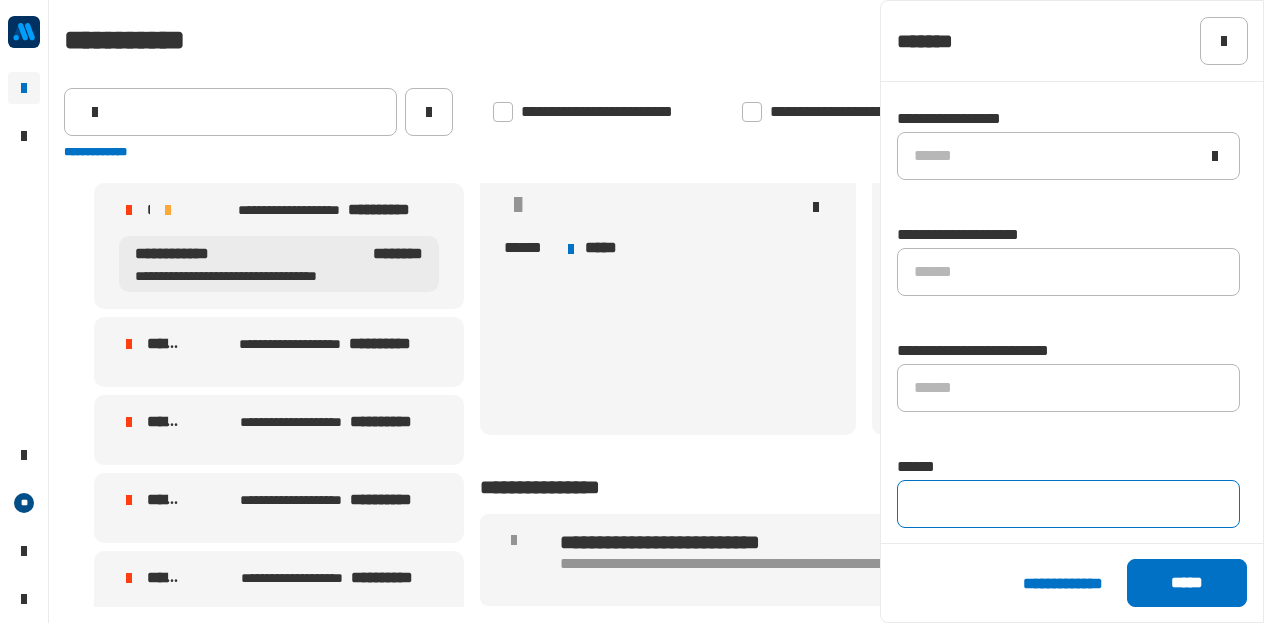click 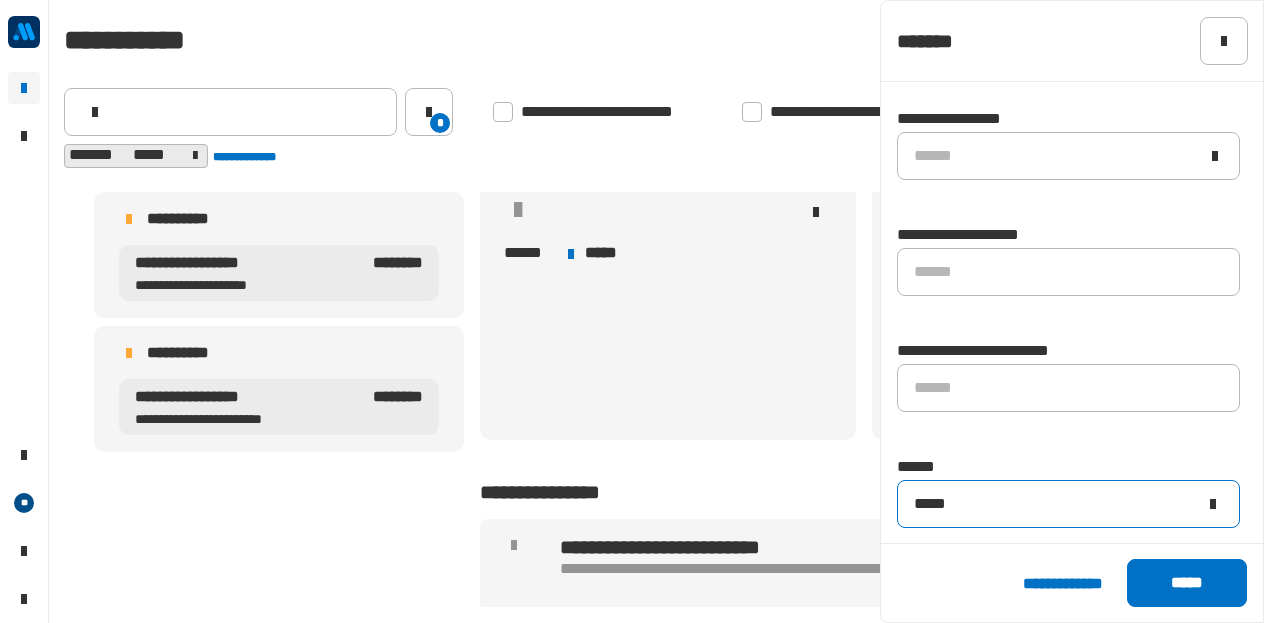 type on "*****" 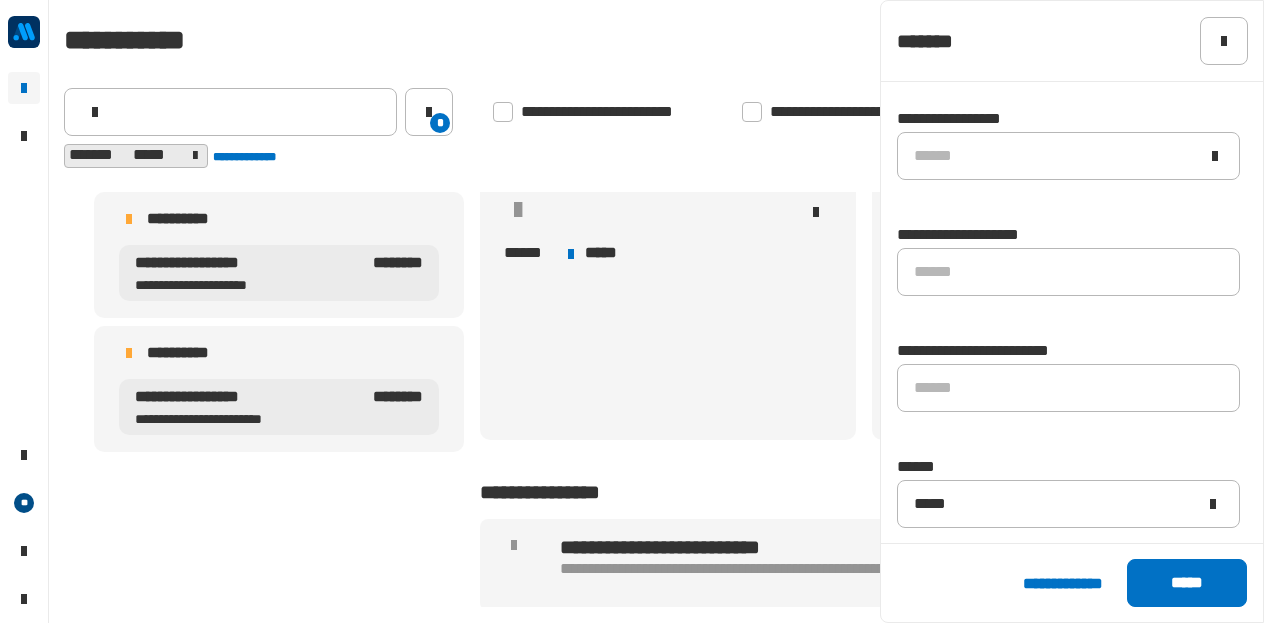 click on "**********" at bounding box center (279, 389) 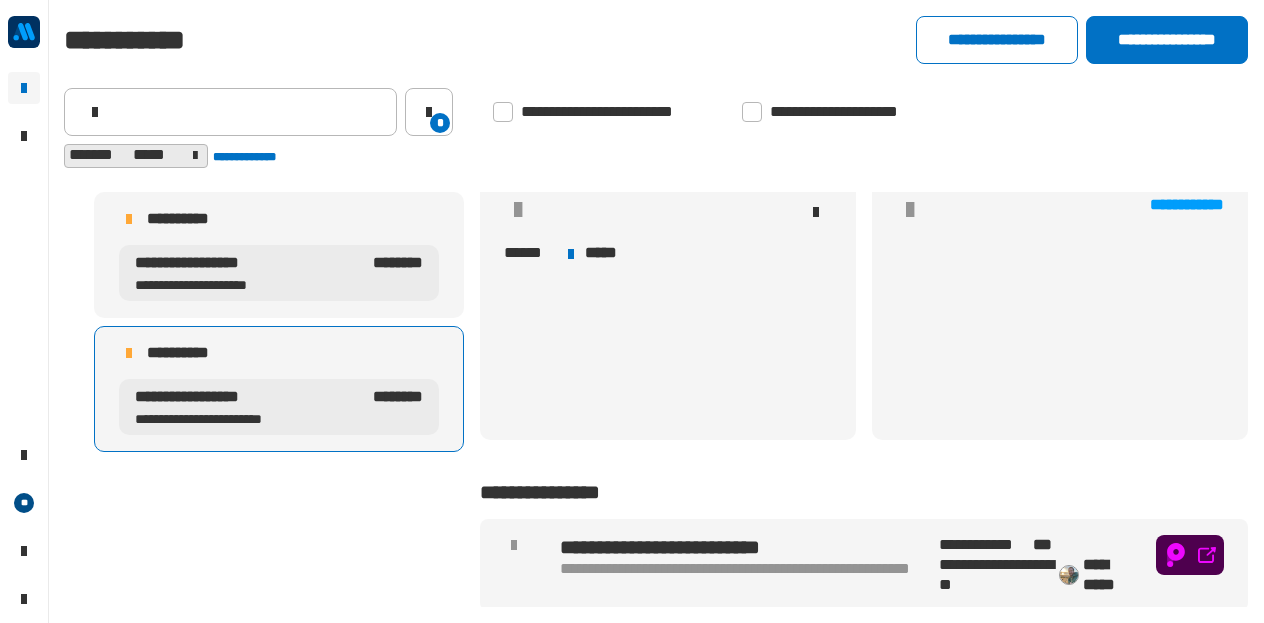 click on "**********" at bounding box center (279, 389) 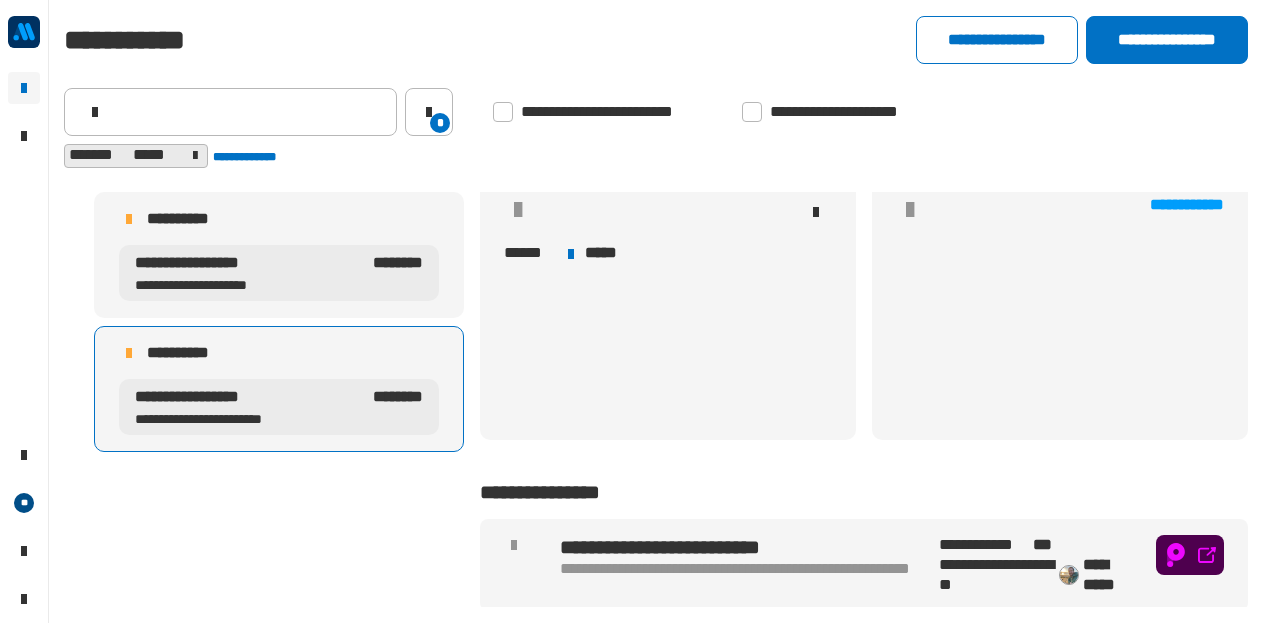 click on "**********" at bounding box center (248, 407) 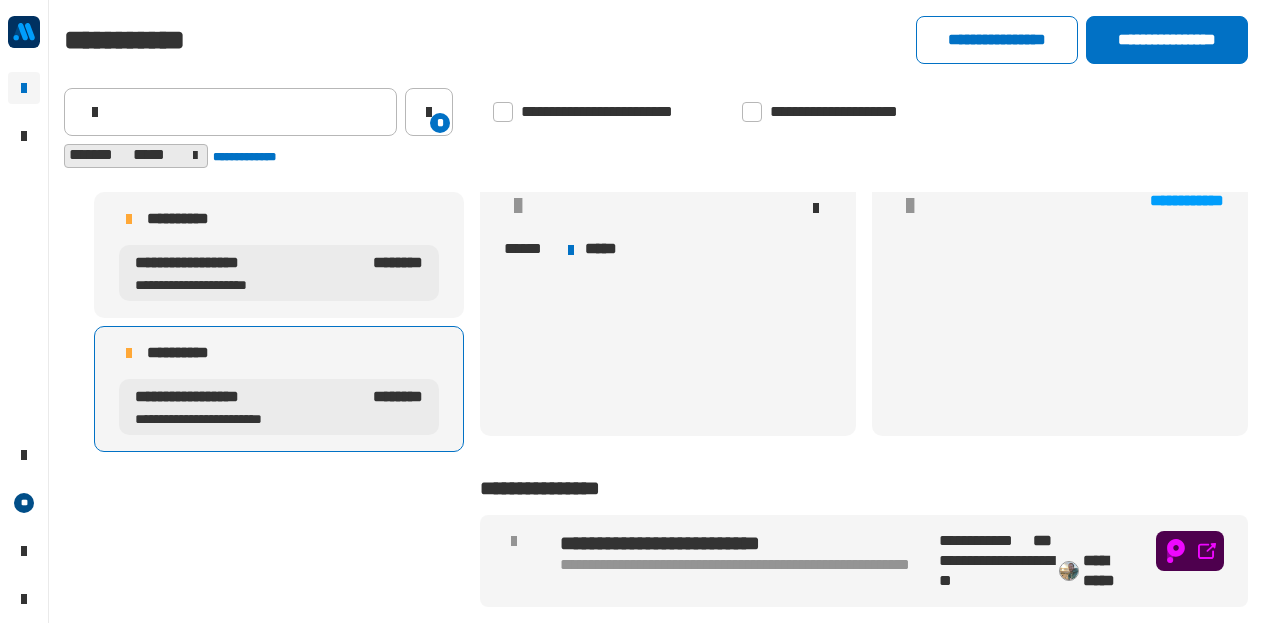 scroll, scrollTop: 800, scrollLeft: 0, axis: vertical 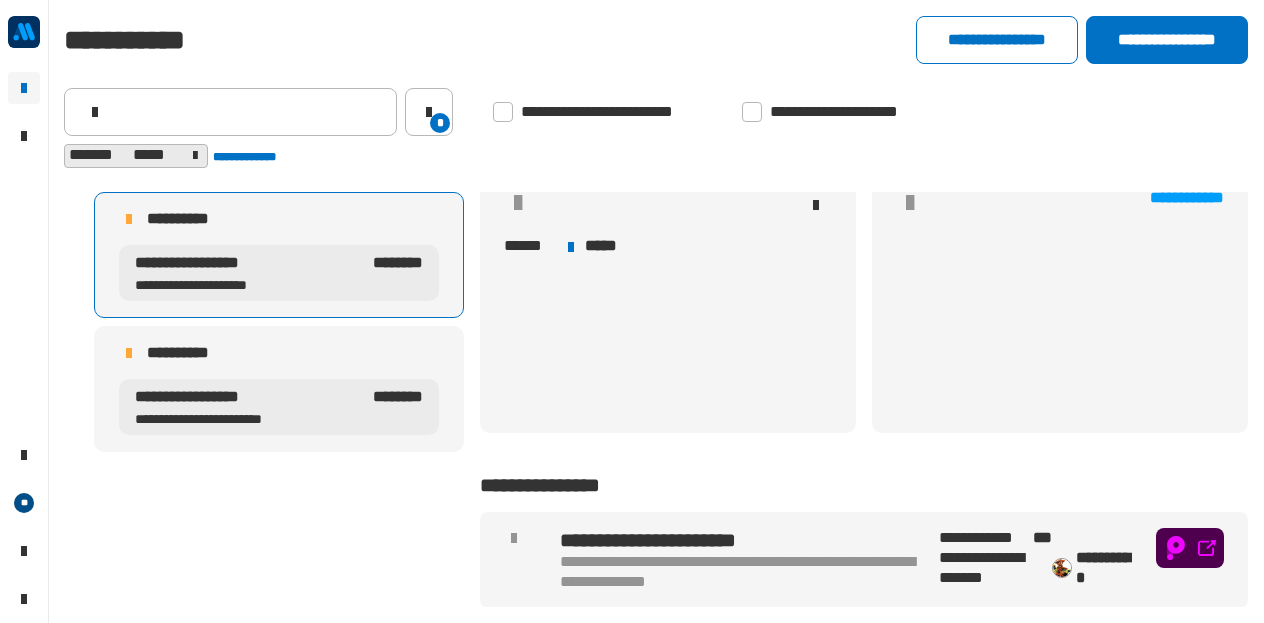 click on "**********" at bounding box center (248, 397) 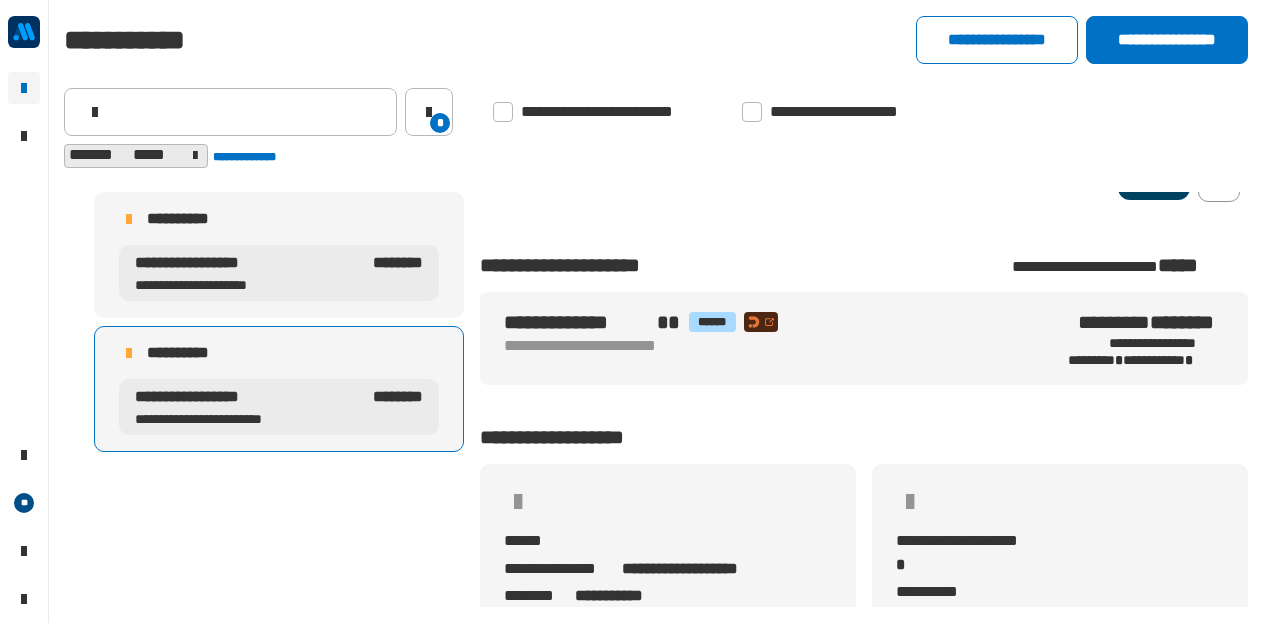scroll, scrollTop: 0, scrollLeft: 0, axis: both 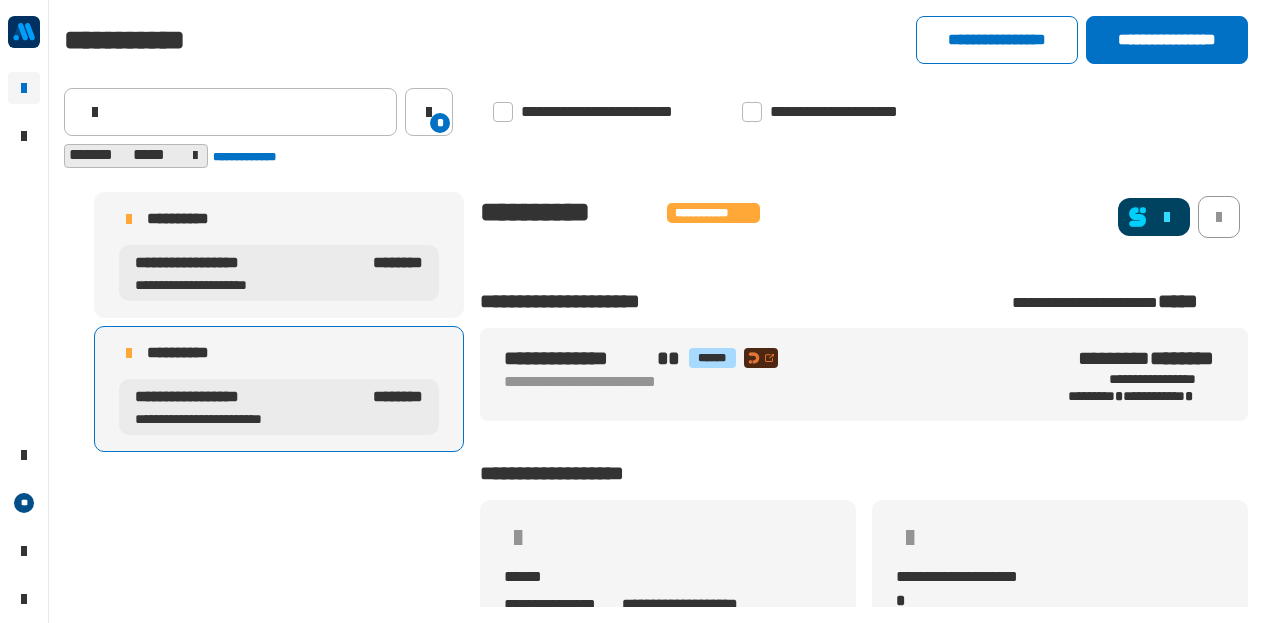 click 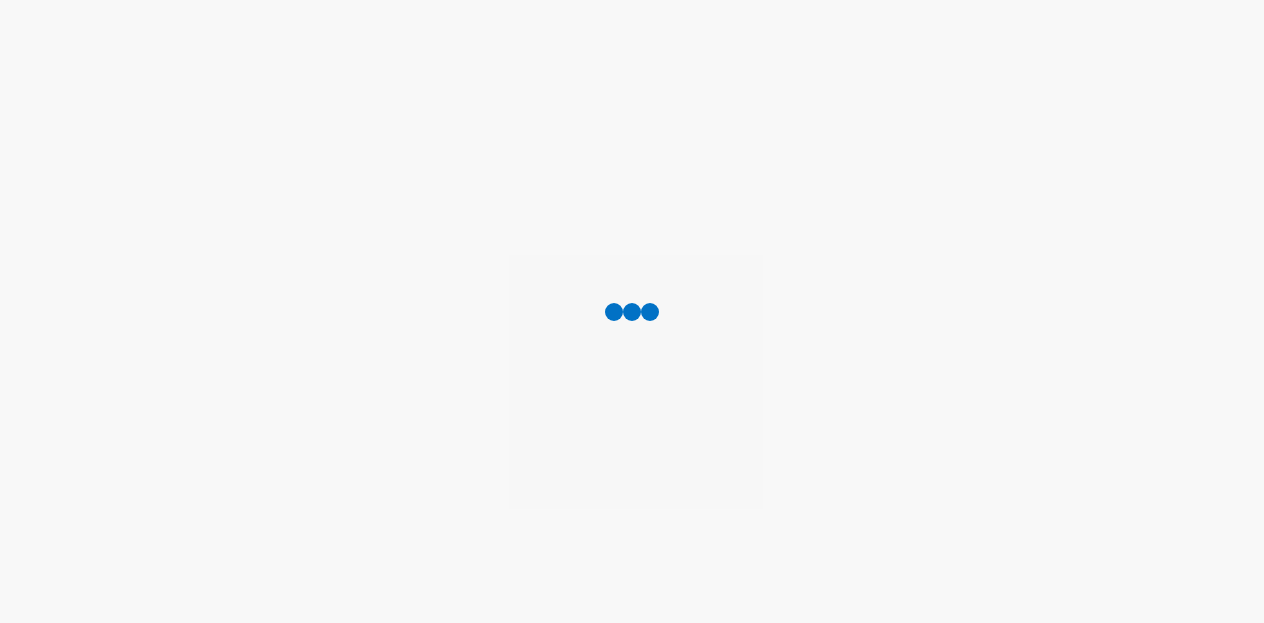 scroll, scrollTop: 0, scrollLeft: 0, axis: both 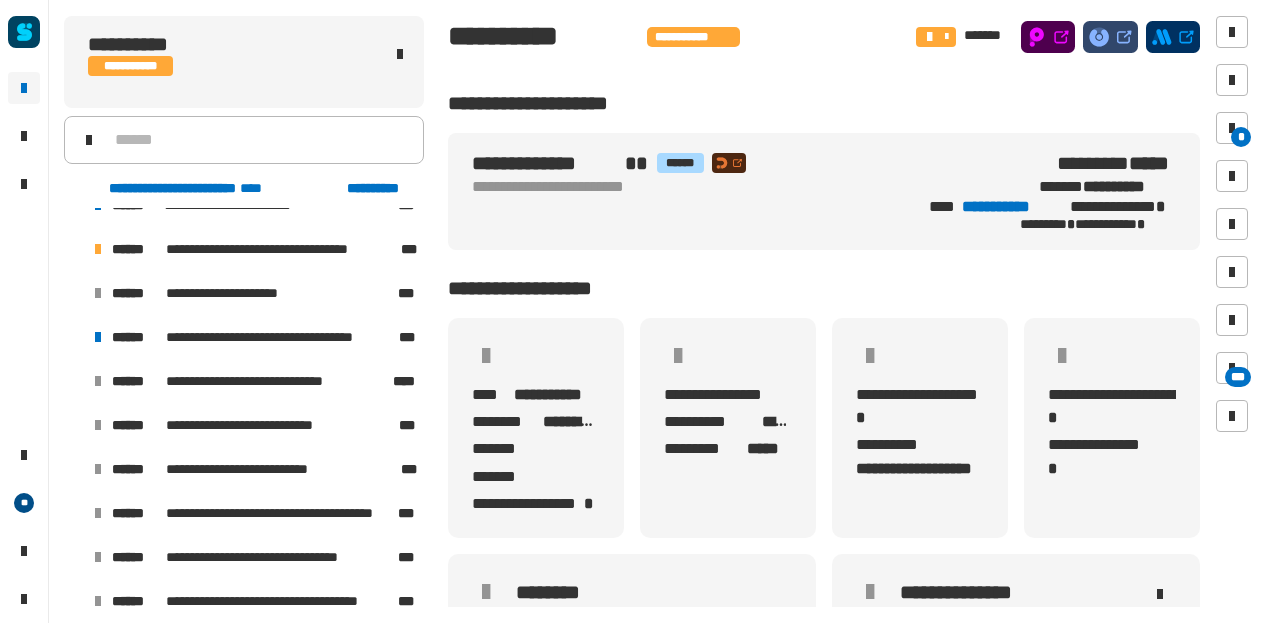 click at bounding box center (74, 337) 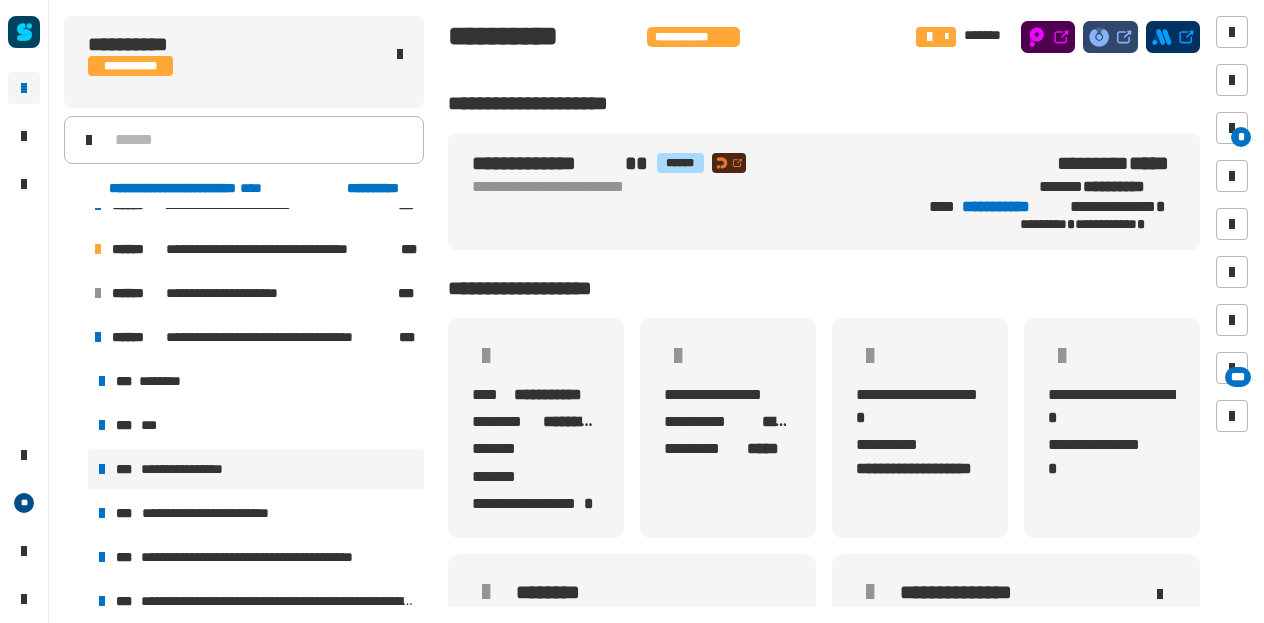 click on "**********" at bounding box center (256, 469) 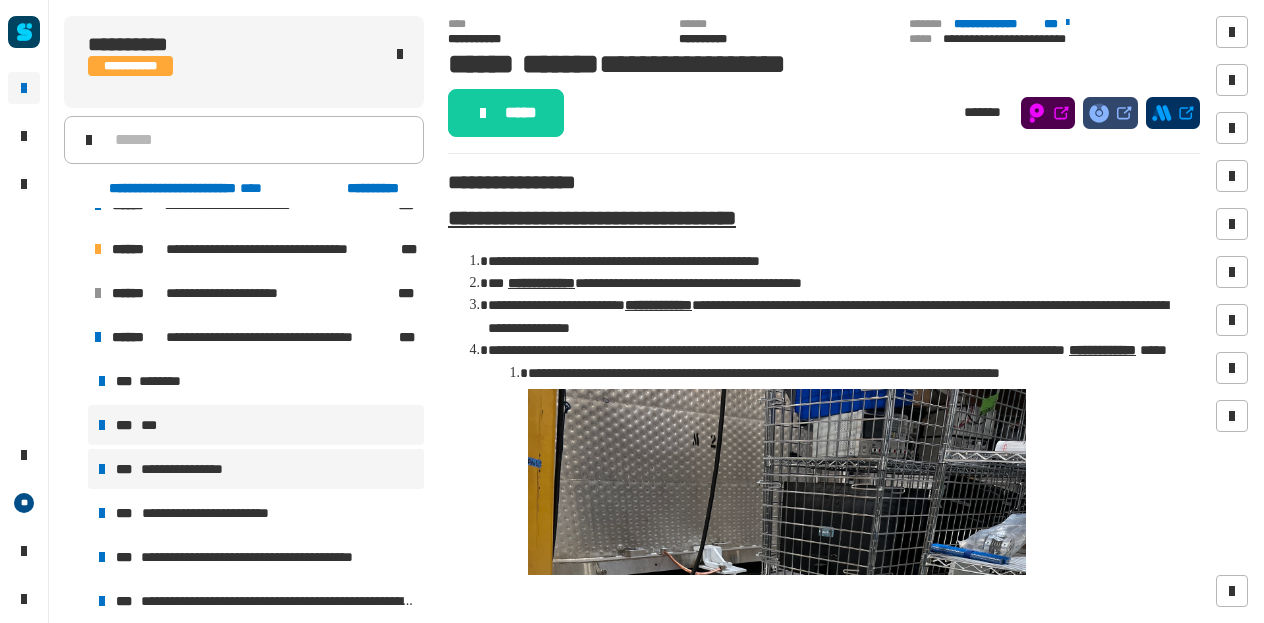 click on "*** ***" at bounding box center [256, 425] 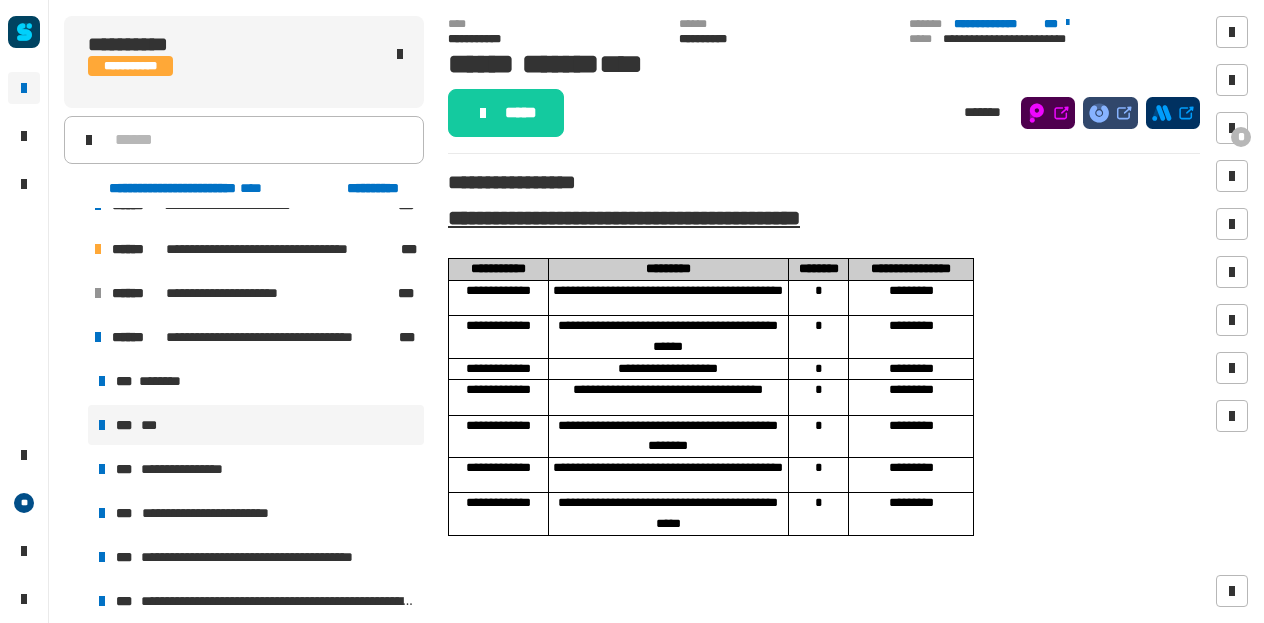 click on "**********" at bounding box center [668, 336] 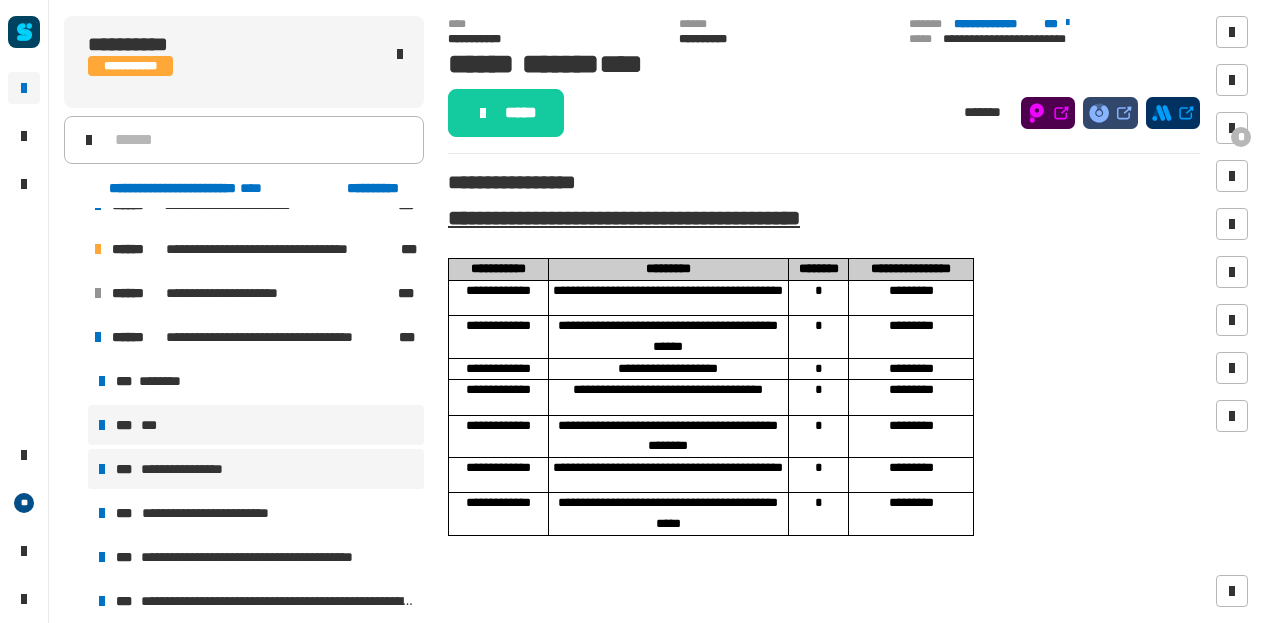 click on "**********" at bounding box center [256, 469] 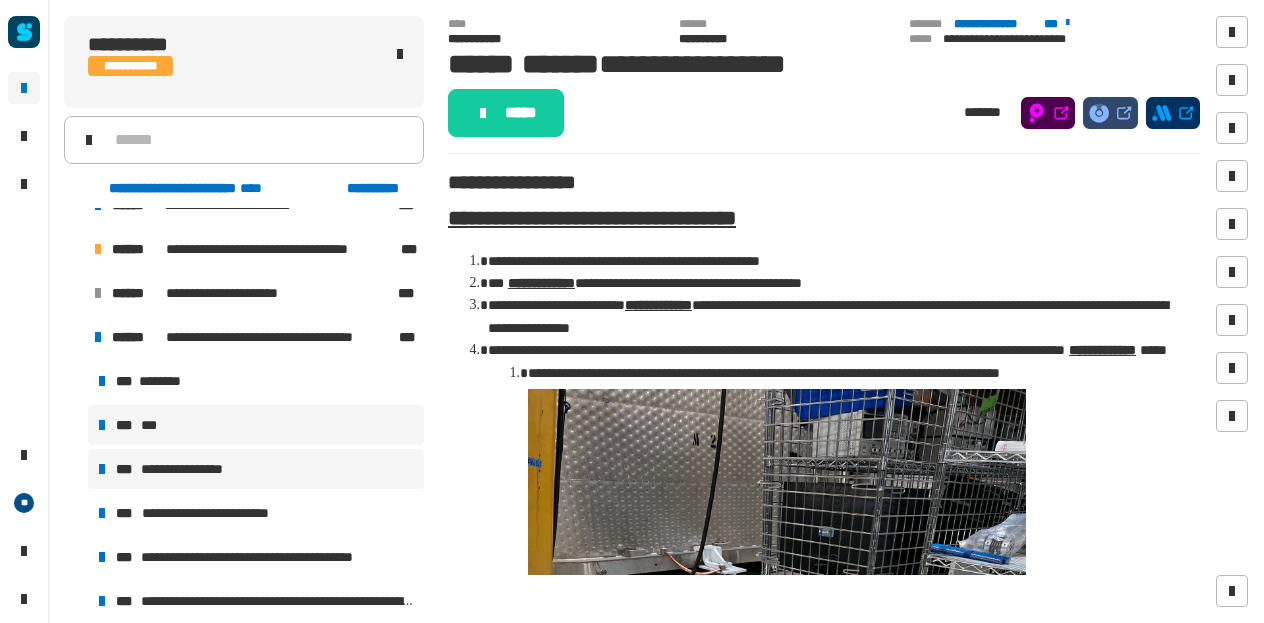 drag, startPoint x: 567, startPoint y: 166, endPoint x: 154, endPoint y: 421, distance: 485.38025 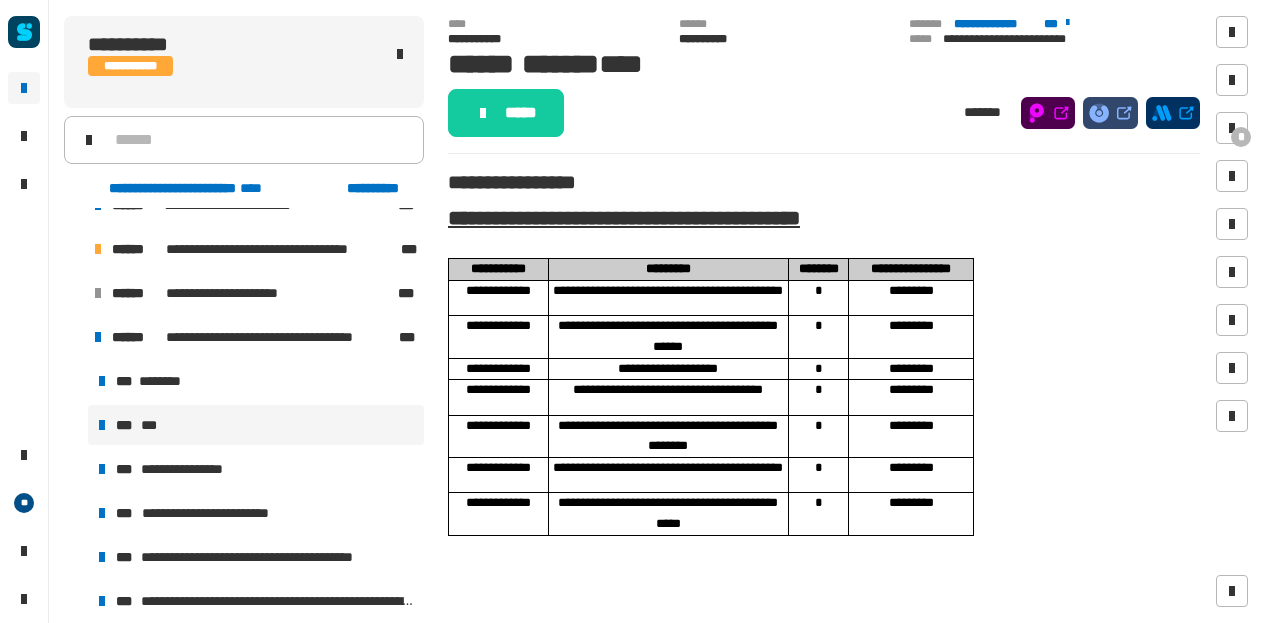 click on "**********" at bounding box center (668, 436) 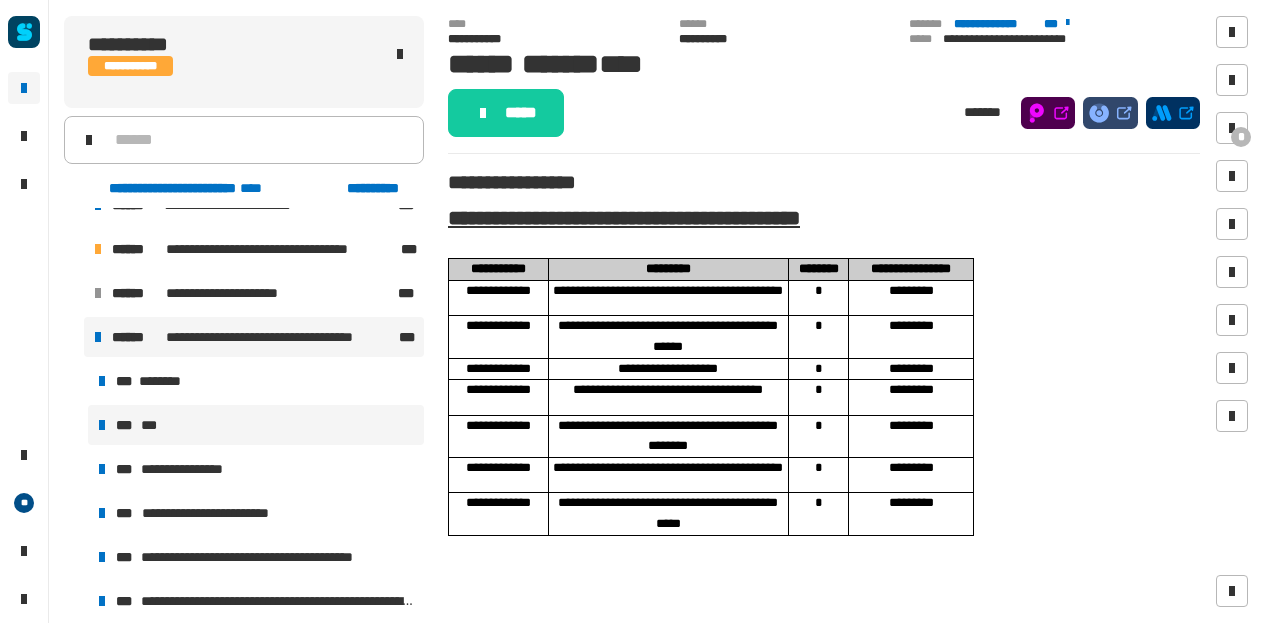 click on "**********" at bounding box center [275, 337] 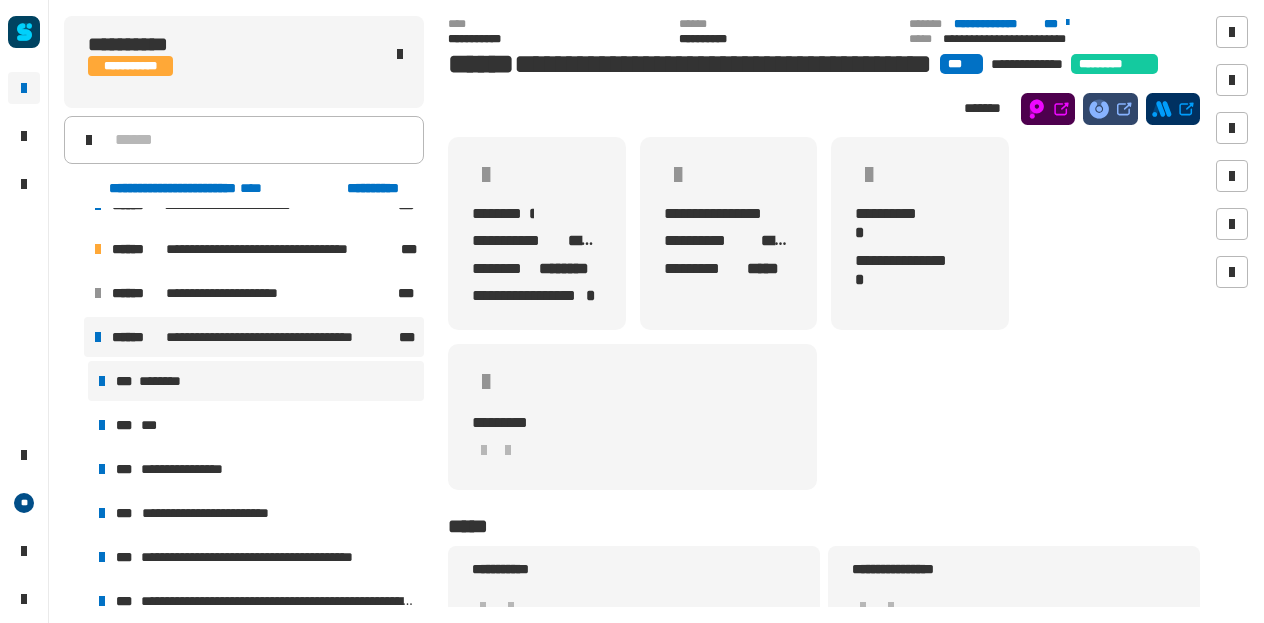 click on "********" at bounding box center [165, 381] 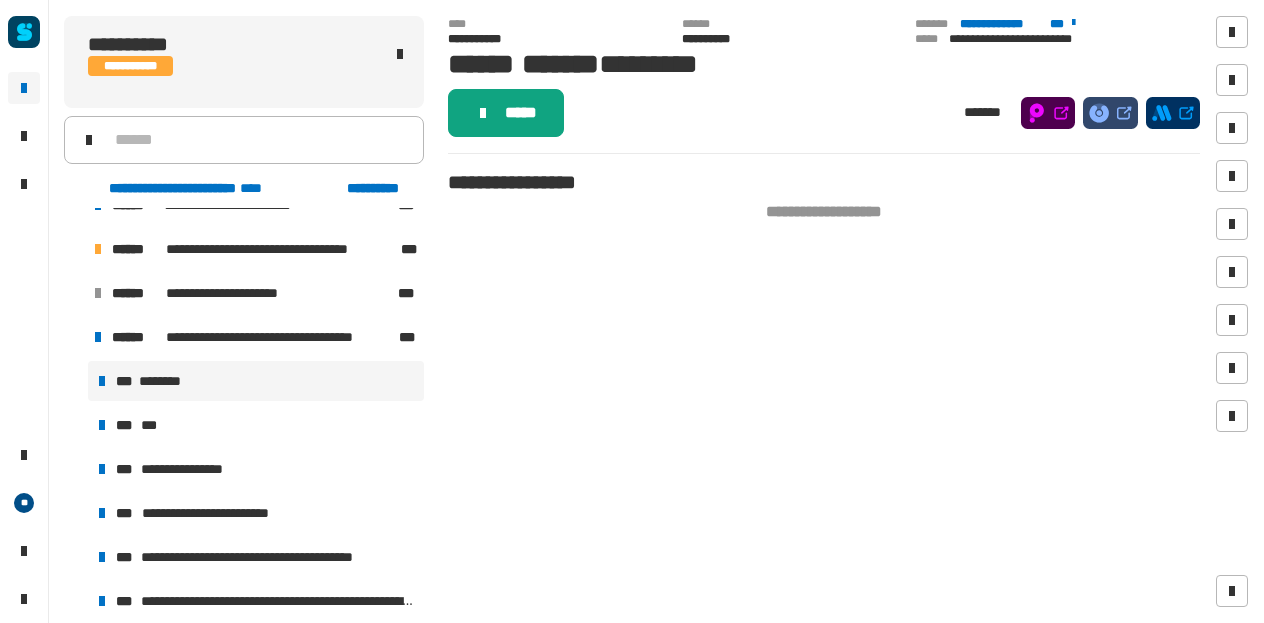 click on "*****" 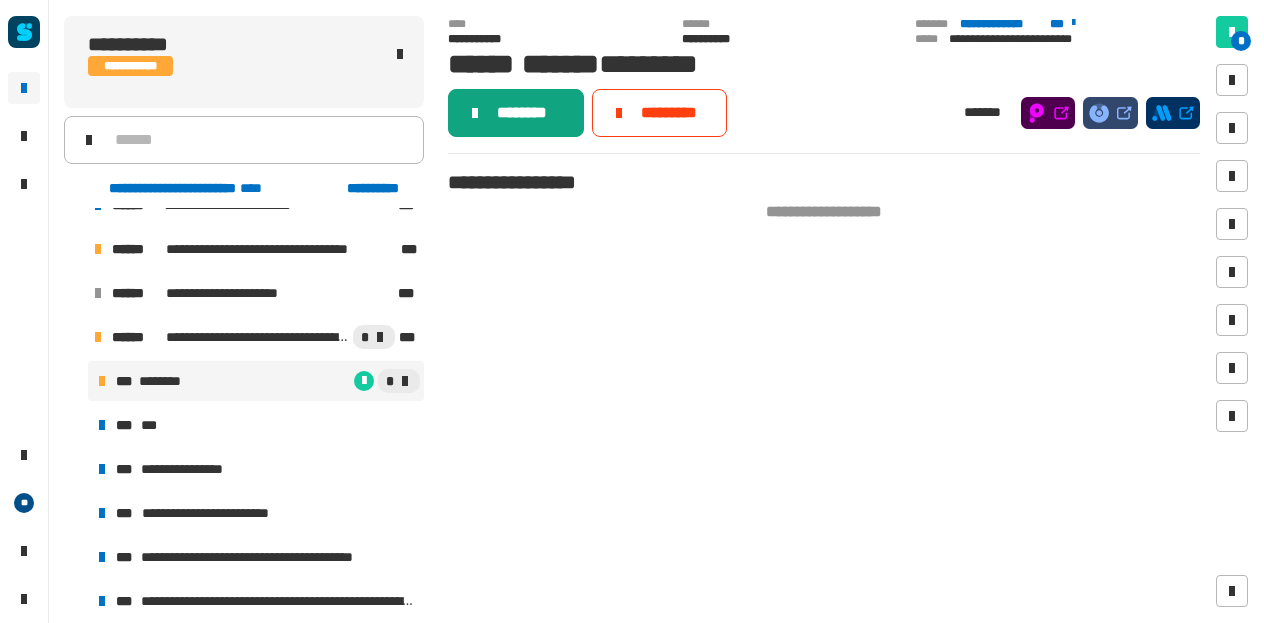 click on "********" 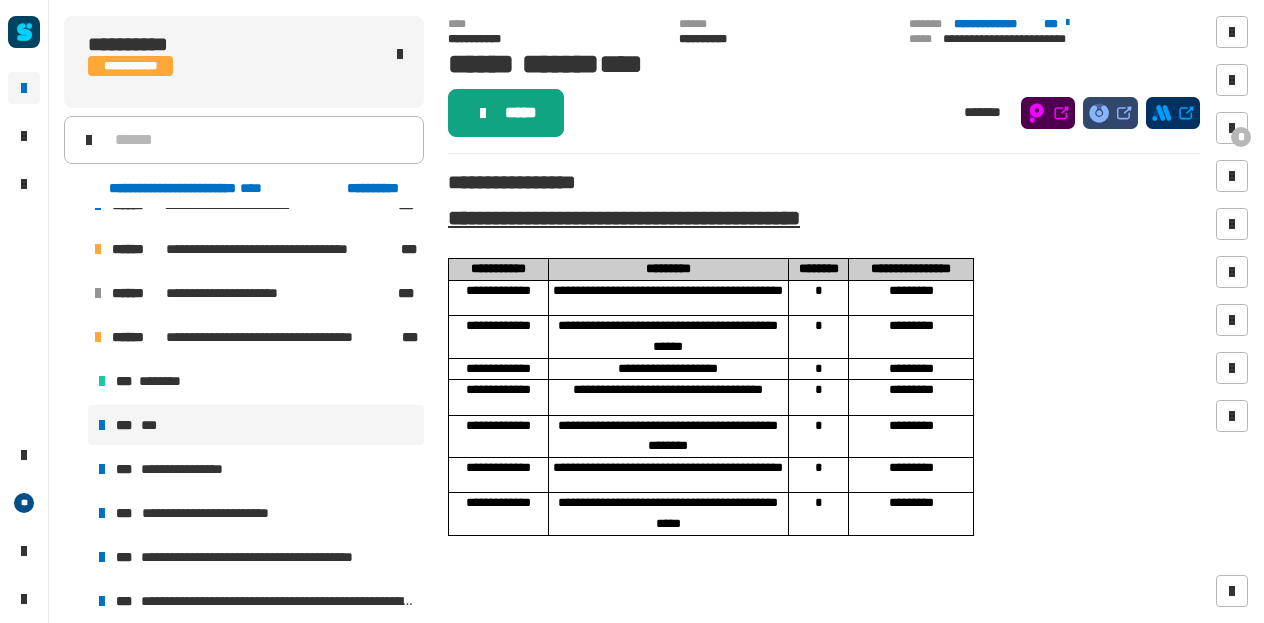 click on "*****" 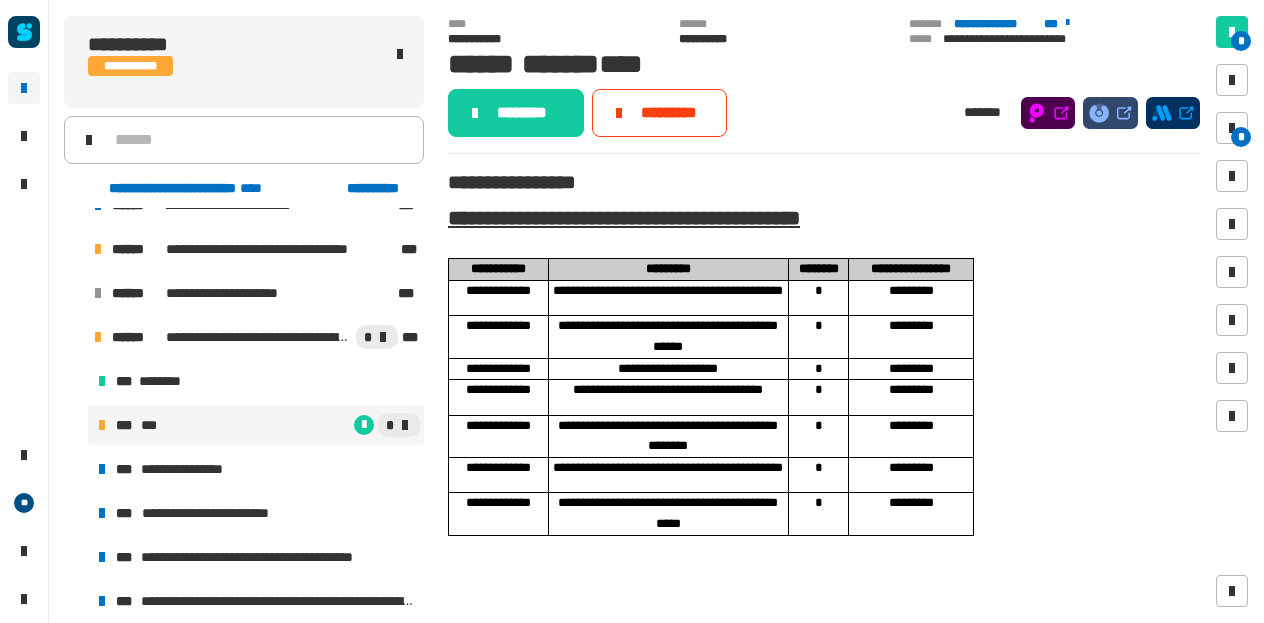 click on "********" 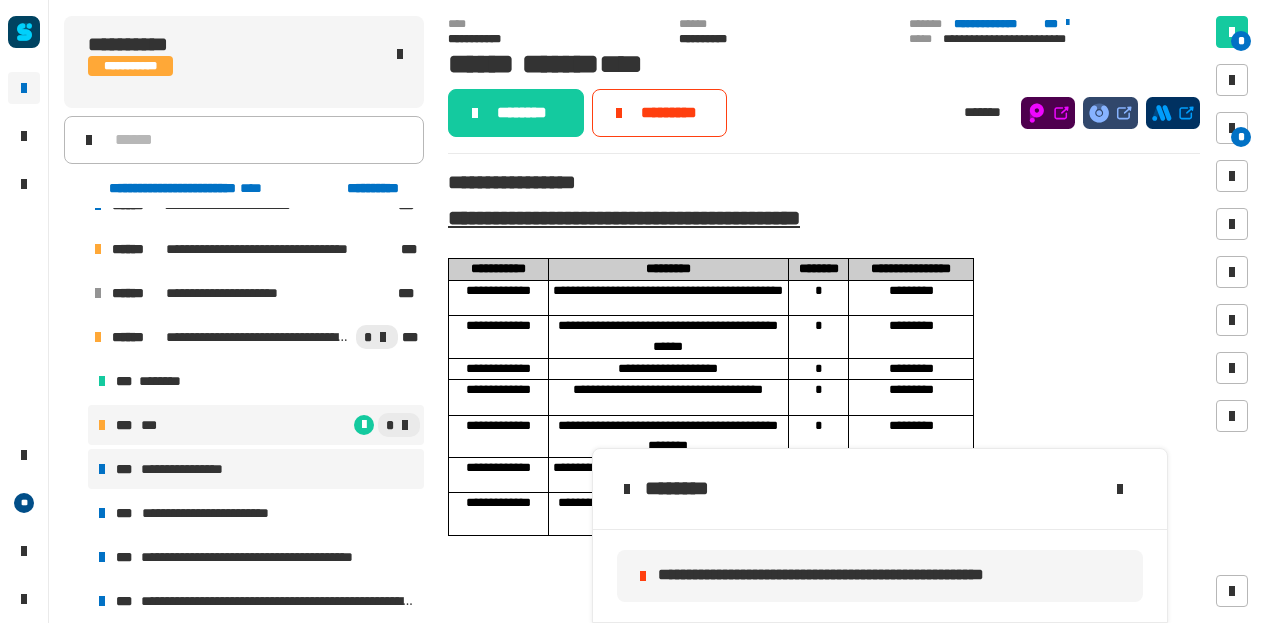 click on "**********" at bounding box center (194, 469) 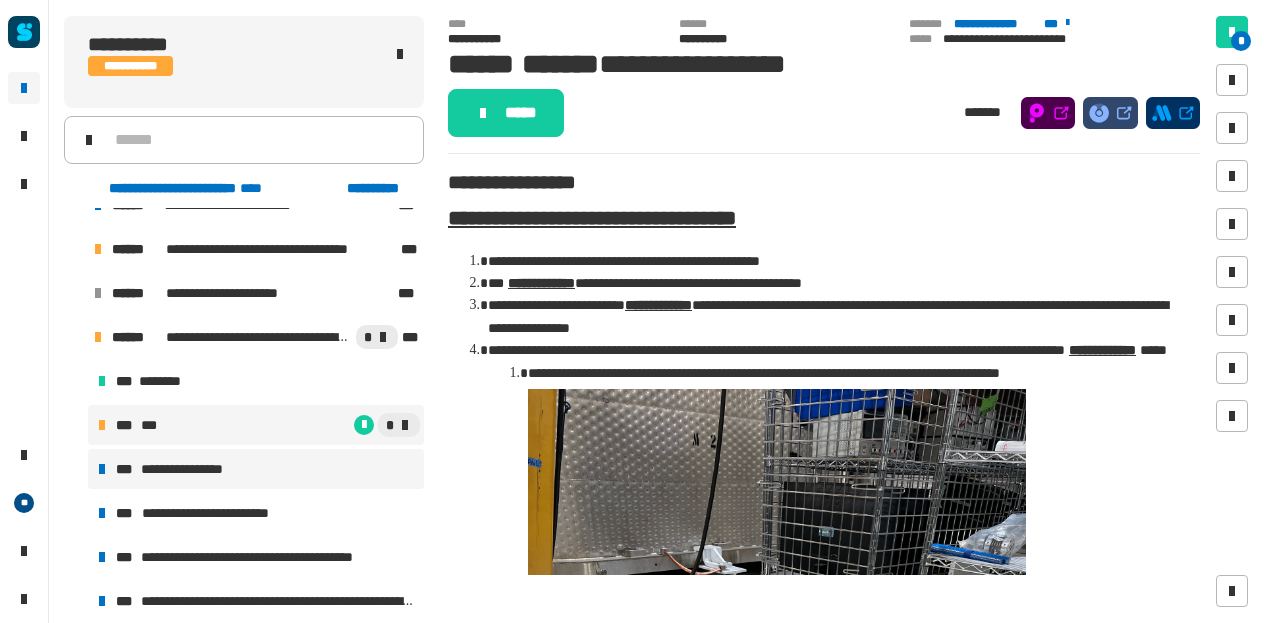 click on "*** *** *" at bounding box center (256, 425) 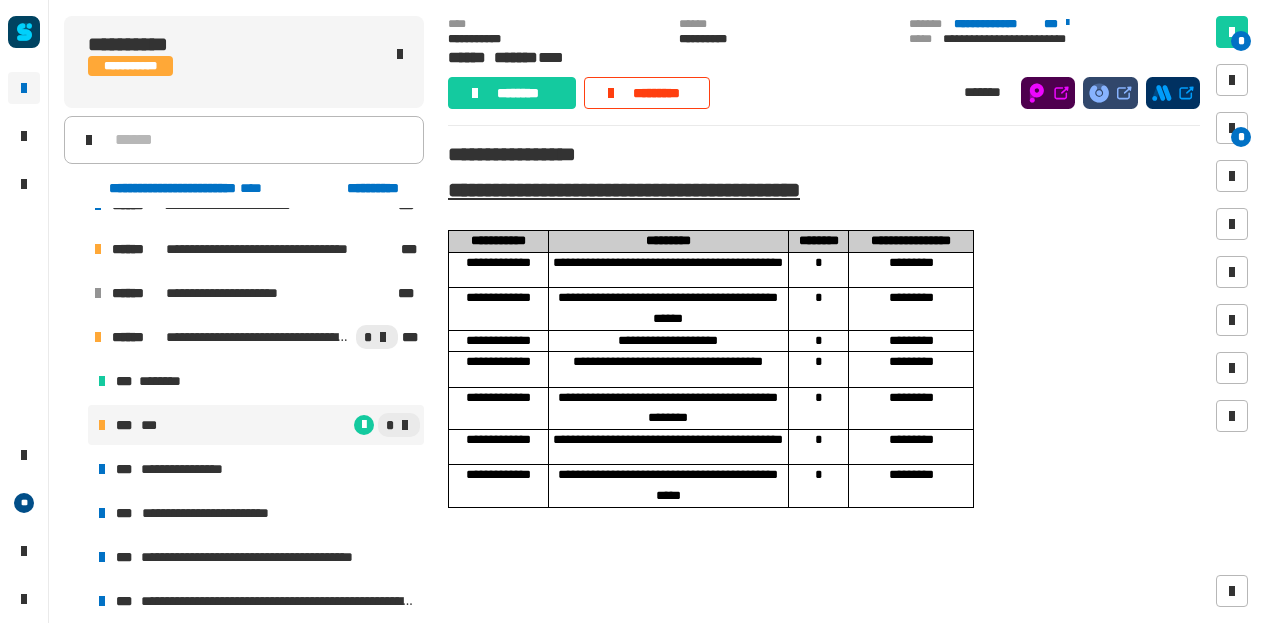 scroll, scrollTop: 8, scrollLeft: 0, axis: vertical 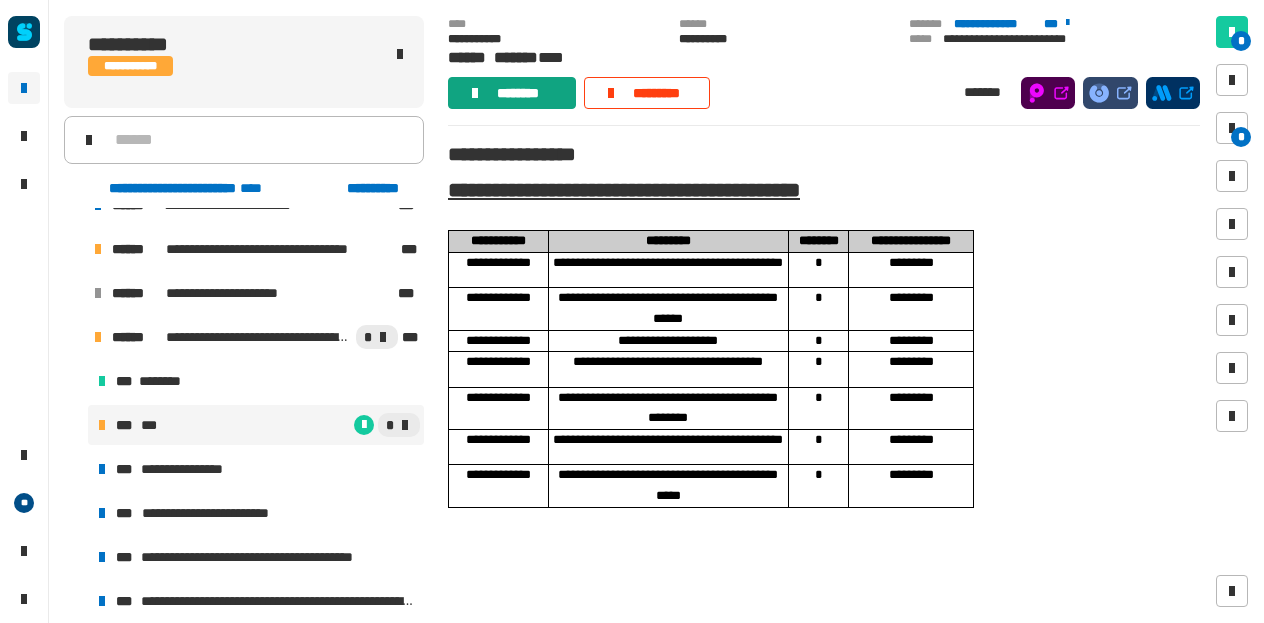 click on "********" 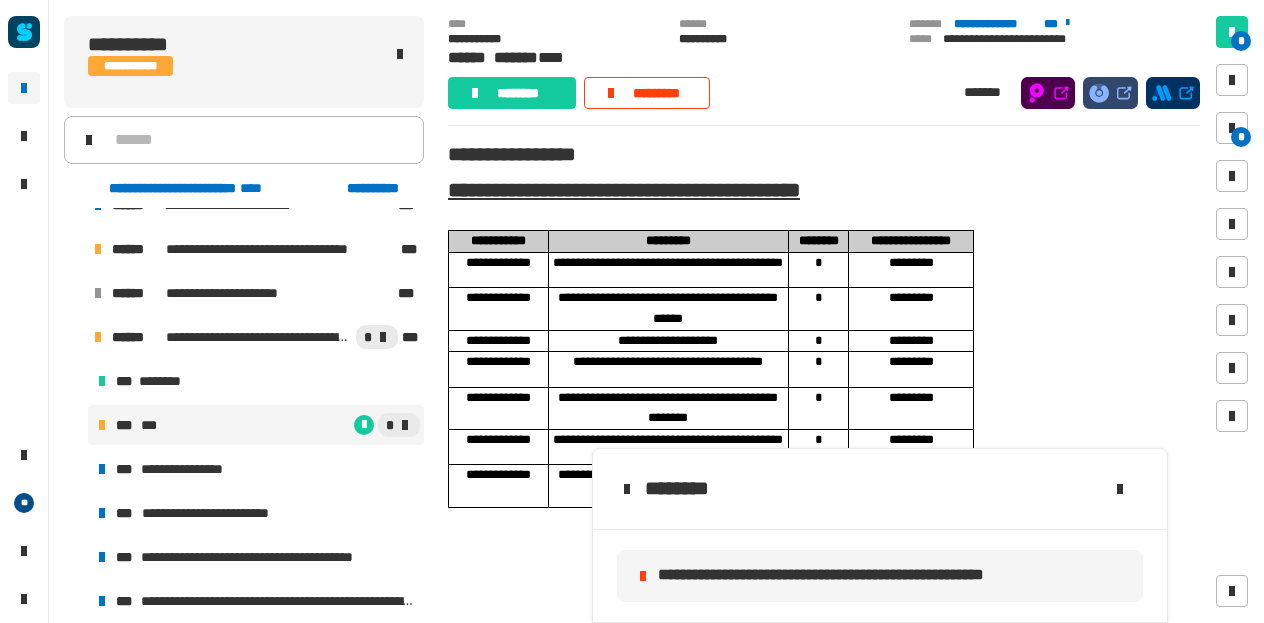 click on "**********" 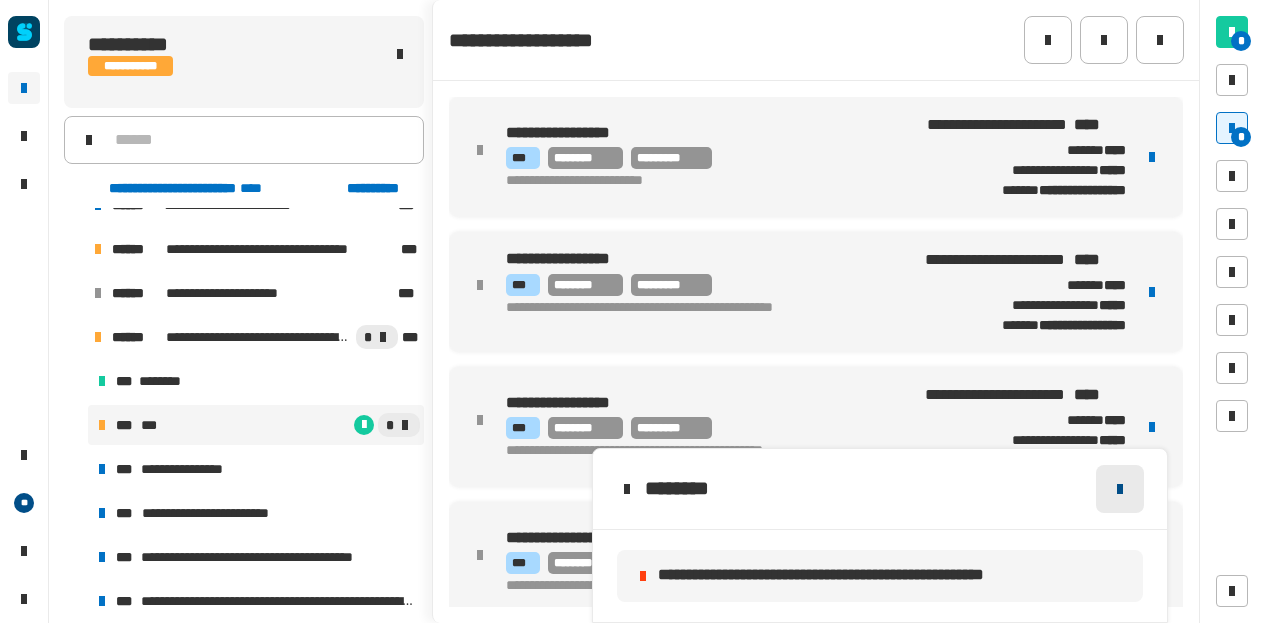 click 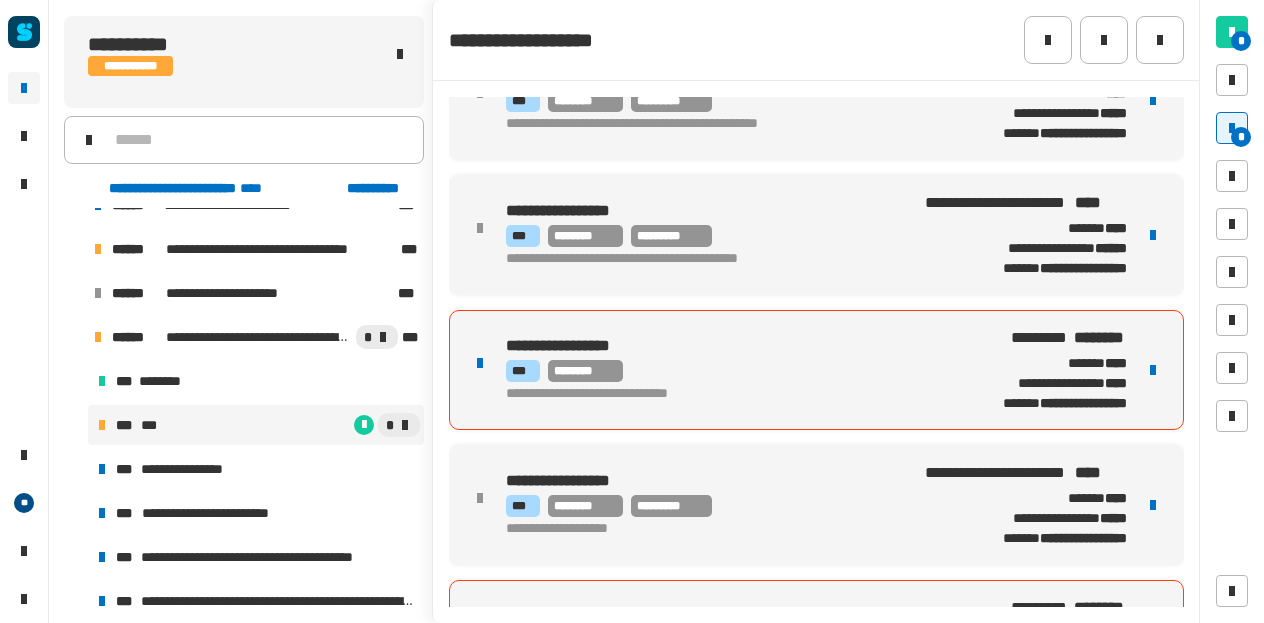 scroll, scrollTop: 683, scrollLeft: 0, axis: vertical 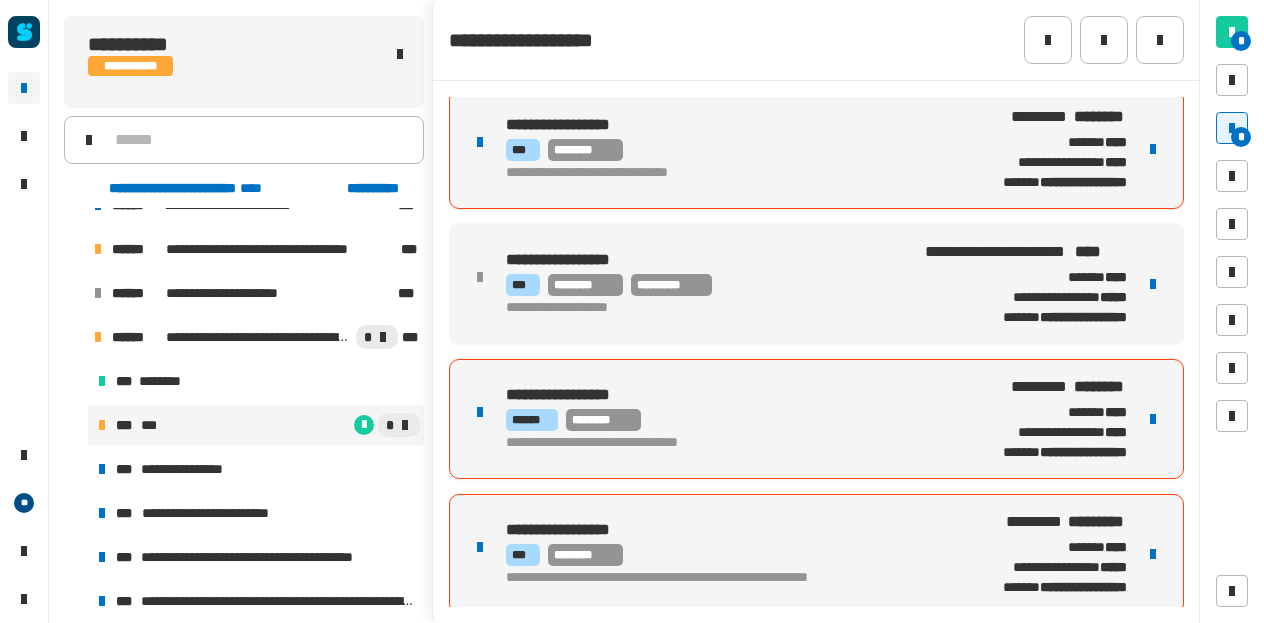 drag, startPoint x: 1128, startPoint y: 143, endPoint x: 769, endPoint y: 175, distance: 360.42337 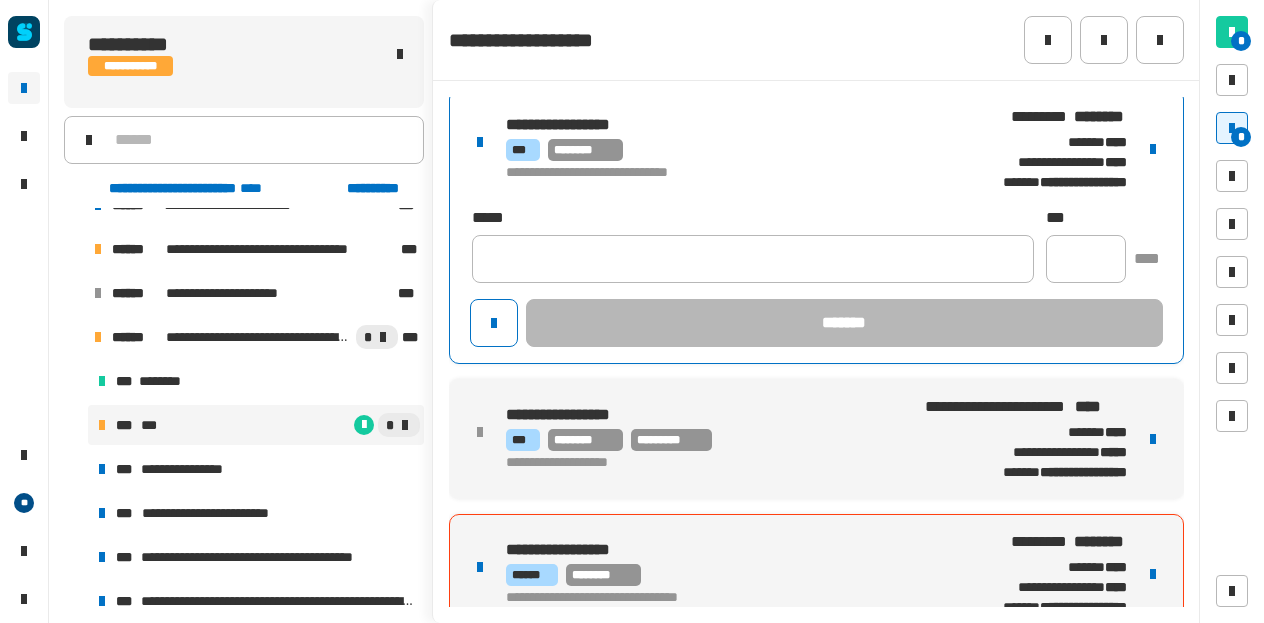 drag, startPoint x: 1120, startPoint y: 147, endPoint x: 780, endPoint y: 133, distance: 340.28812 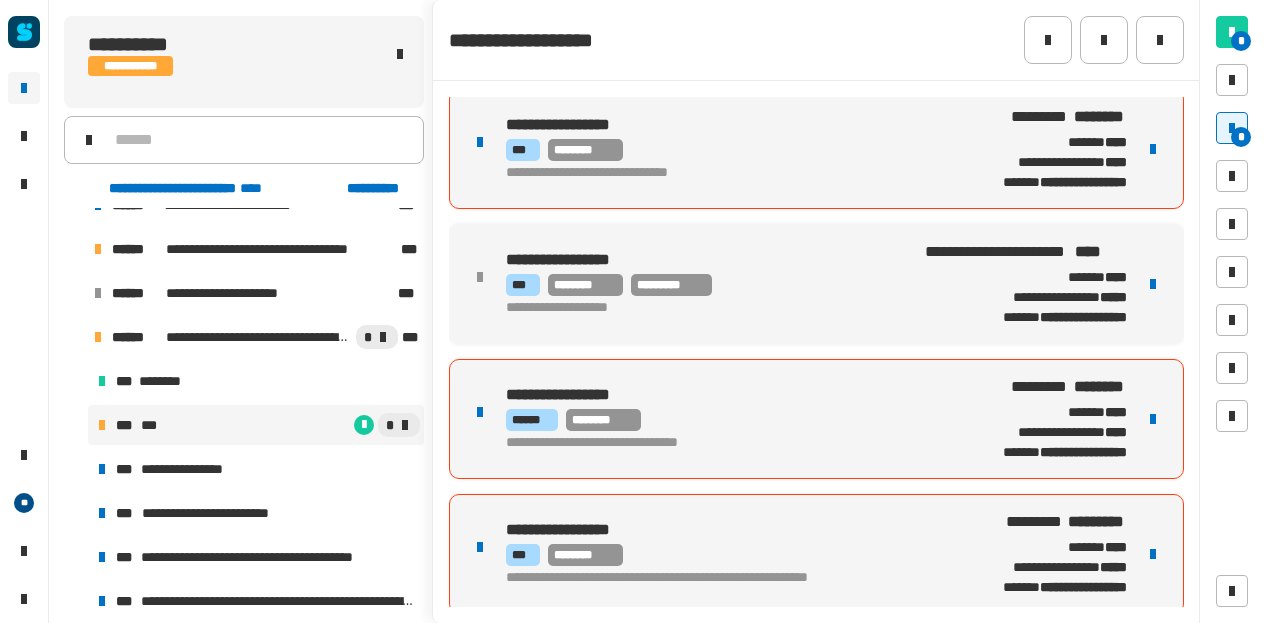 click at bounding box center (1153, 149) 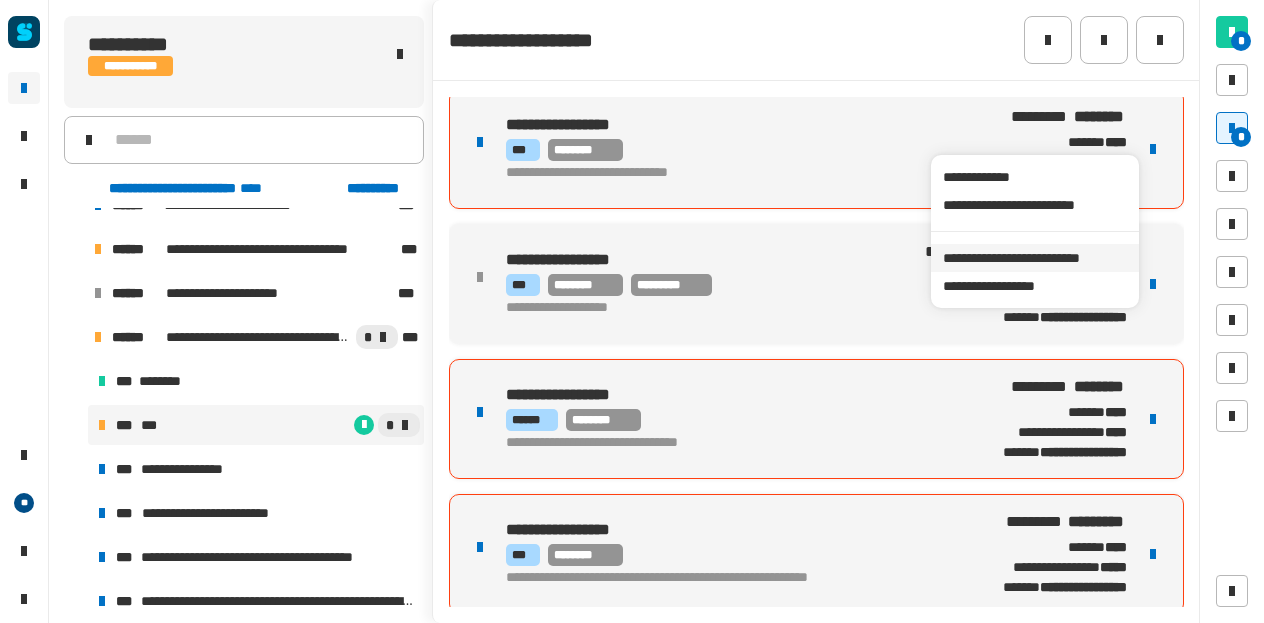 click on "**********" at bounding box center [1034, 258] 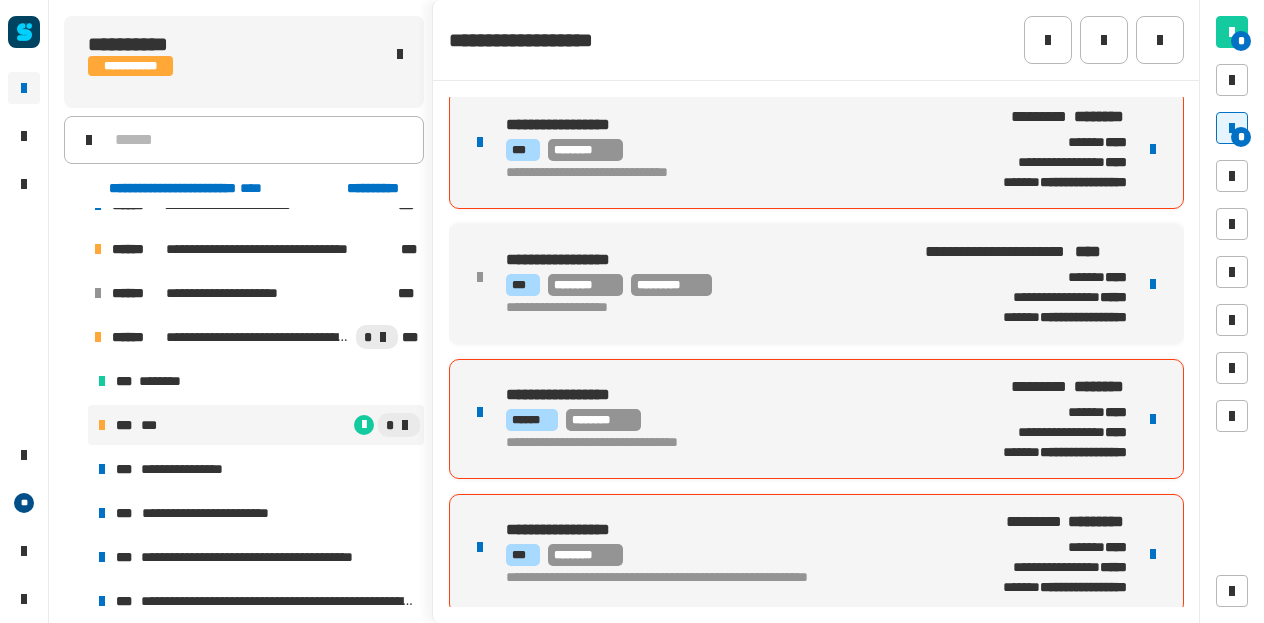 click at bounding box center (1153, 419) 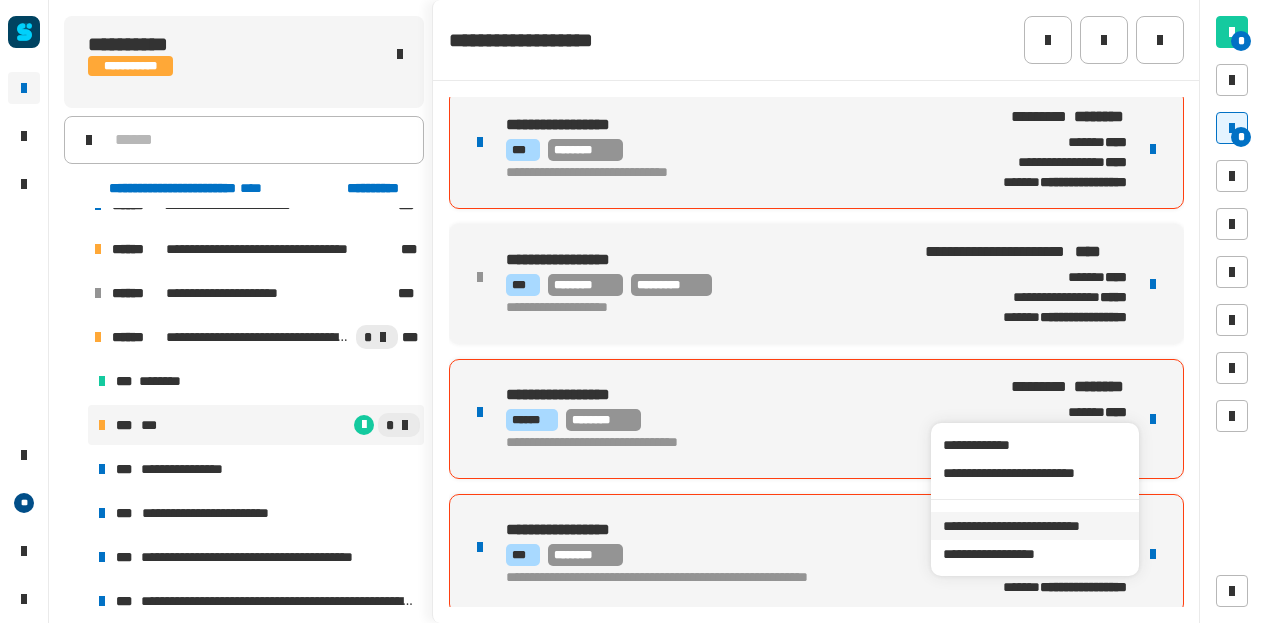 click on "**********" at bounding box center [1034, 526] 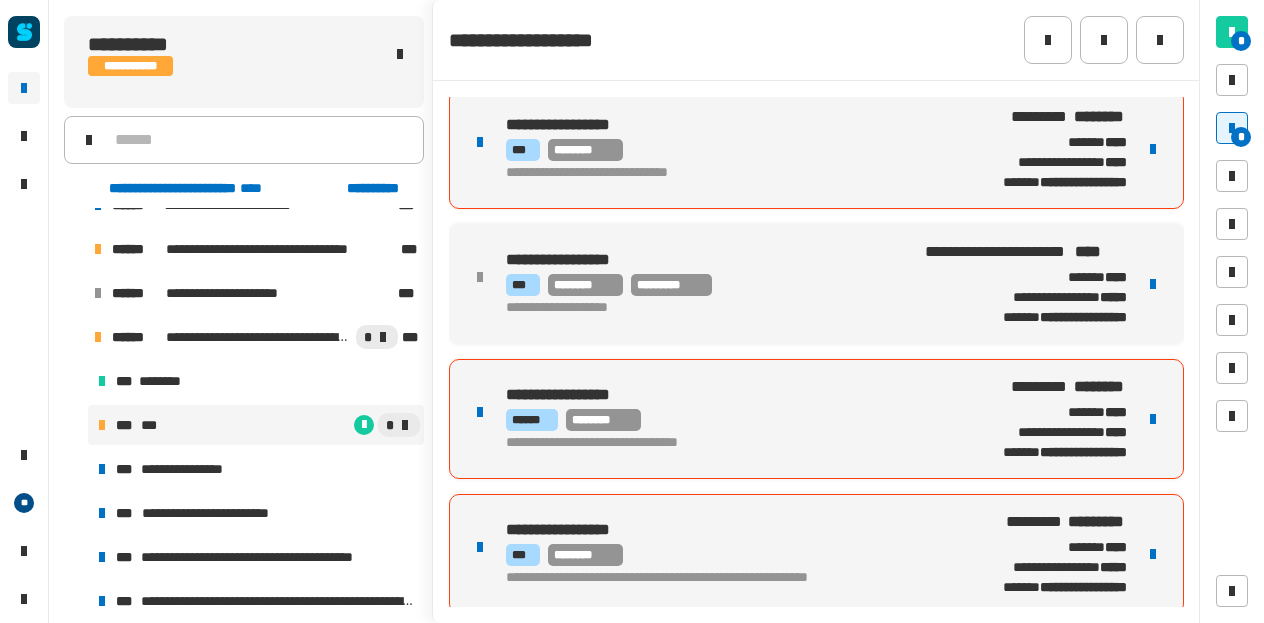 click on "**********" at bounding box center [1061, 432] 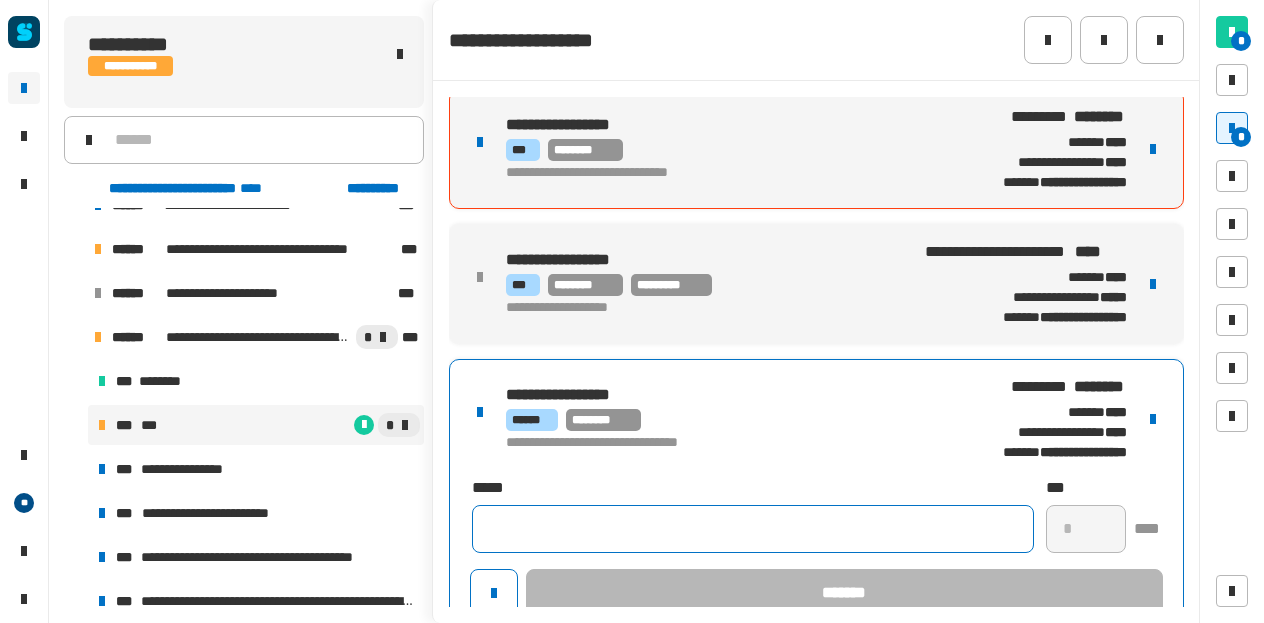 click 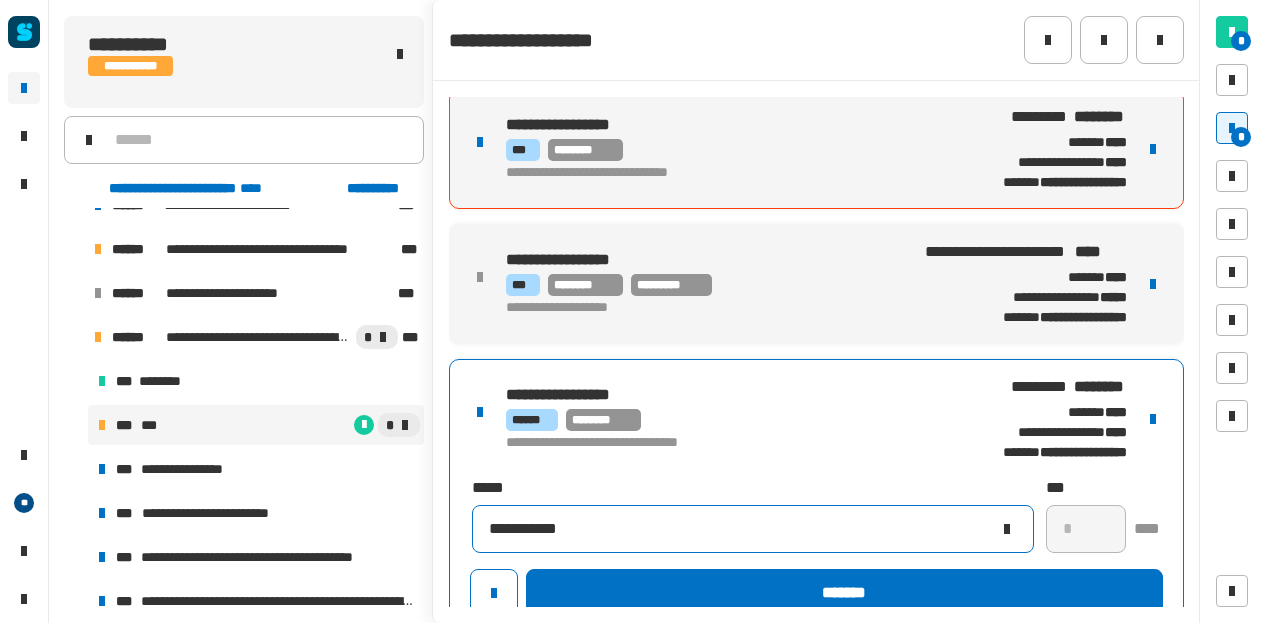 type on "**********" 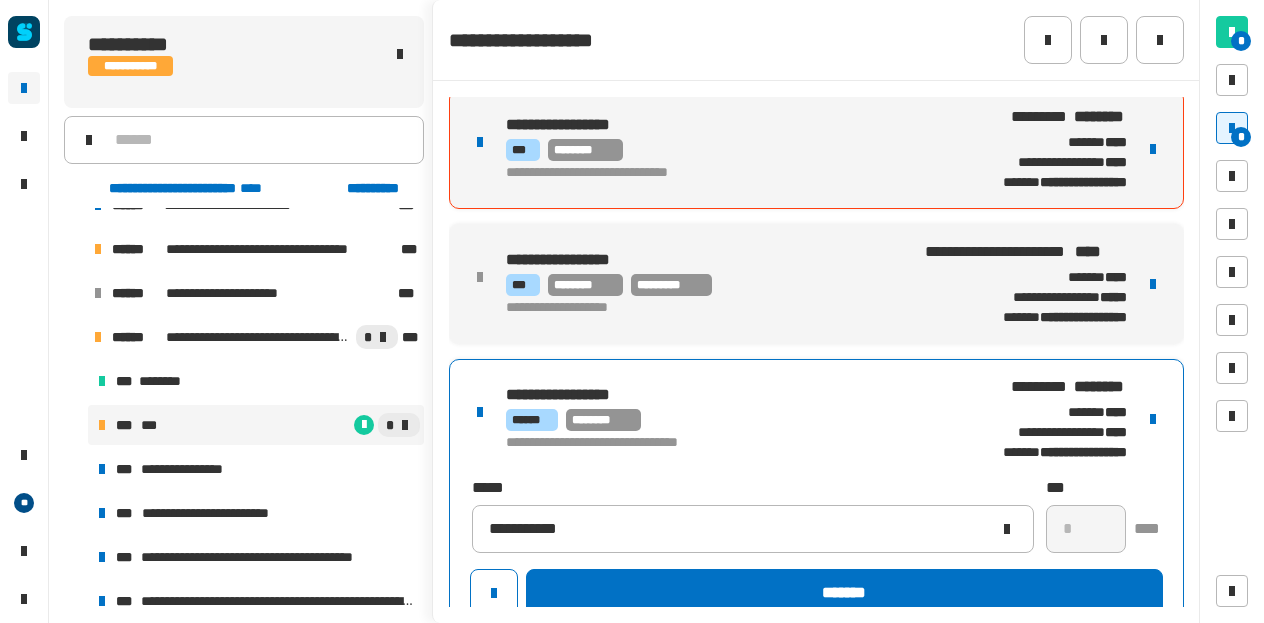 click on "*" 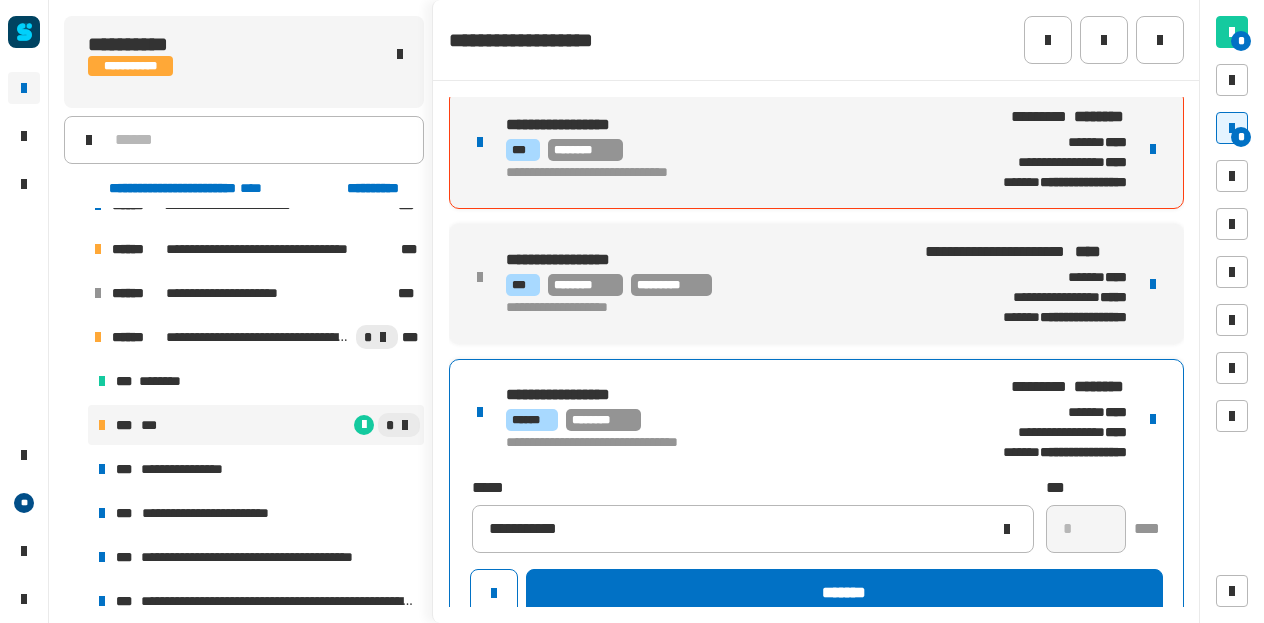 click on "*" 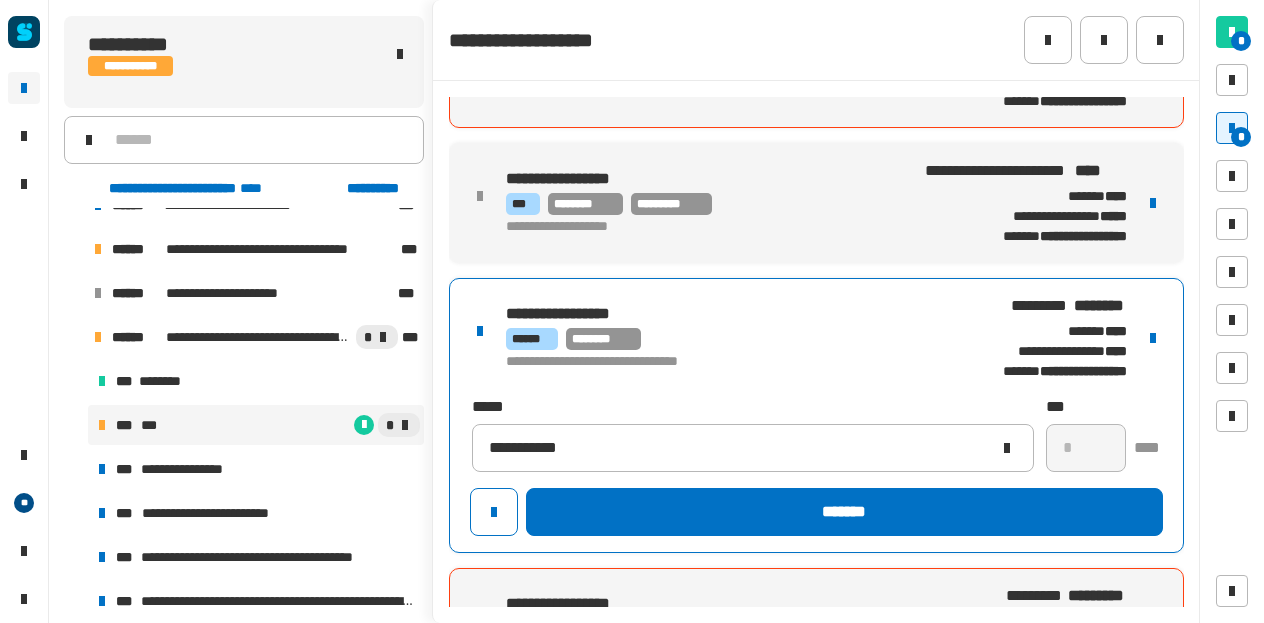 scroll, scrollTop: 765, scrollLeft: 0, axis: vertical 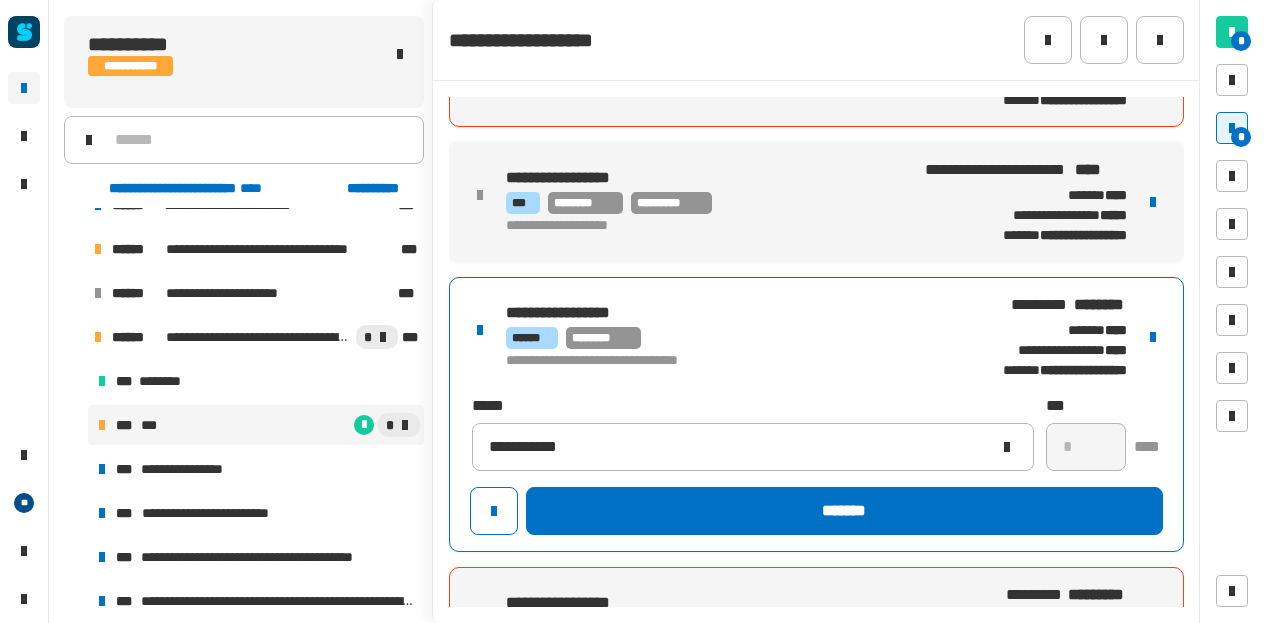 click on "*" 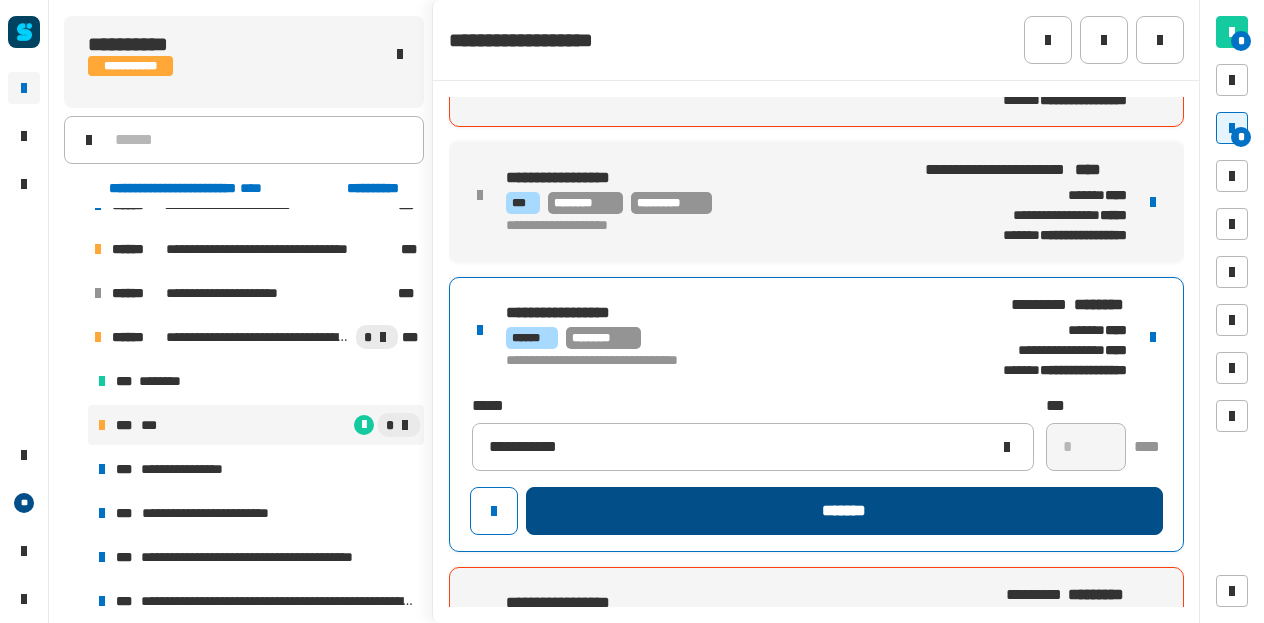 click on "*******" 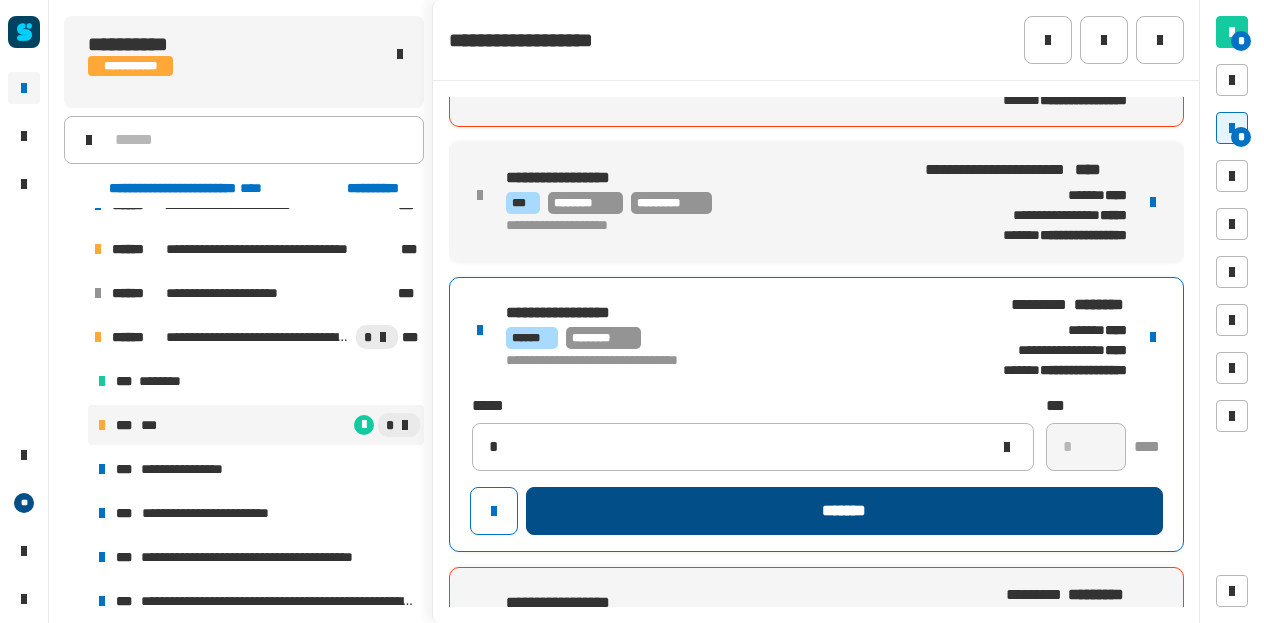 type 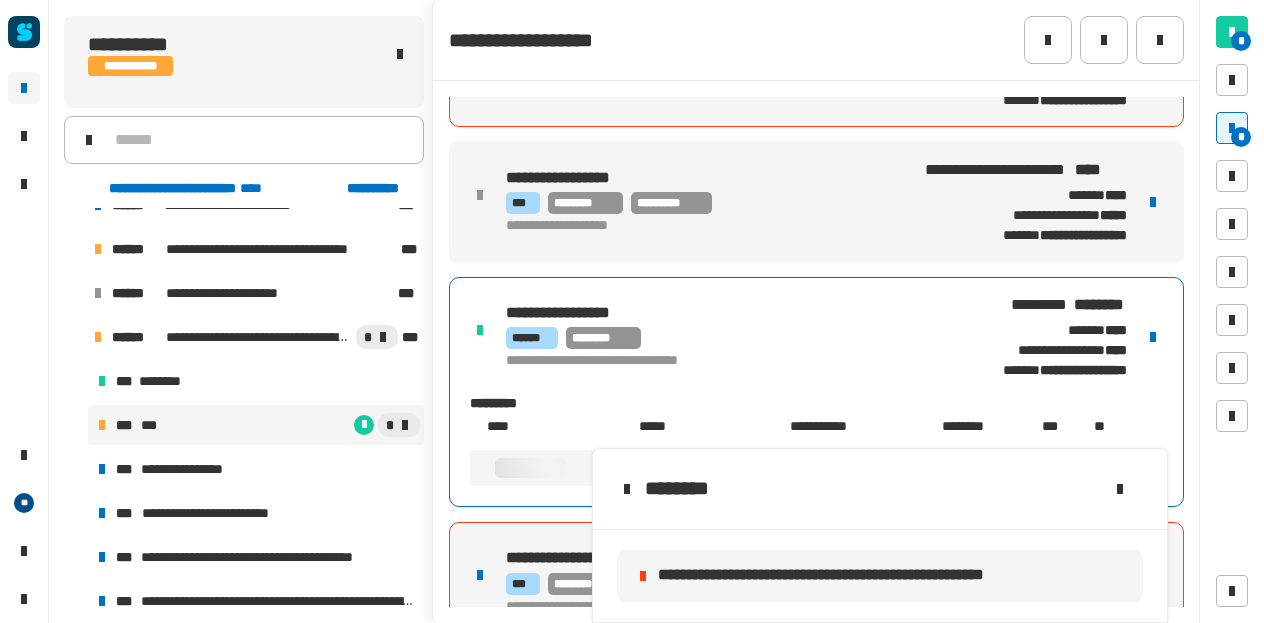 scroll, scrollTop: 765, scrollLeft: 0, axis: vertical 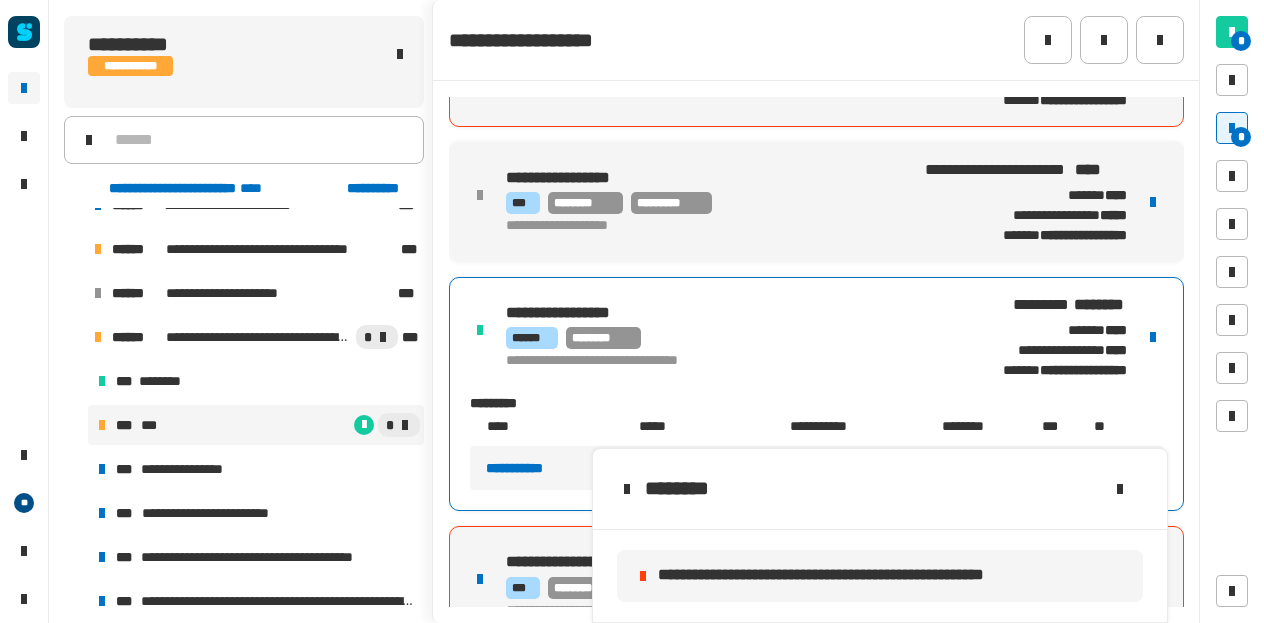click on "********" 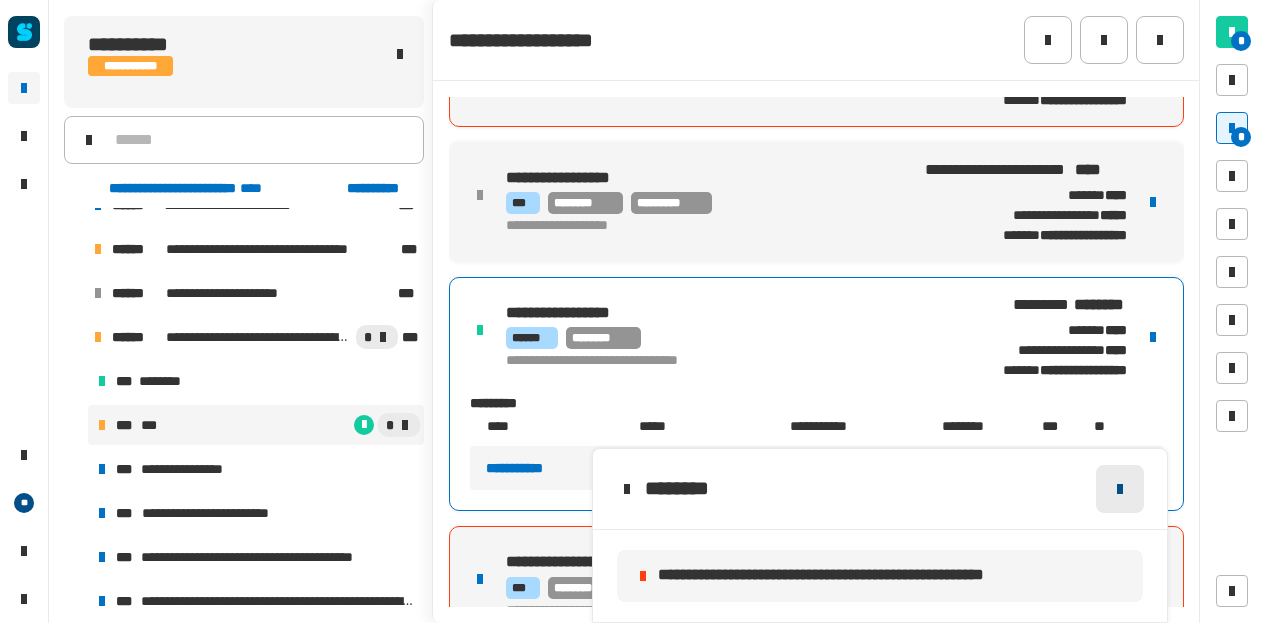 click 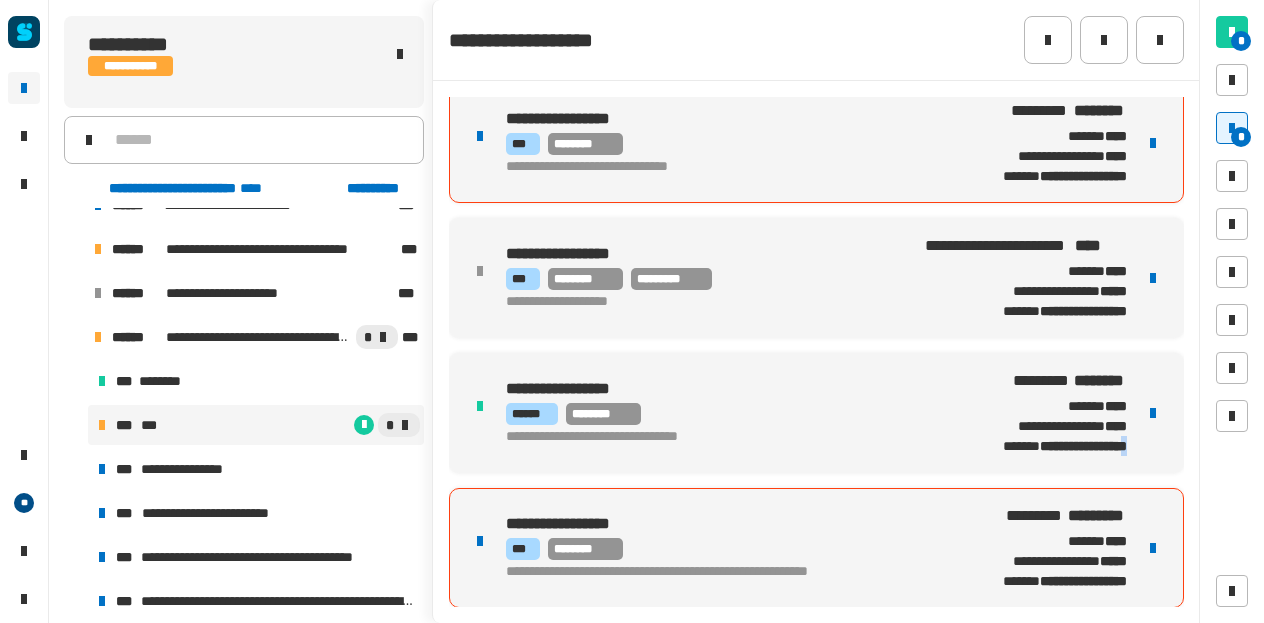 click on "**********" at bounding box center [816, 8] 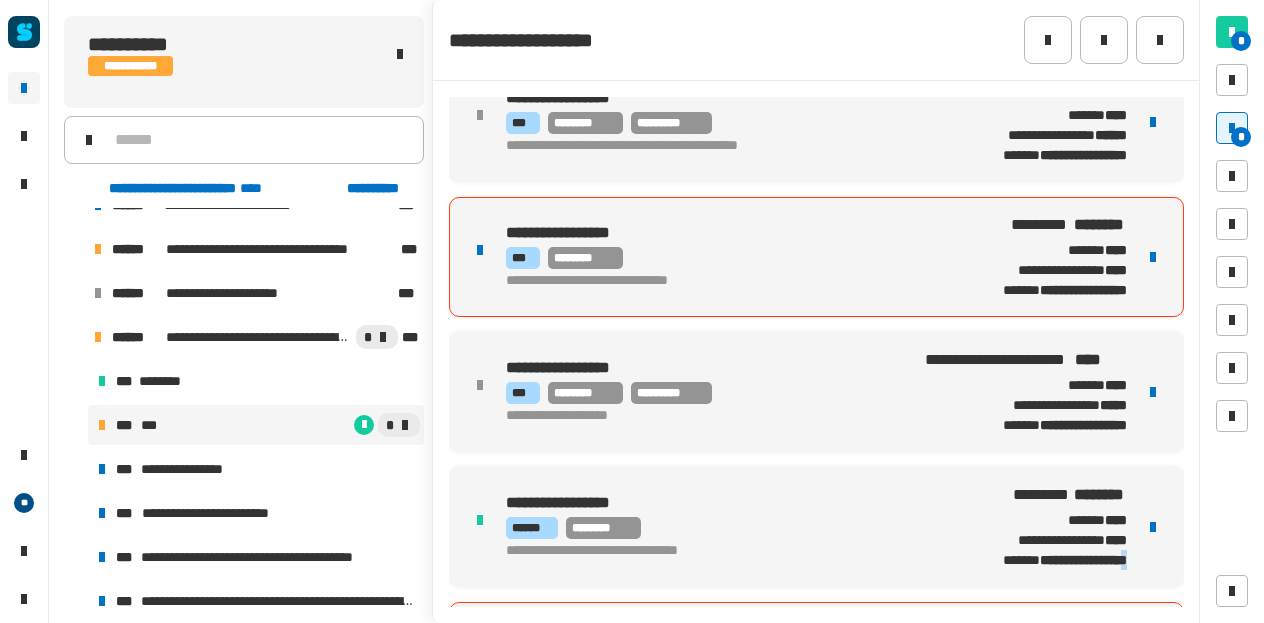 scroll, scrollTop: 683, scrollLeft: 0, axis: vertical 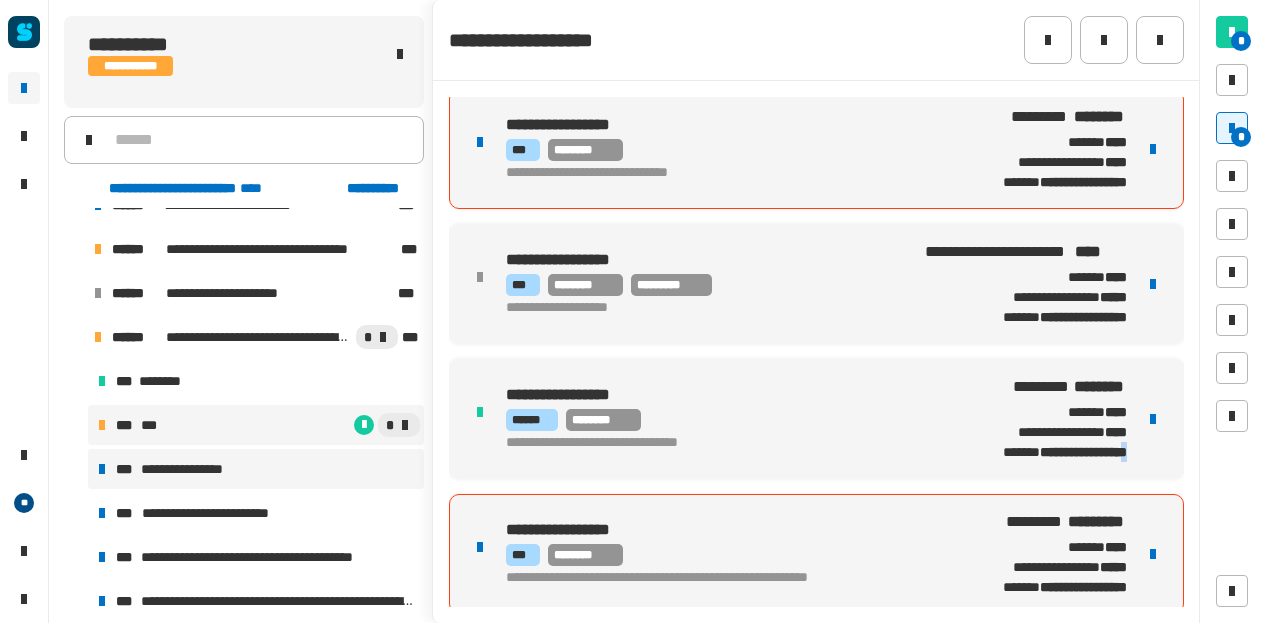 drag, startPoint x: 261, startPoint y: 469, endPoint x: 188, endPoint y: 463, distance: 73.24616 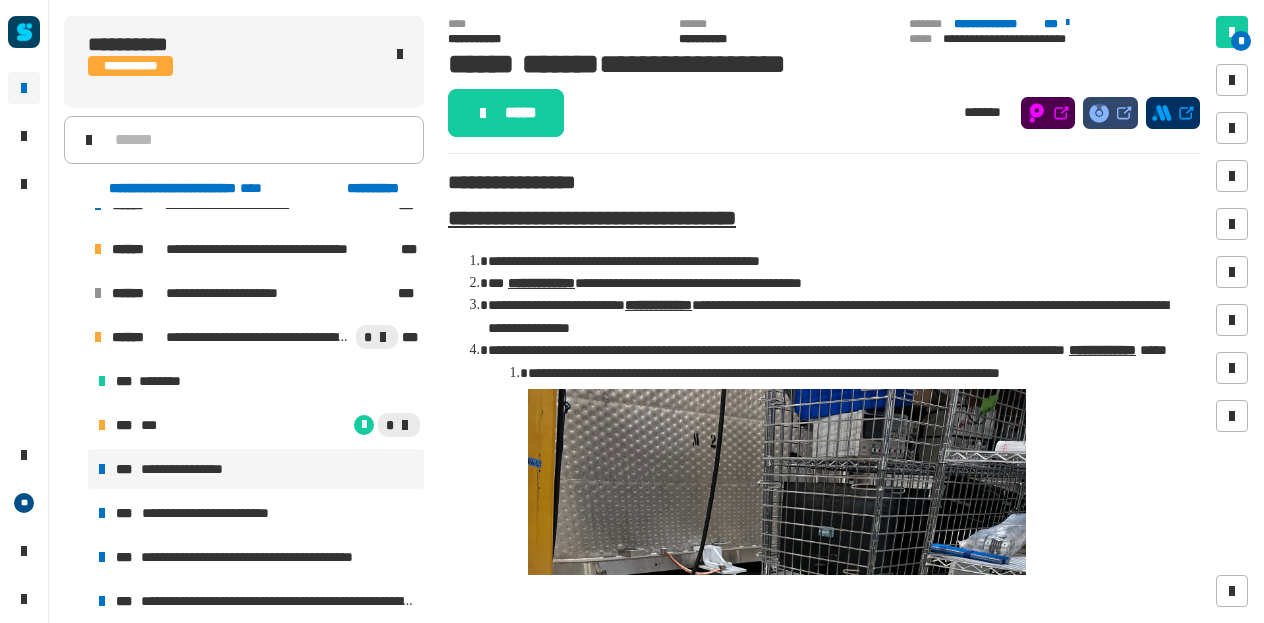 scroll, scrollTop: 0, scrollLeft: 0, axis: both 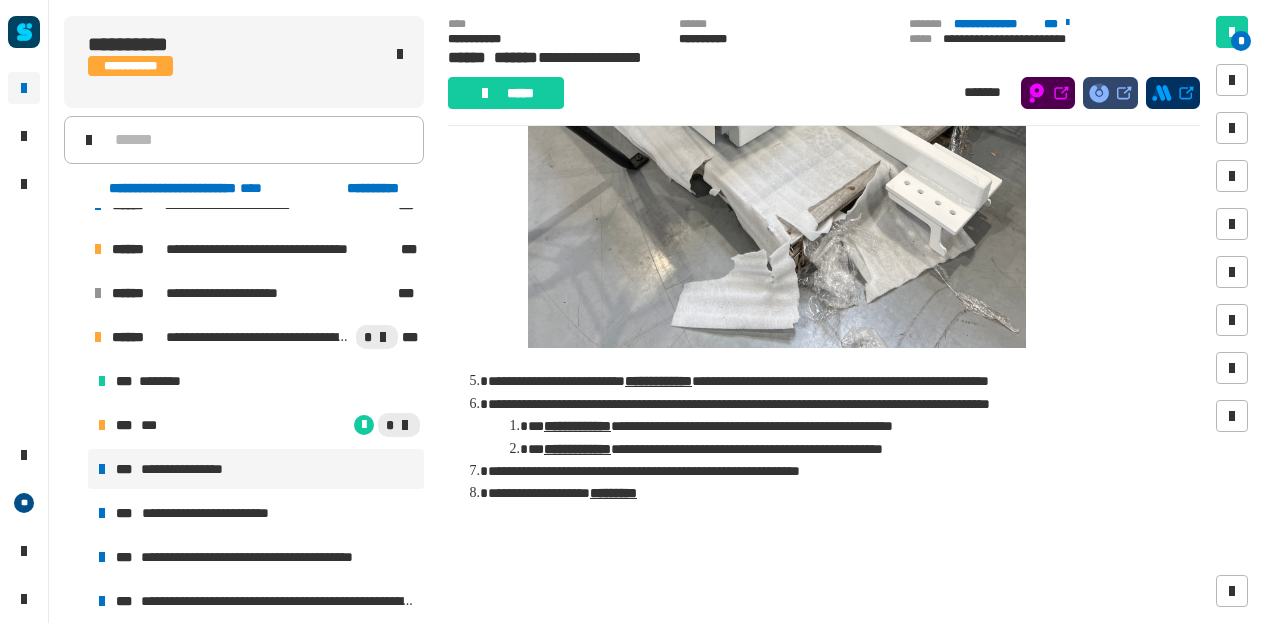 click on "**********" 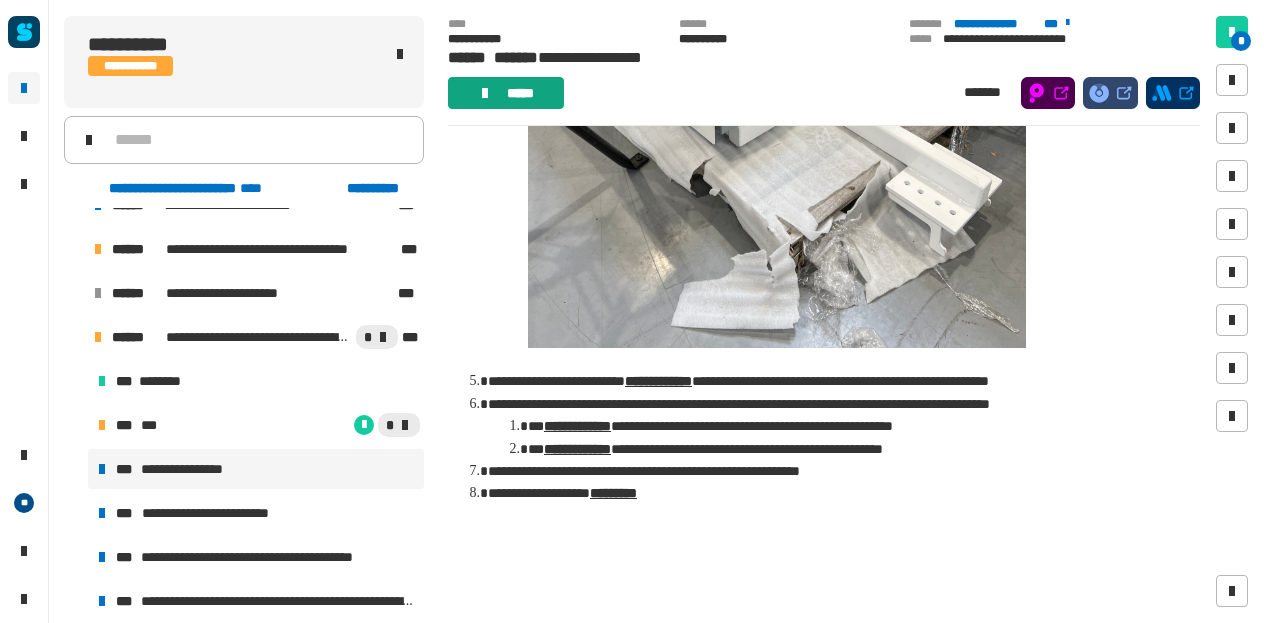 click on "*****" 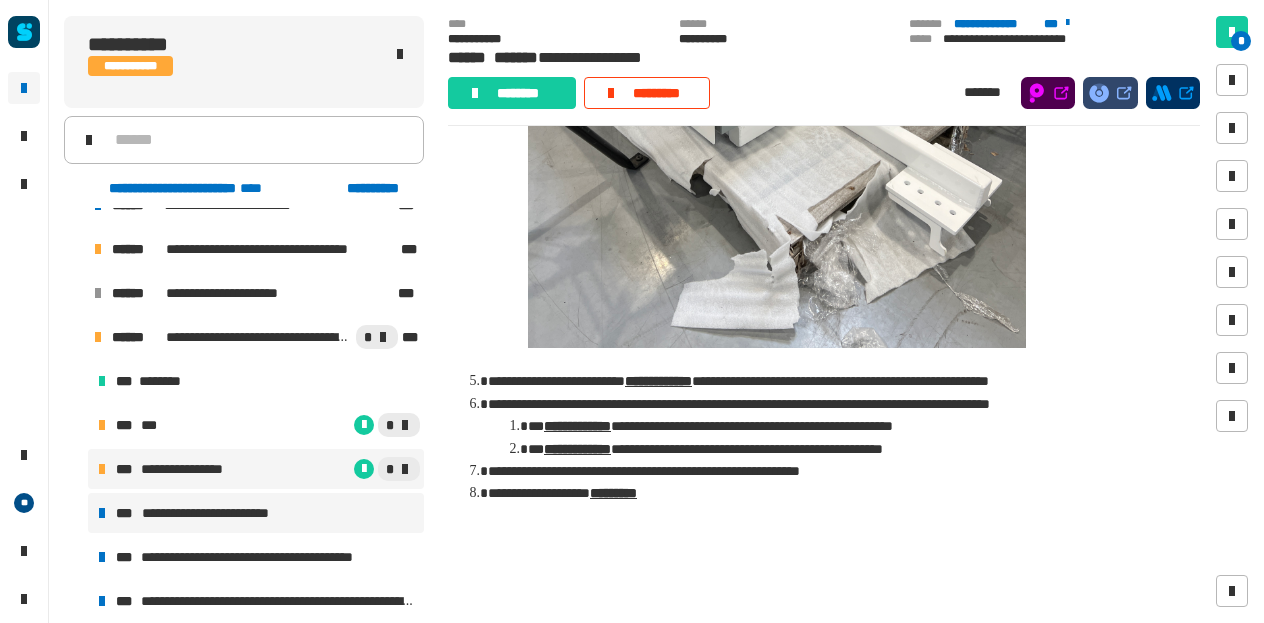 click on "**********" at bounding box center (223, 513) 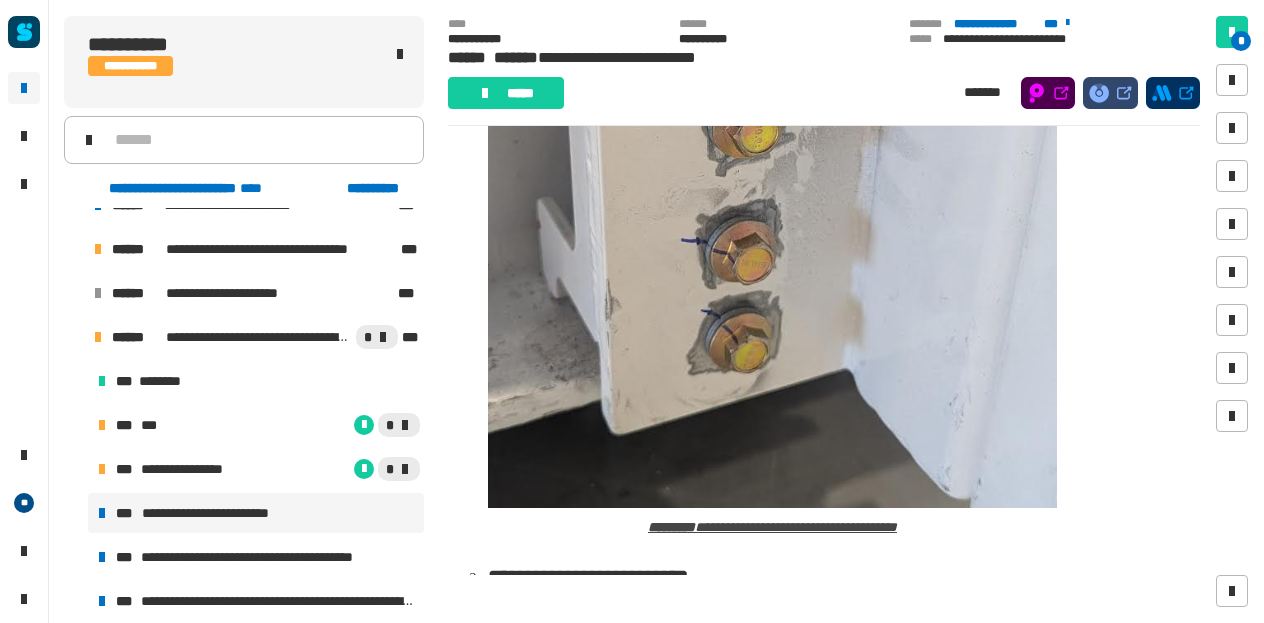 scroll, scrollTop: 0, scrollLeft: 0, axis: both 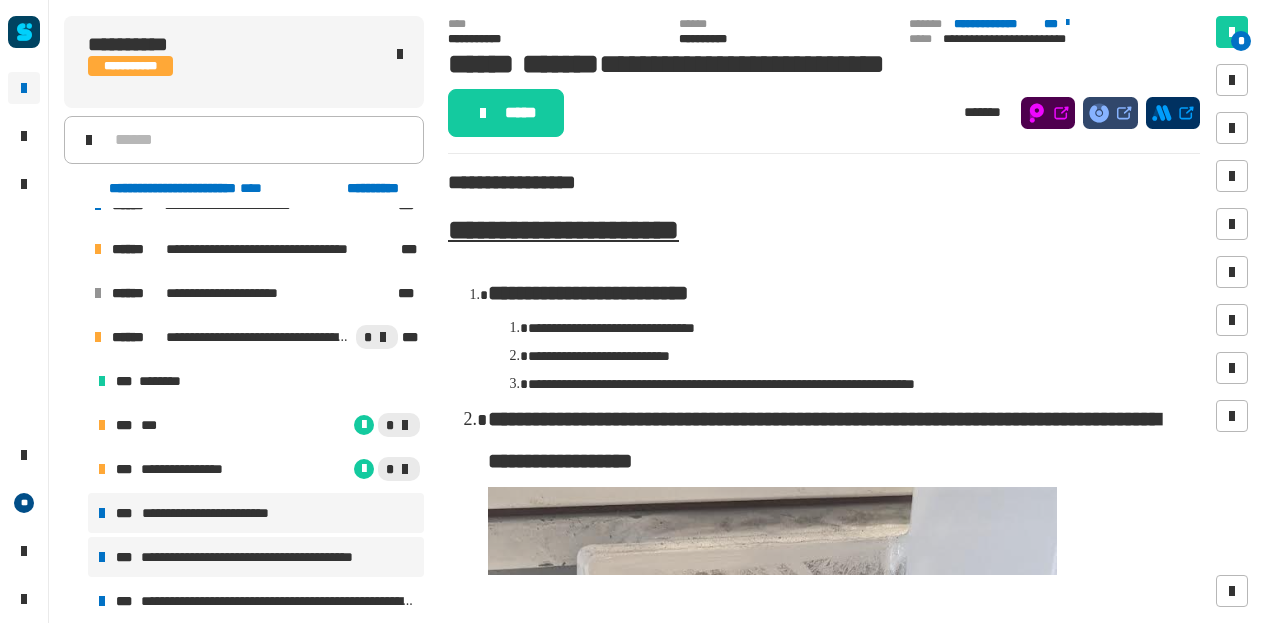 click on "**********" at bounding box center (256, 557) 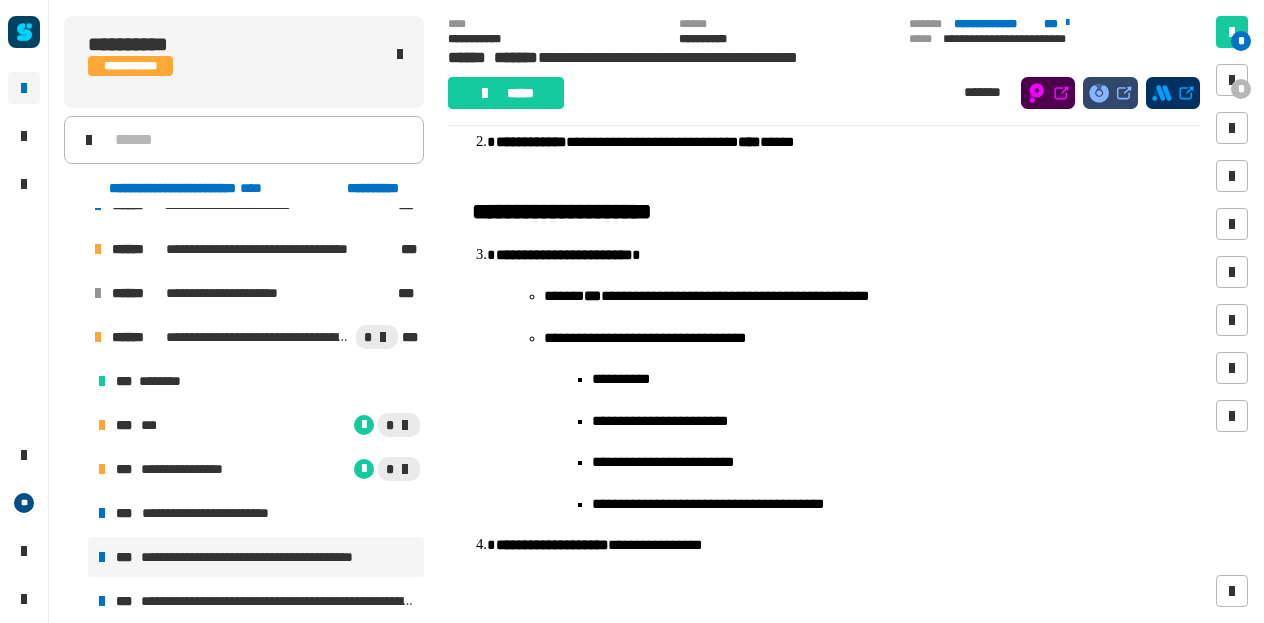 scroll, scrollTop: 918, scrollLeft: 0, axis: vertical 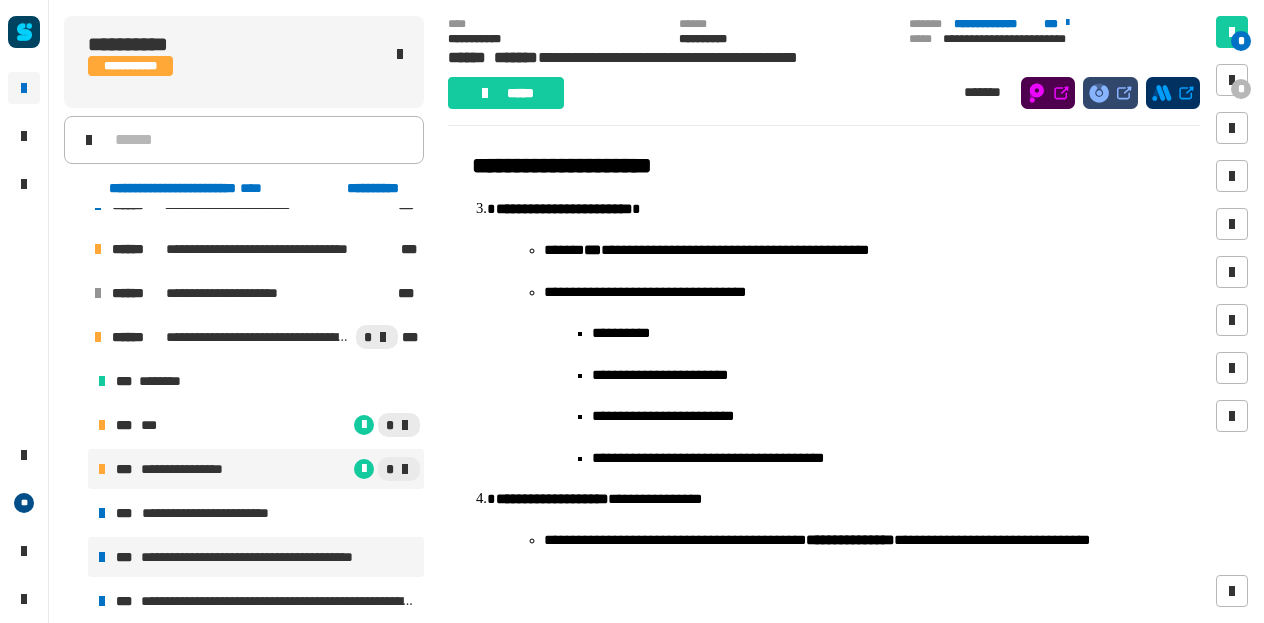 click on "**********" at bounding box center [194, 469] 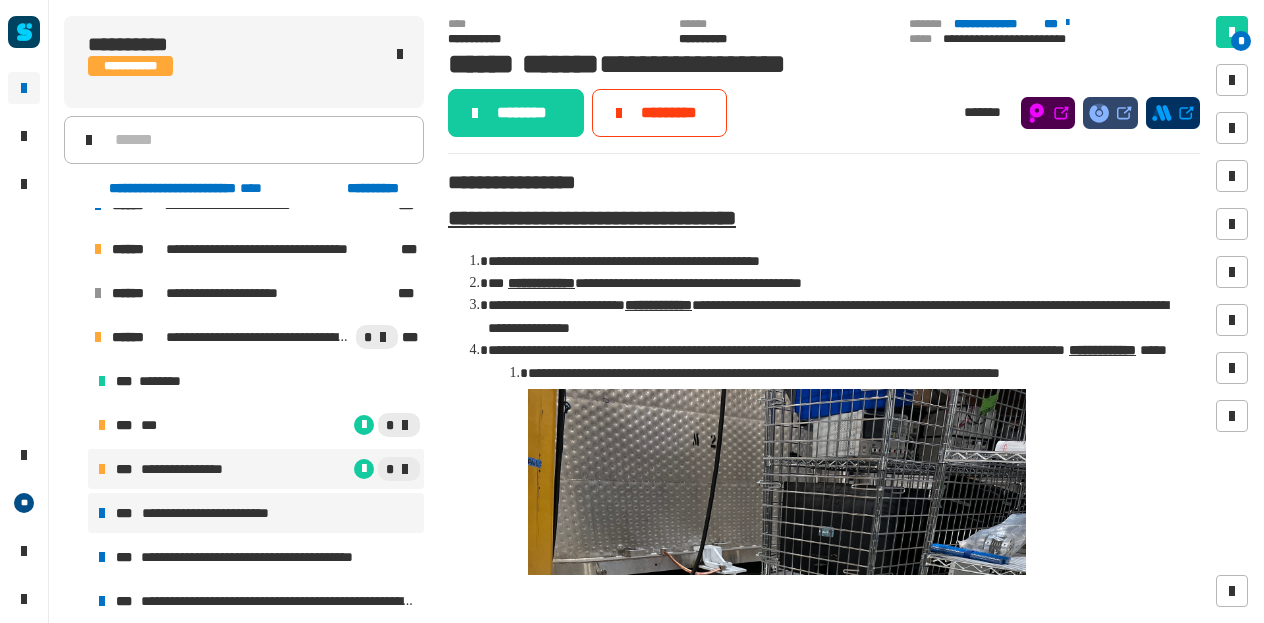 click on "**********" at bounding box center (223, 513) 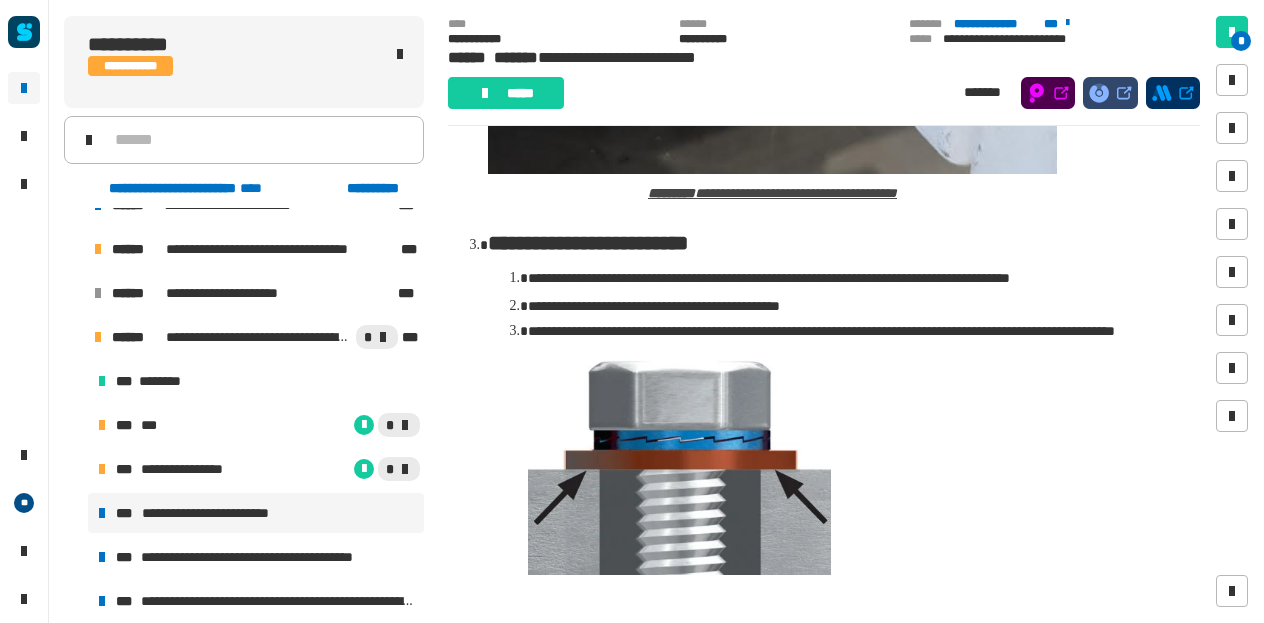 scroll, scrollTop: 888, scrollLeft: 0, axis: vertical 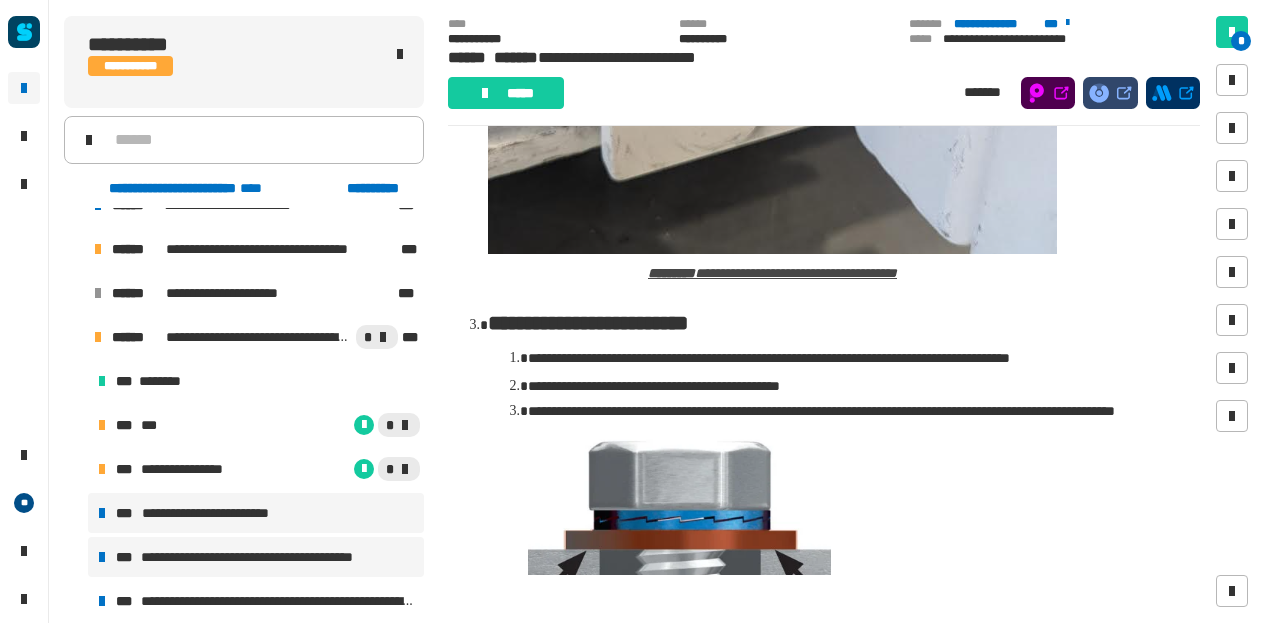 click on "**********" at bounding box center (269, 557) 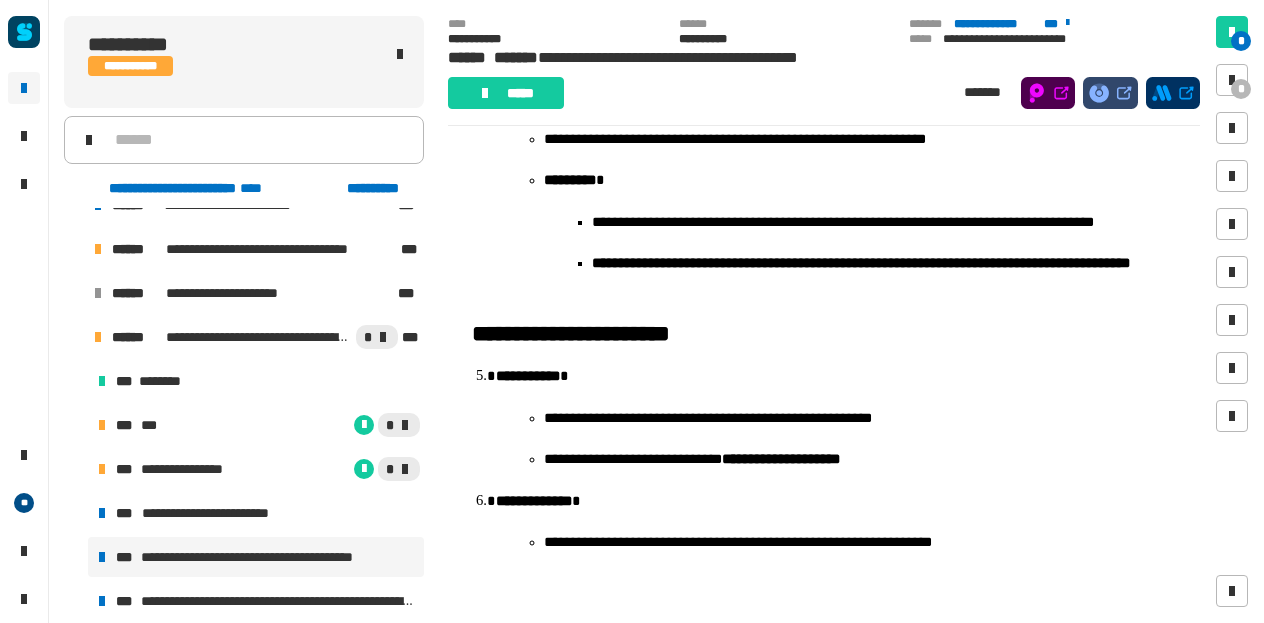 scroll, scrollTop: 1518, scrollLeft: 0, axis: vertical 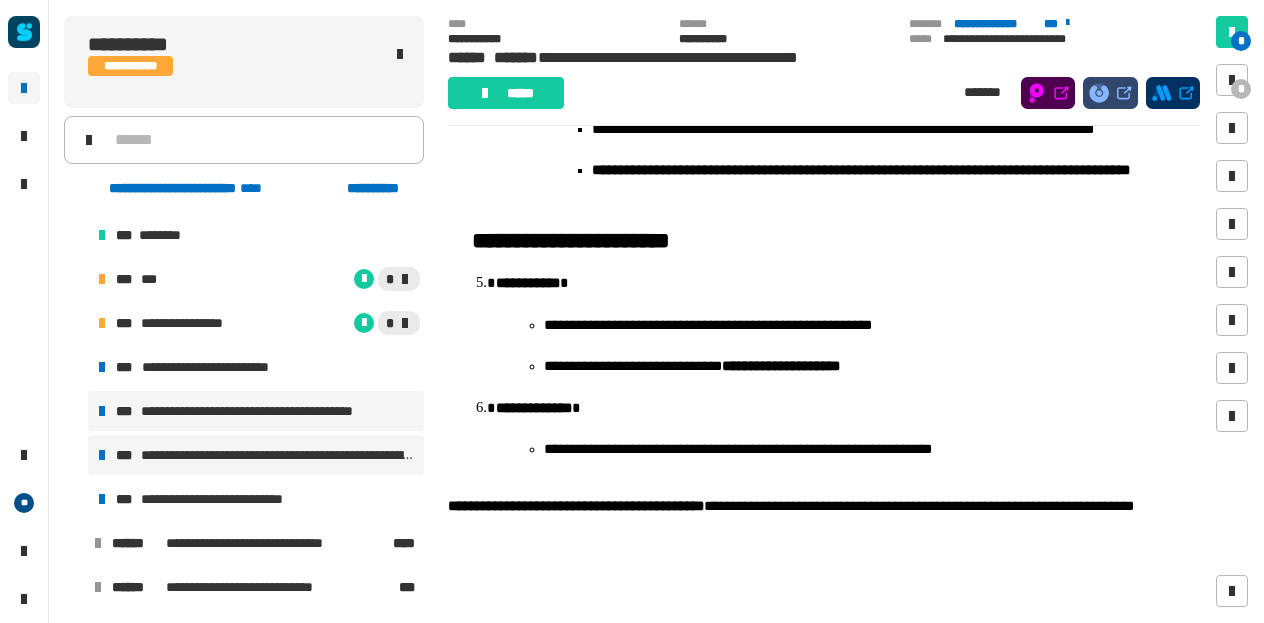 click on "**********" at bounding box center [278, 455] 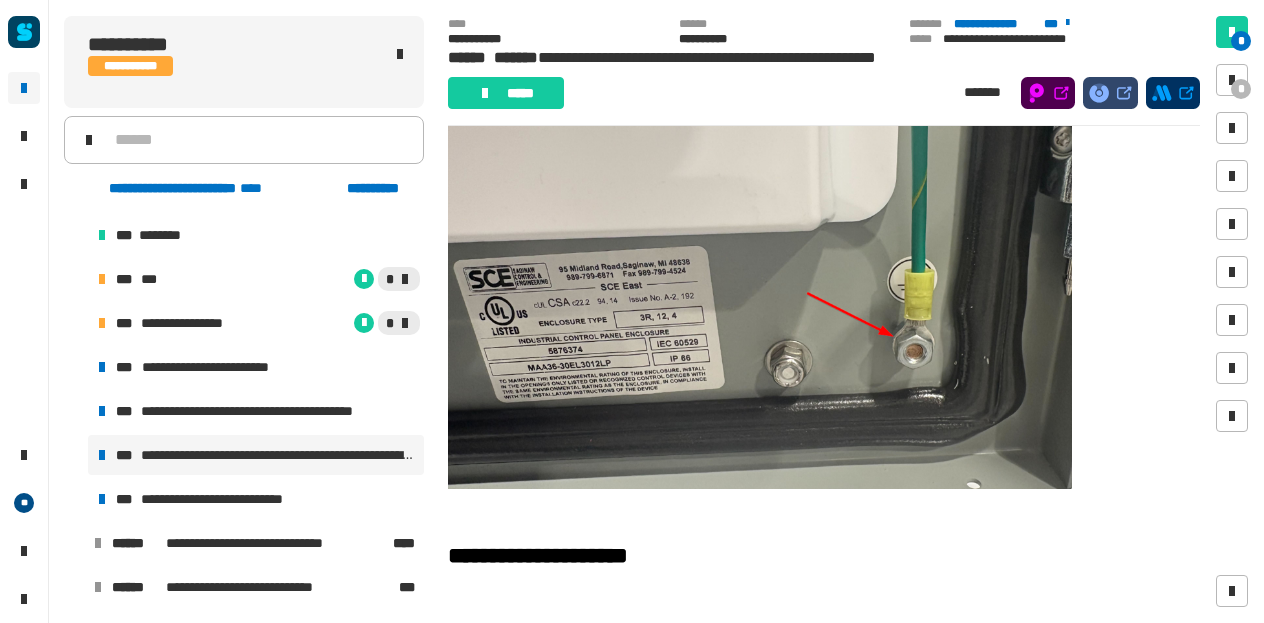 scroll, scrollTop: 371, scrollLeft: 0, axis: vertical 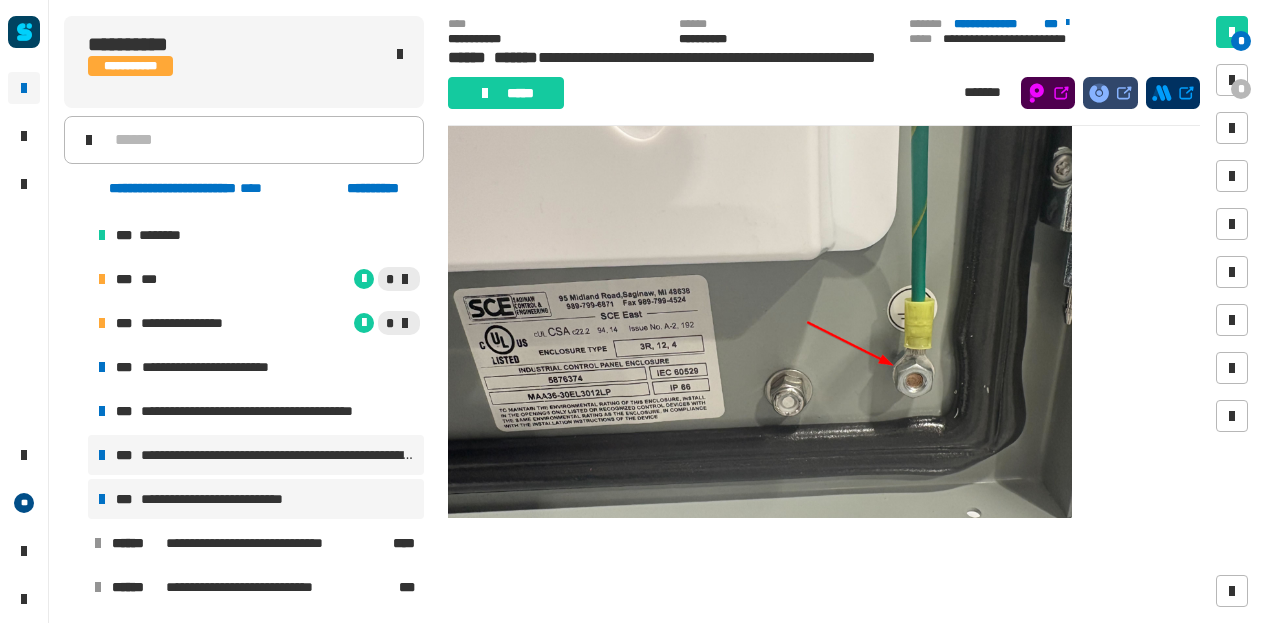 click on "**********" at bounding box center (229, 499) 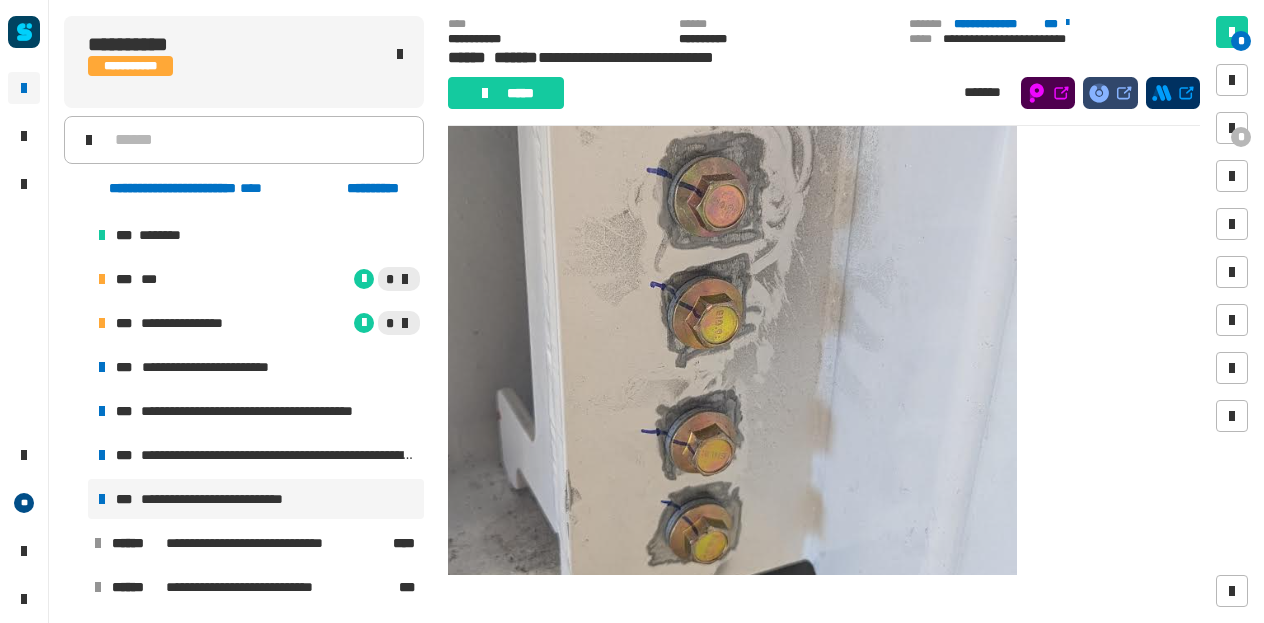 scroll, scrollTop: 393, scrollLeft: 0, axis: vertical 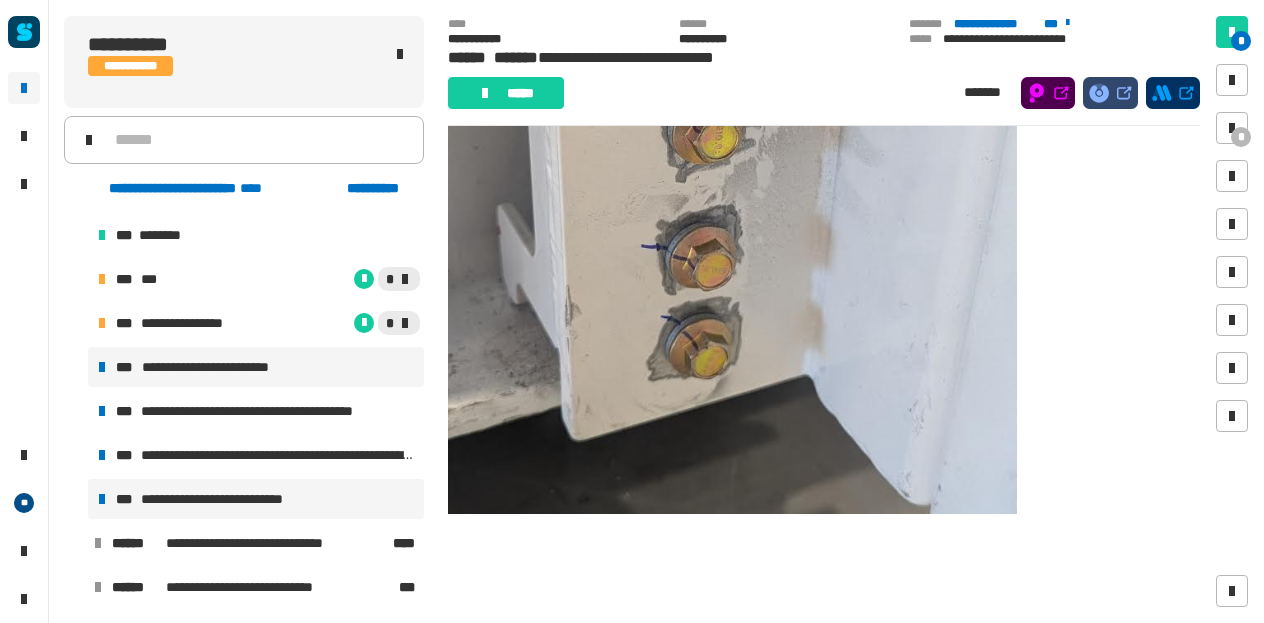 click on "**********" at bounding box center [223, 367] 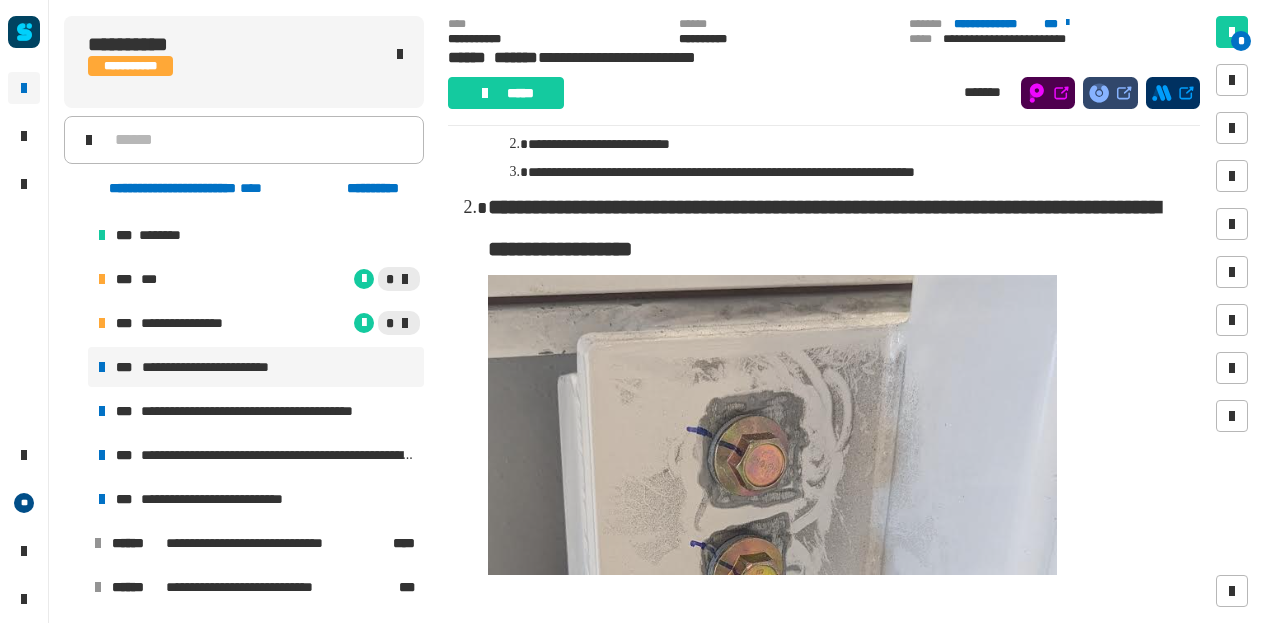 scroll, scrollTop: 188, scrollLeft: 0, axis: vertical 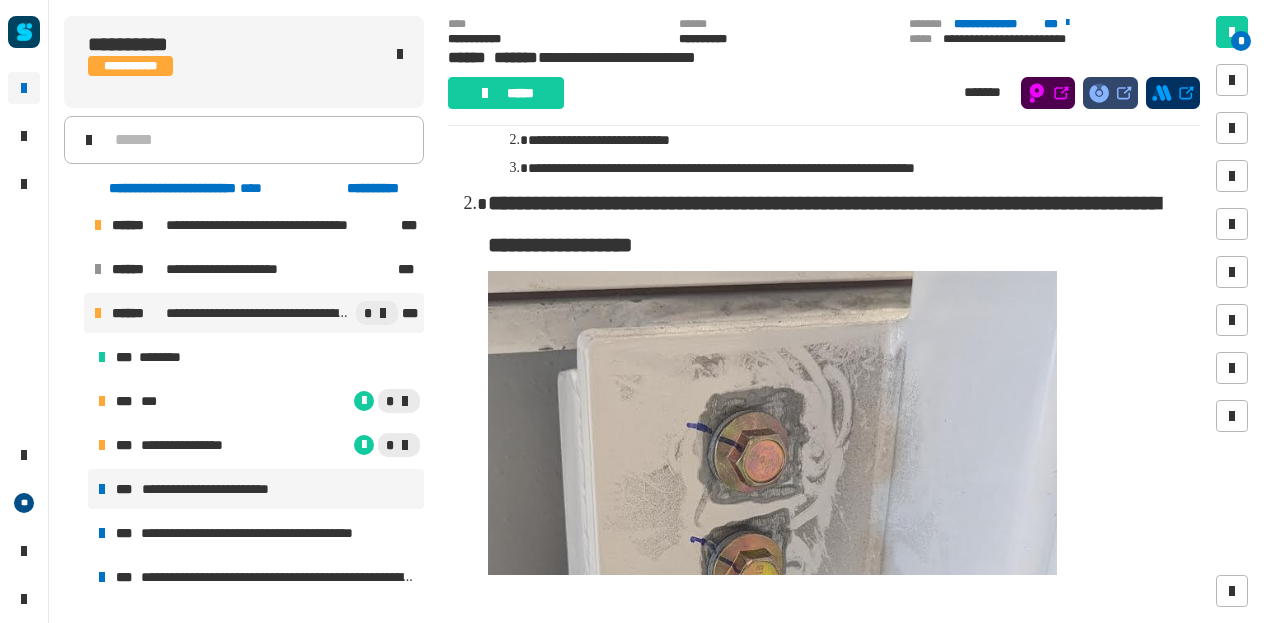 click on "**********" at bounding box center (254, 313) 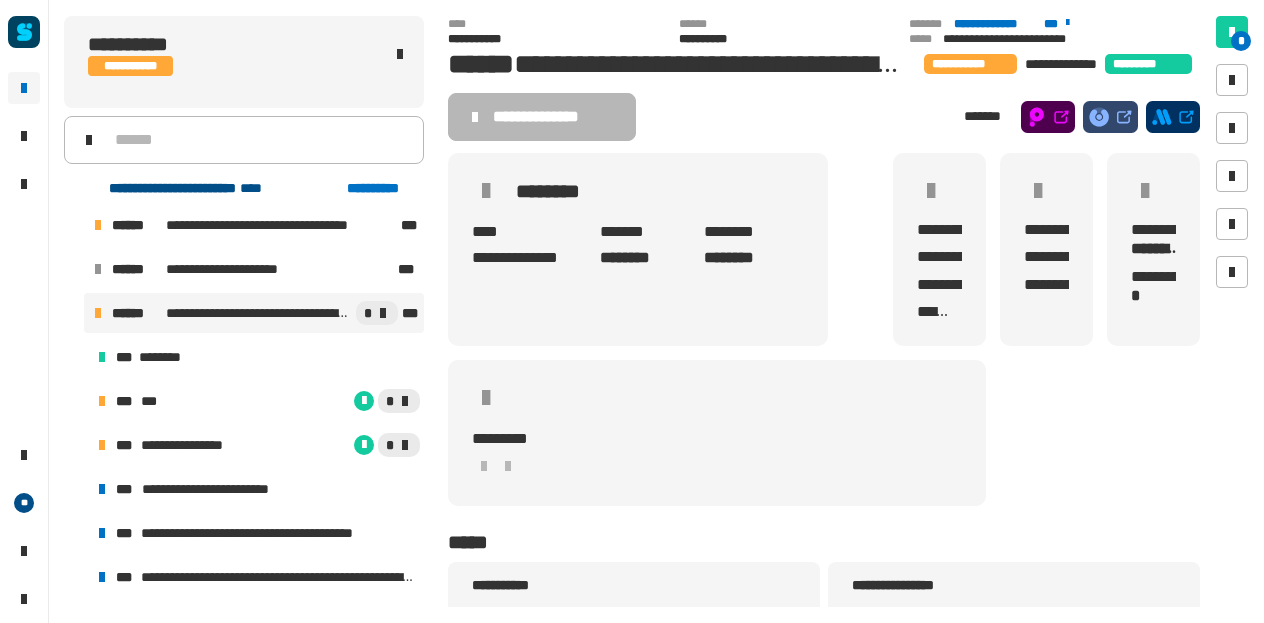 click on "**********" 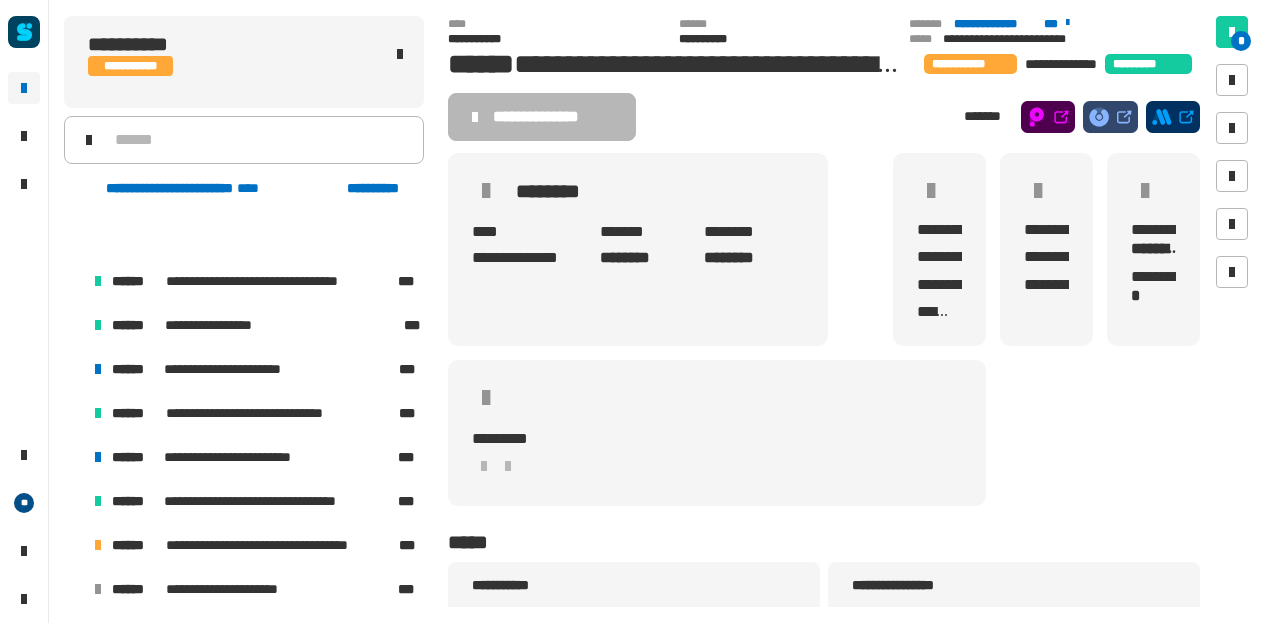 scroll, scrollTop: 1970, scrollLeft: 0, axis: vertical 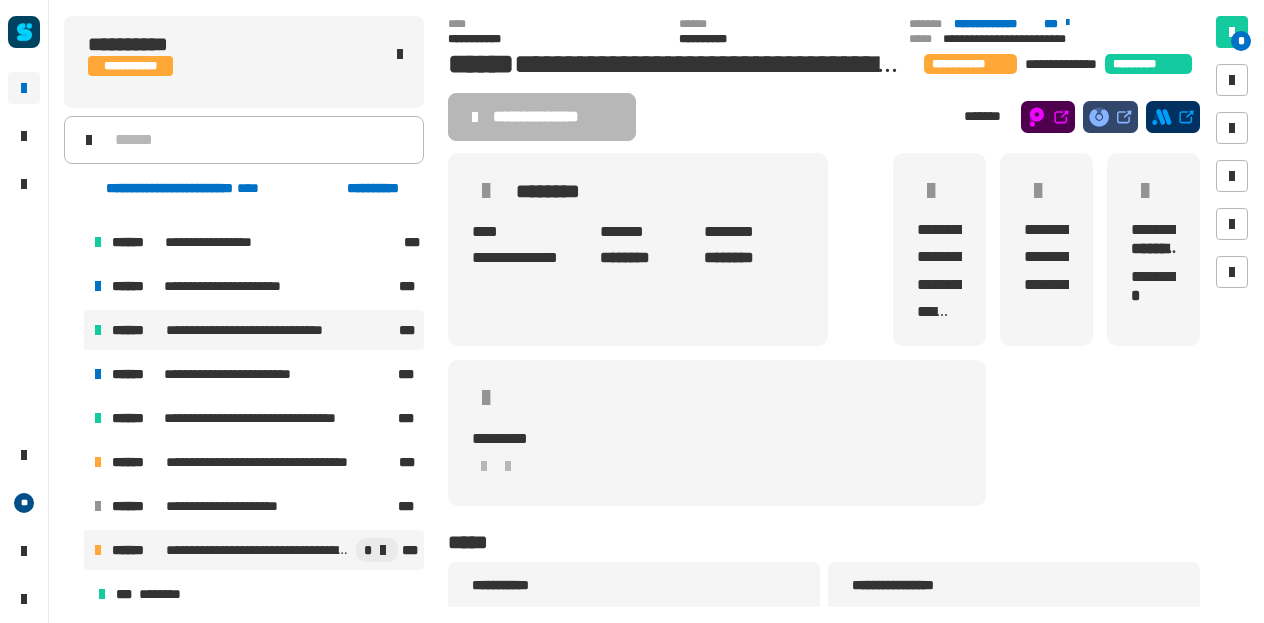 click on "**********" at bounding box center [254, 330] 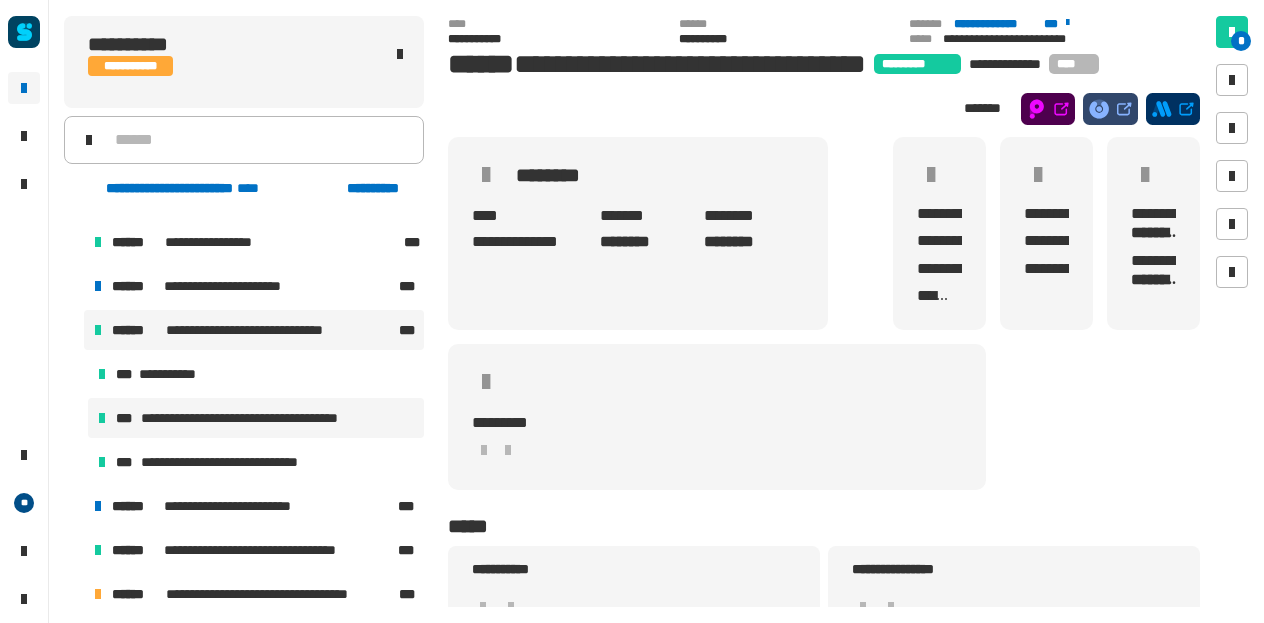 click on "**********" at bounding box center [268, 418] 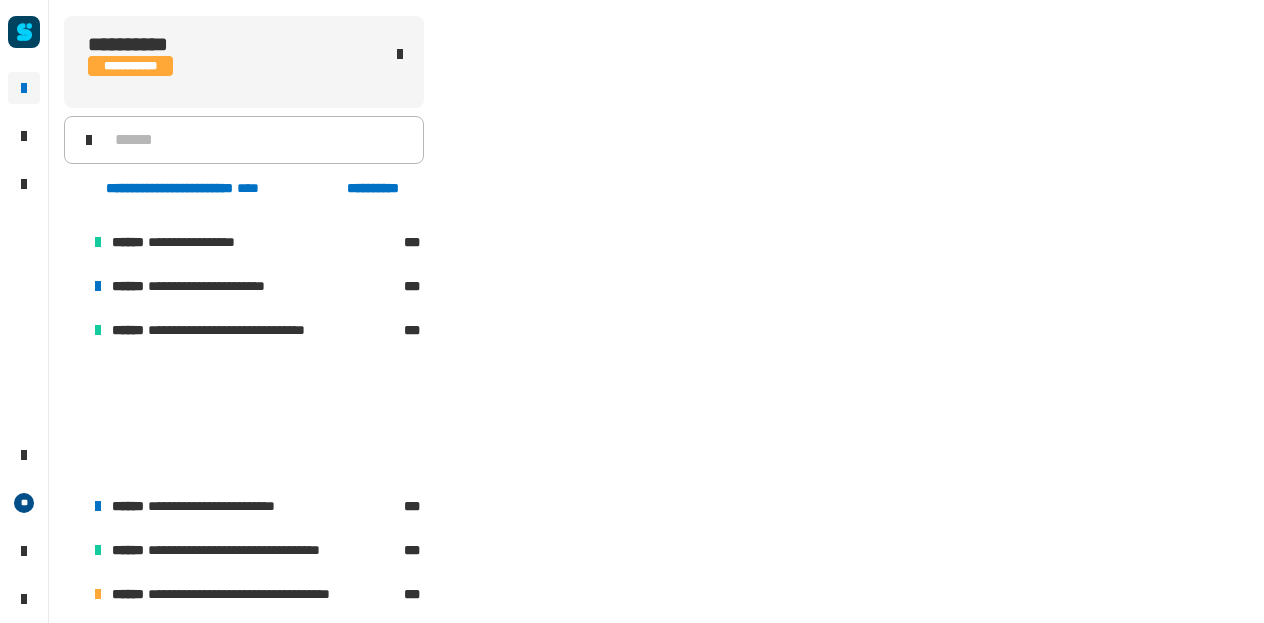 scroll, scrollTop: 1980, scrollLeft: 0, axis: vertical 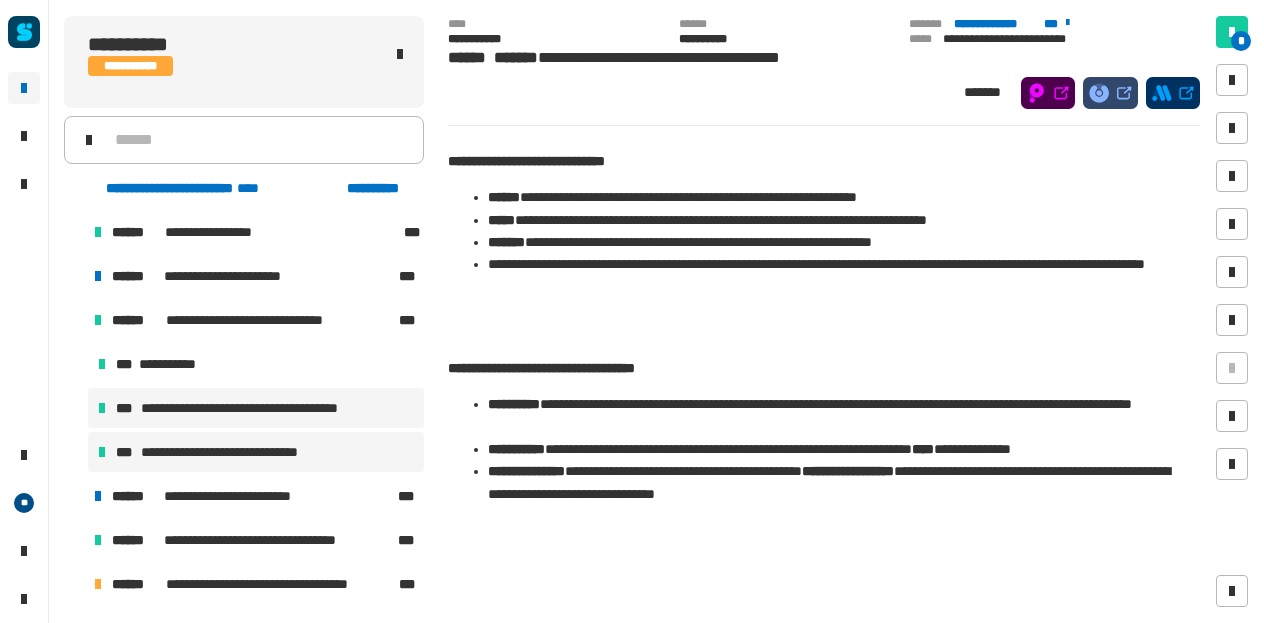 click on "**********" at bounding box center [239, 452] 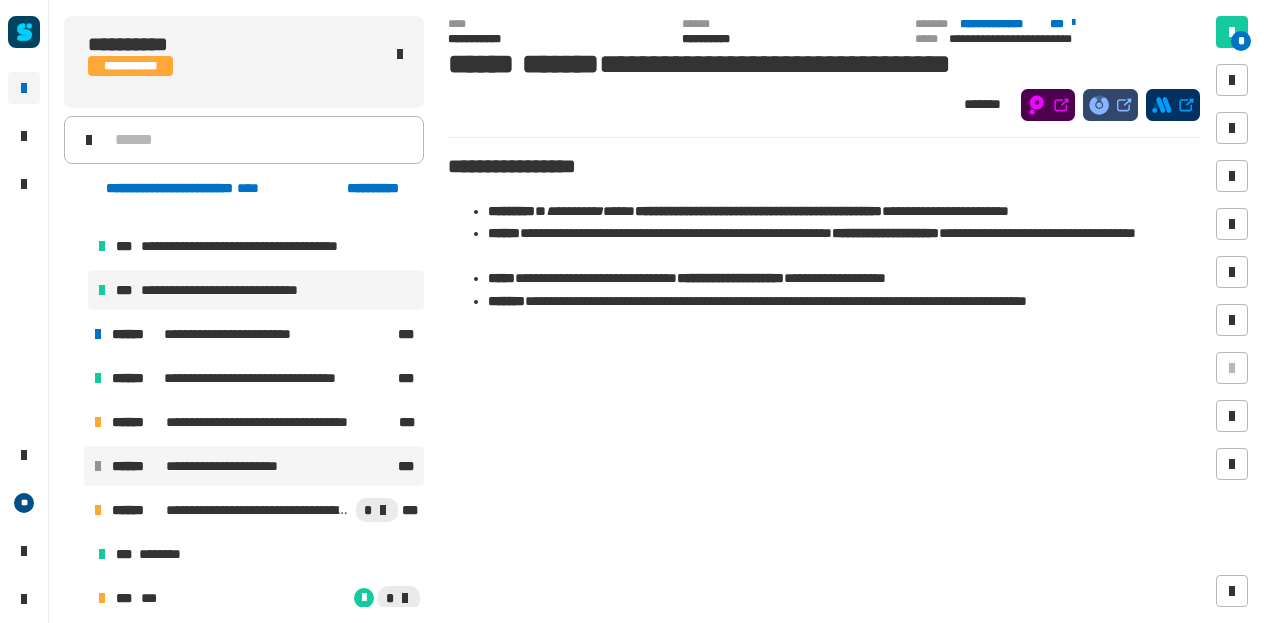 scroll, scrollTop: 2192, scrollLeft: 0, axis: vertical 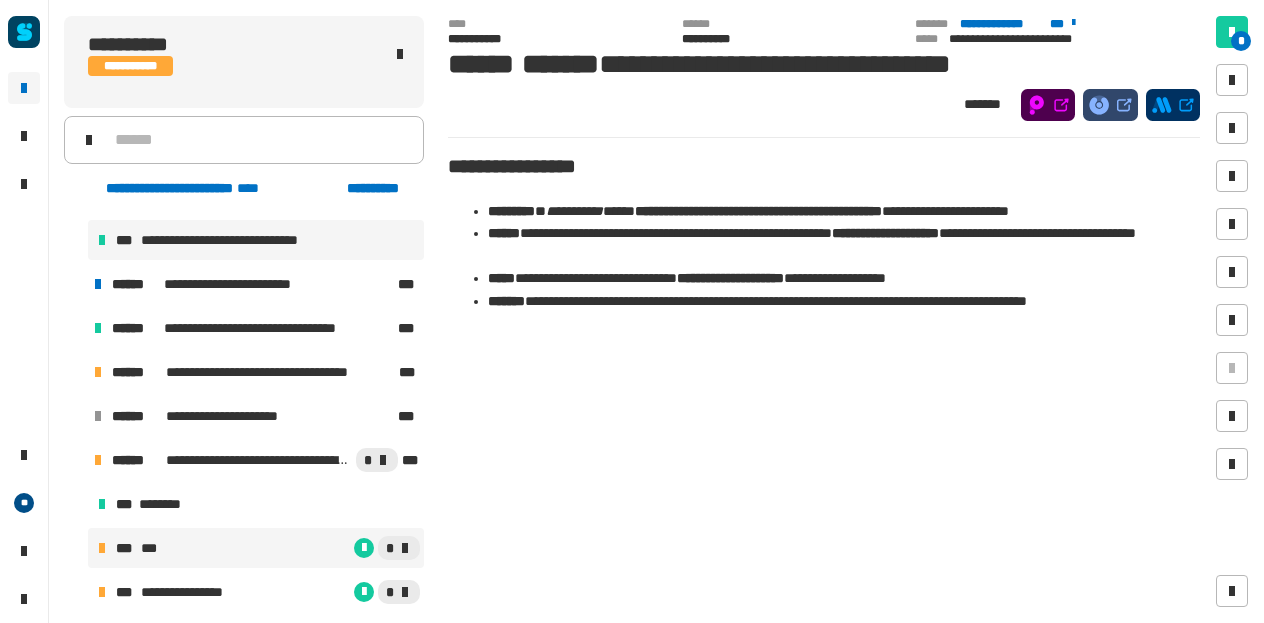 click on "***" at bounding box center [149, 548] 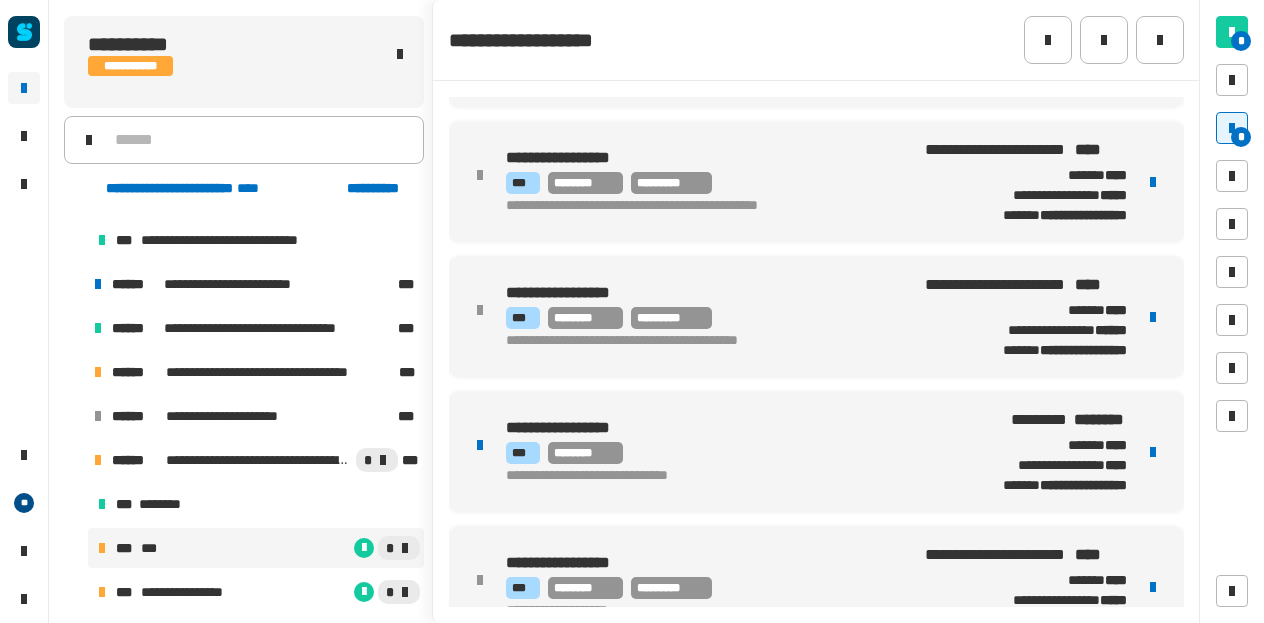 scroll, scrollTop: 683, scrollLeft: 0, axis: vertical 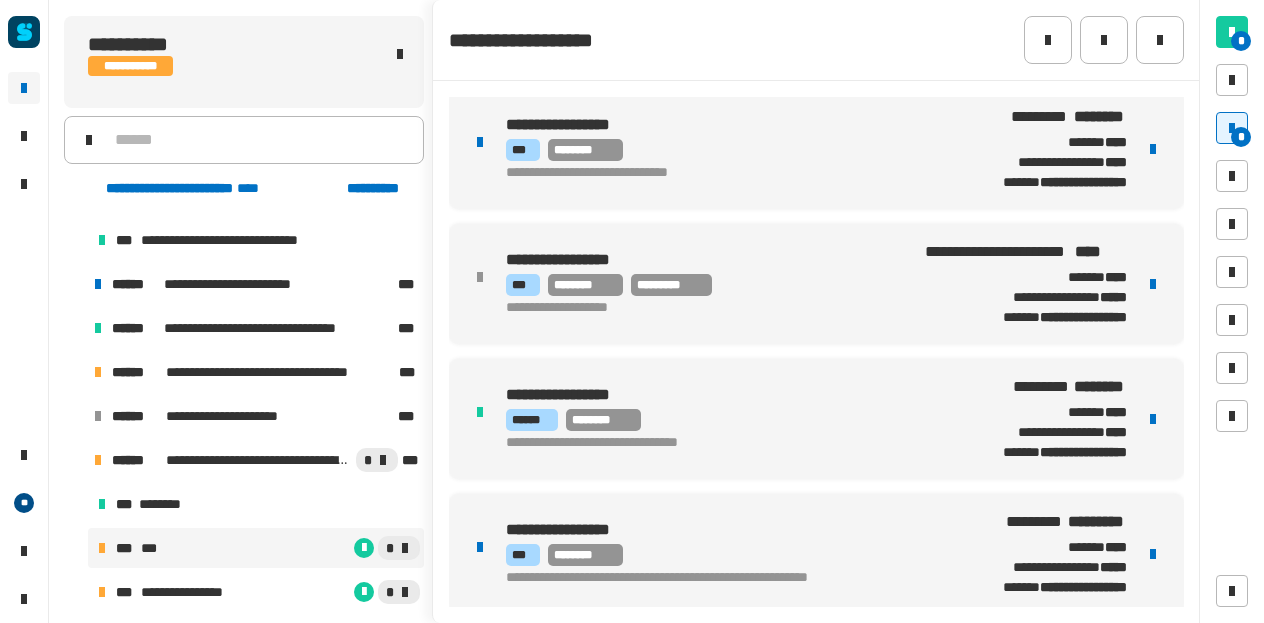 click on "***" at bounding box center [149, 548] 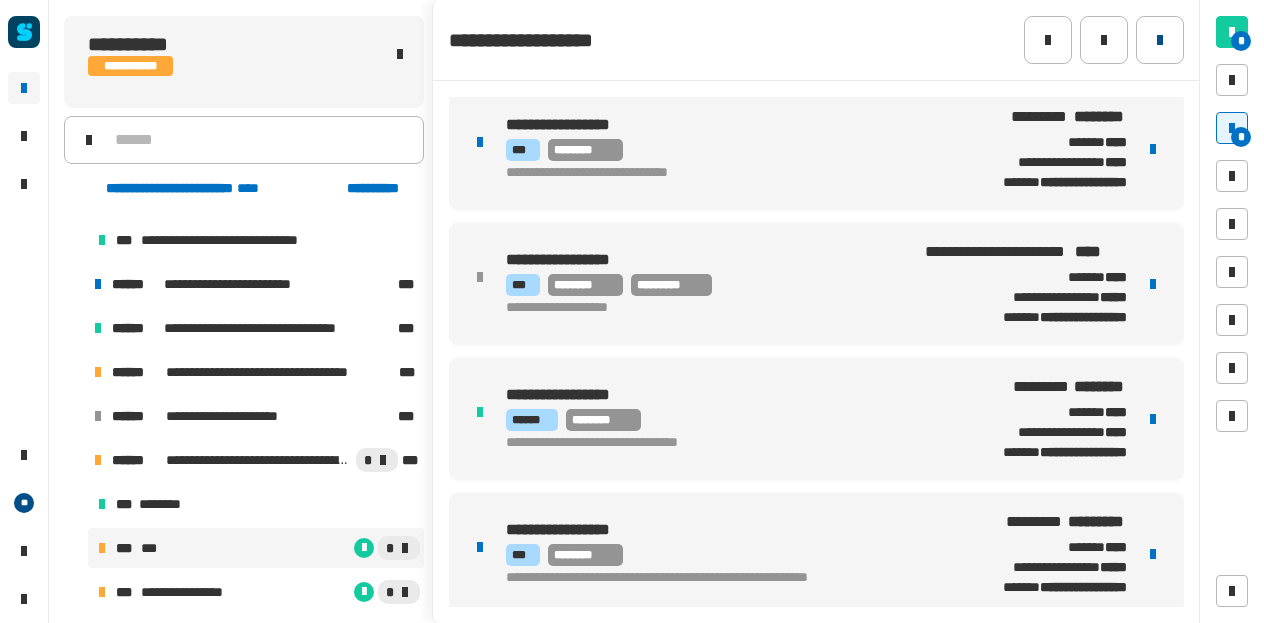 click 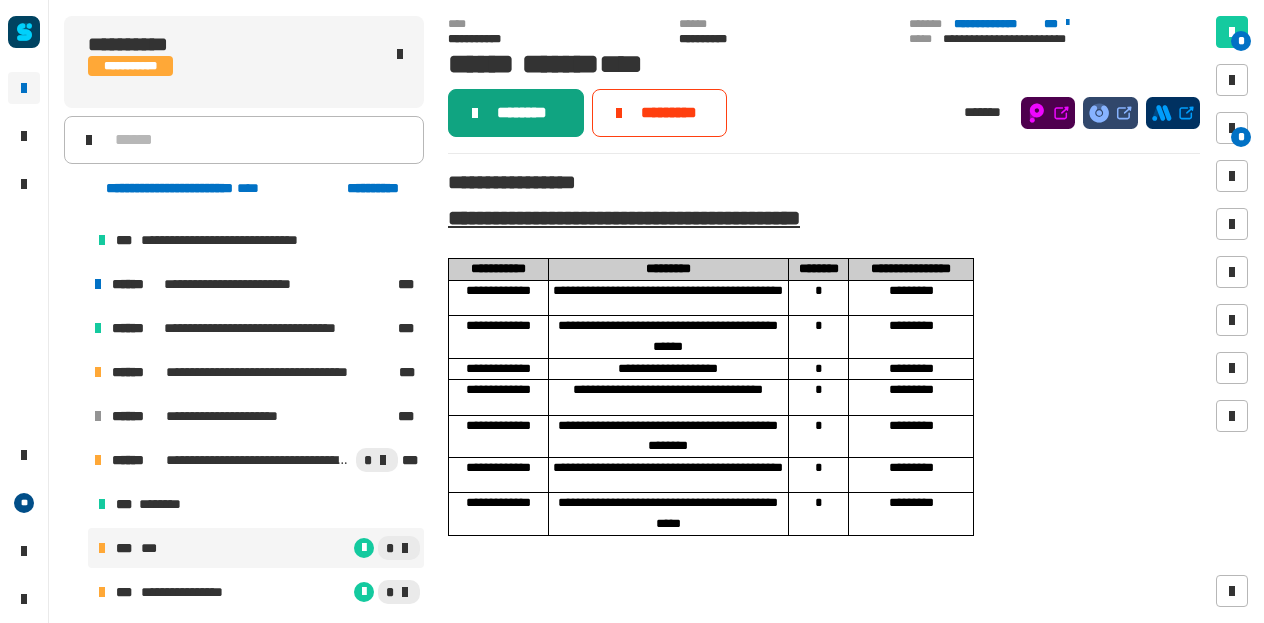 click on "********" 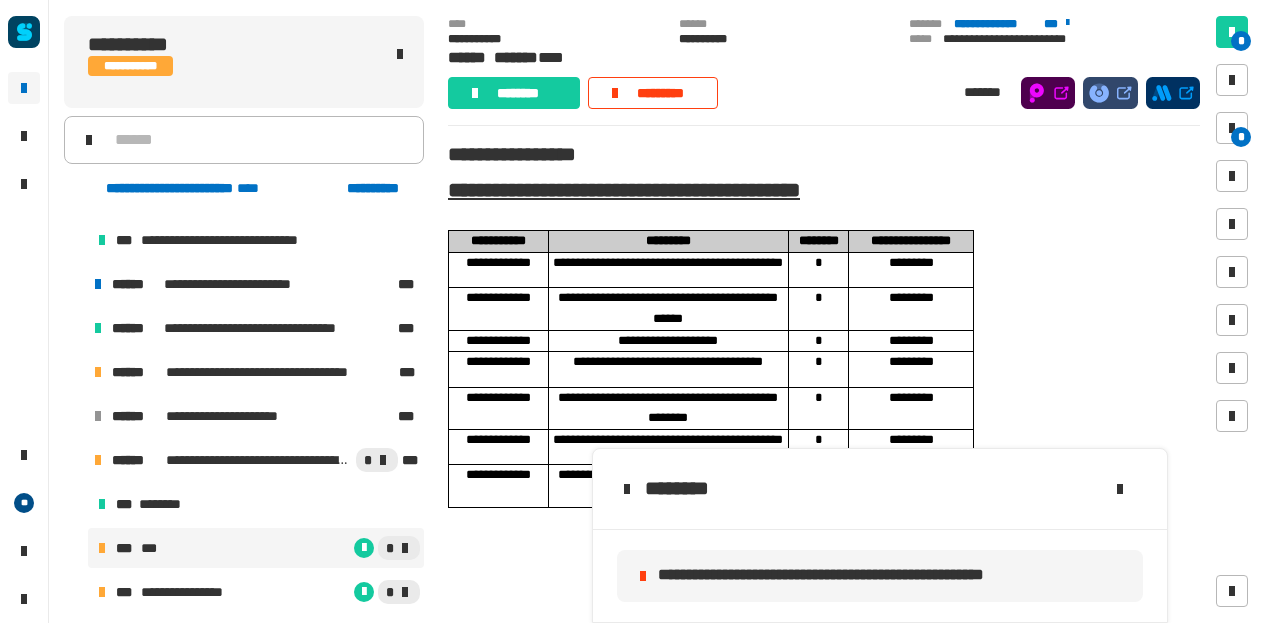 scroll, scrollTop: 8, scrollLeft: 0, axis: vertical 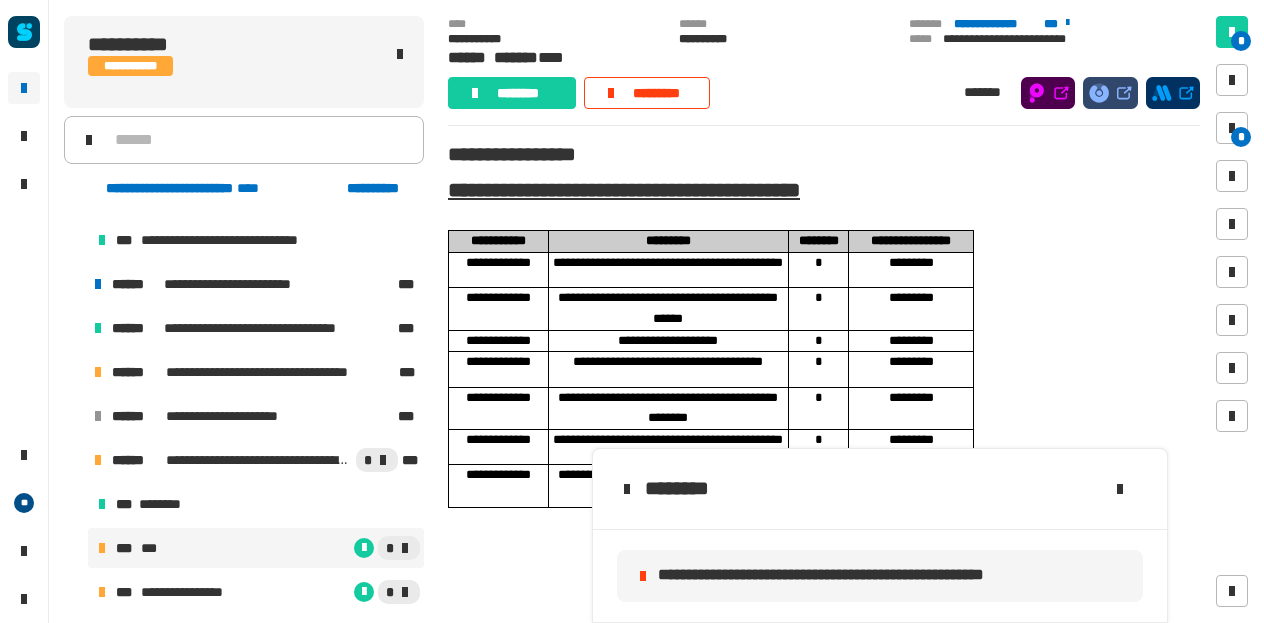 click on "**********" 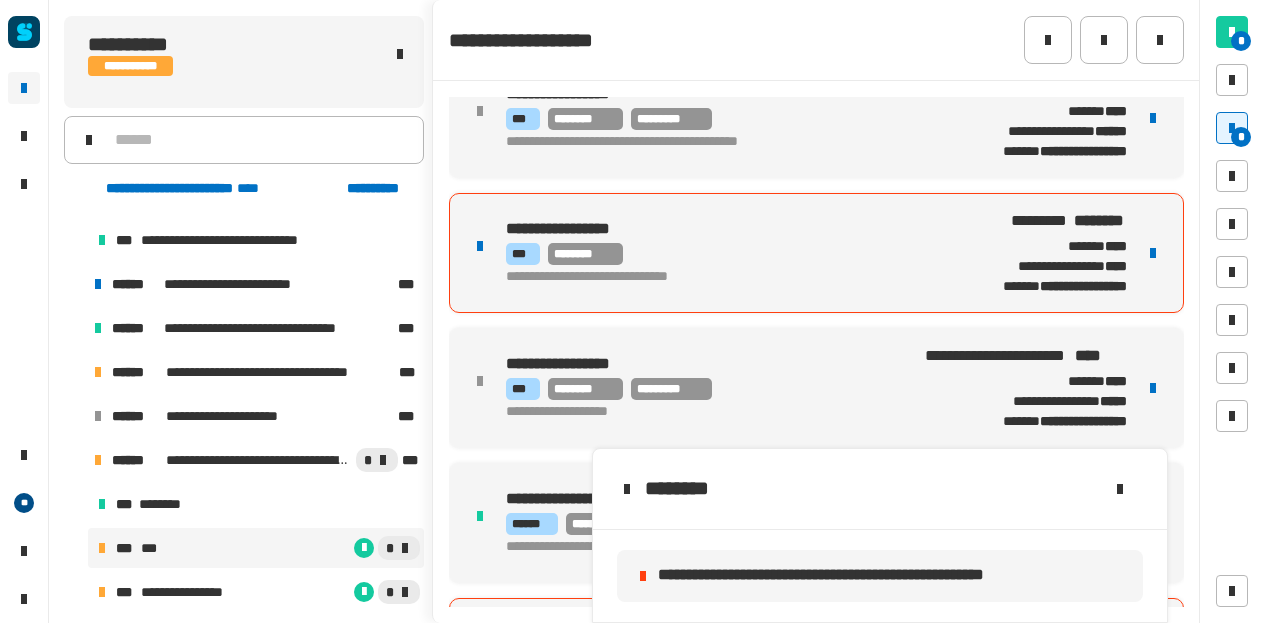 scroll, scrollTop: 614, scrollLeft: 0, axis: vertical 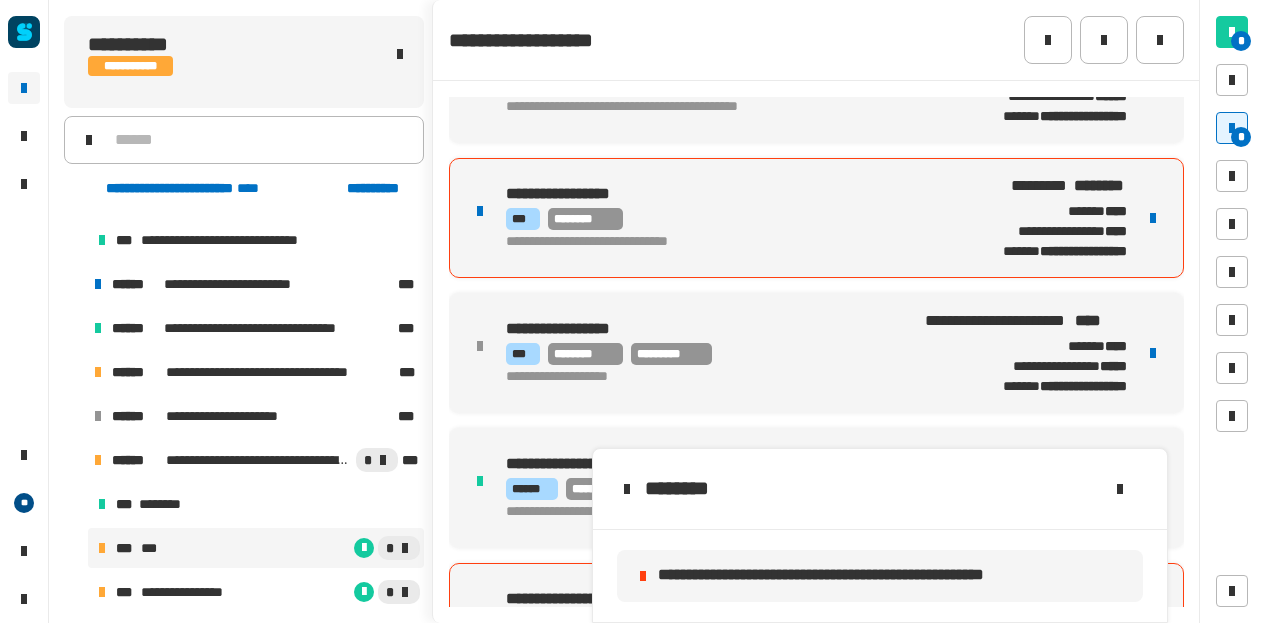 click on "*** ********" at bounding box center [726, 219] 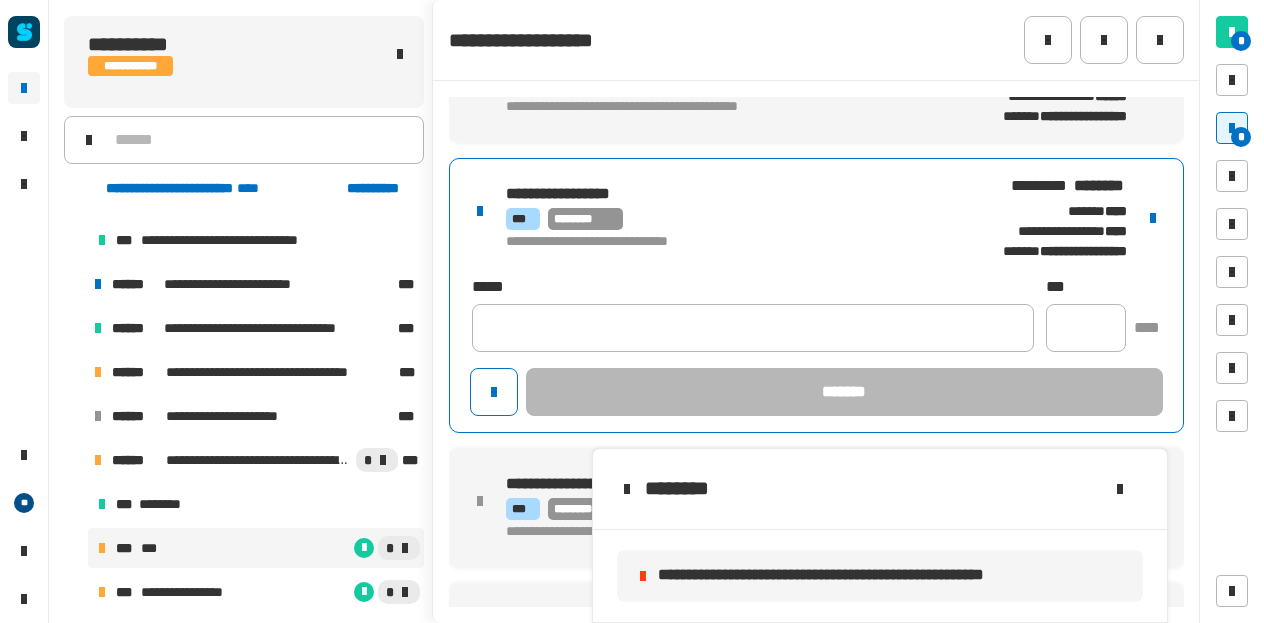 click at bounding box center [1153, 218] 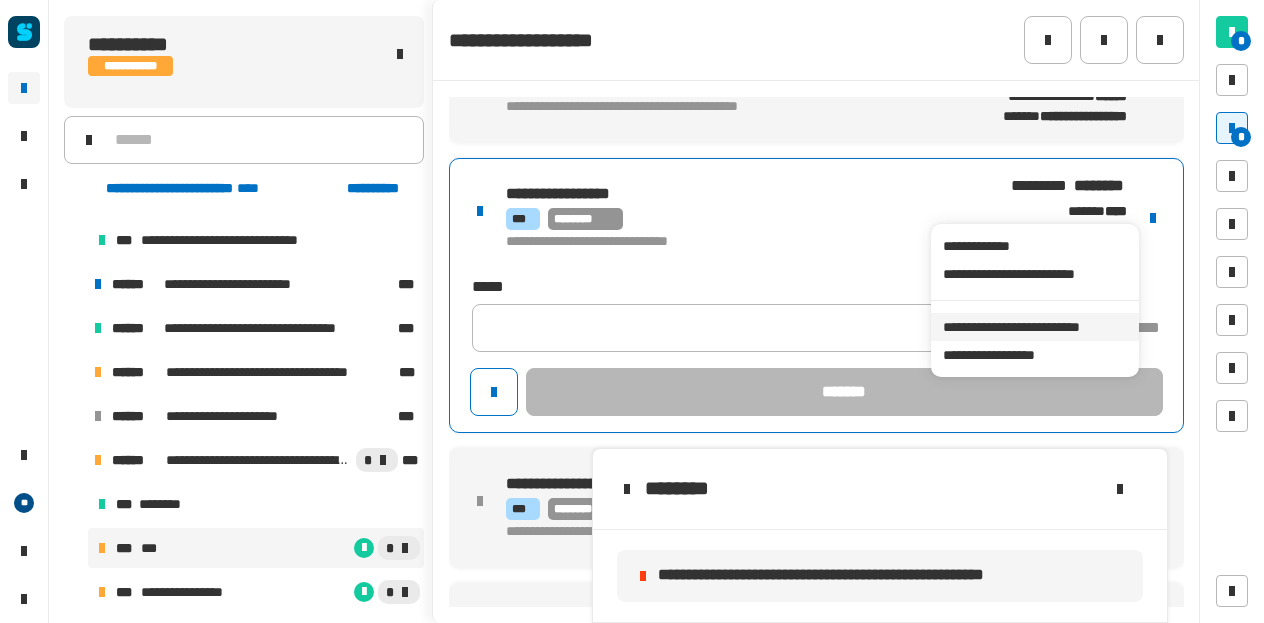 click on "**********" at bounding box center (1034, 327) 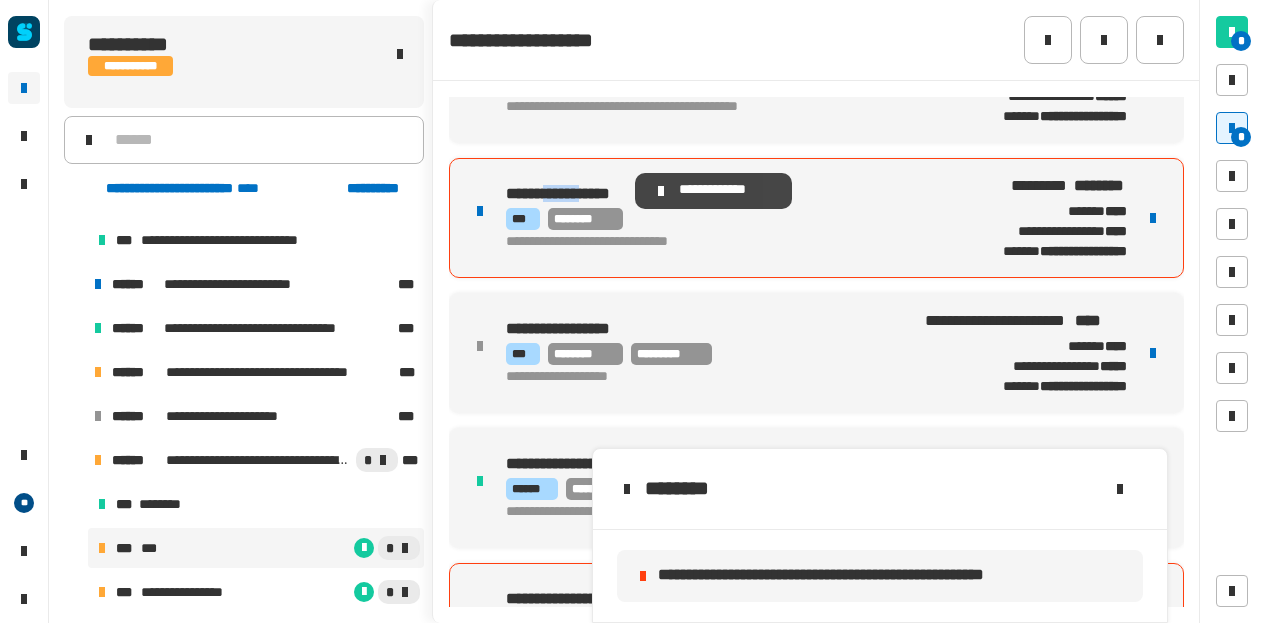 drag, startPoint x: 620, startPoint y: 193, endPoint x: 558, endPoint y: 195, distance: 62.03225 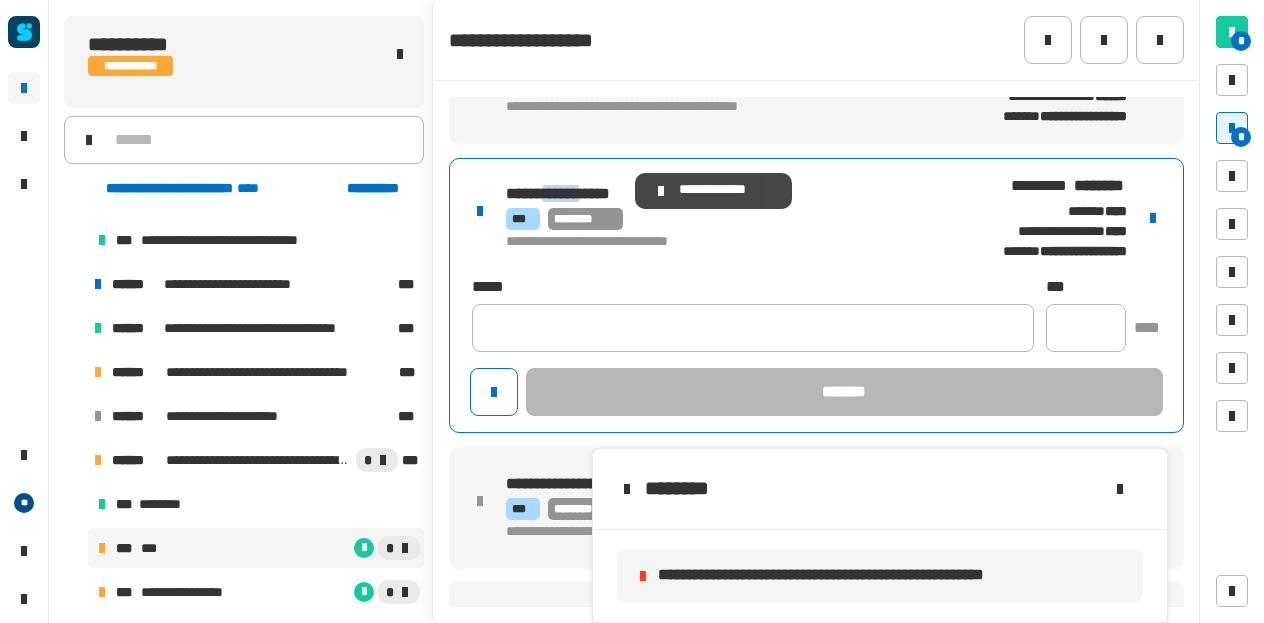 click on "**********" at bounding box center [545, 193] 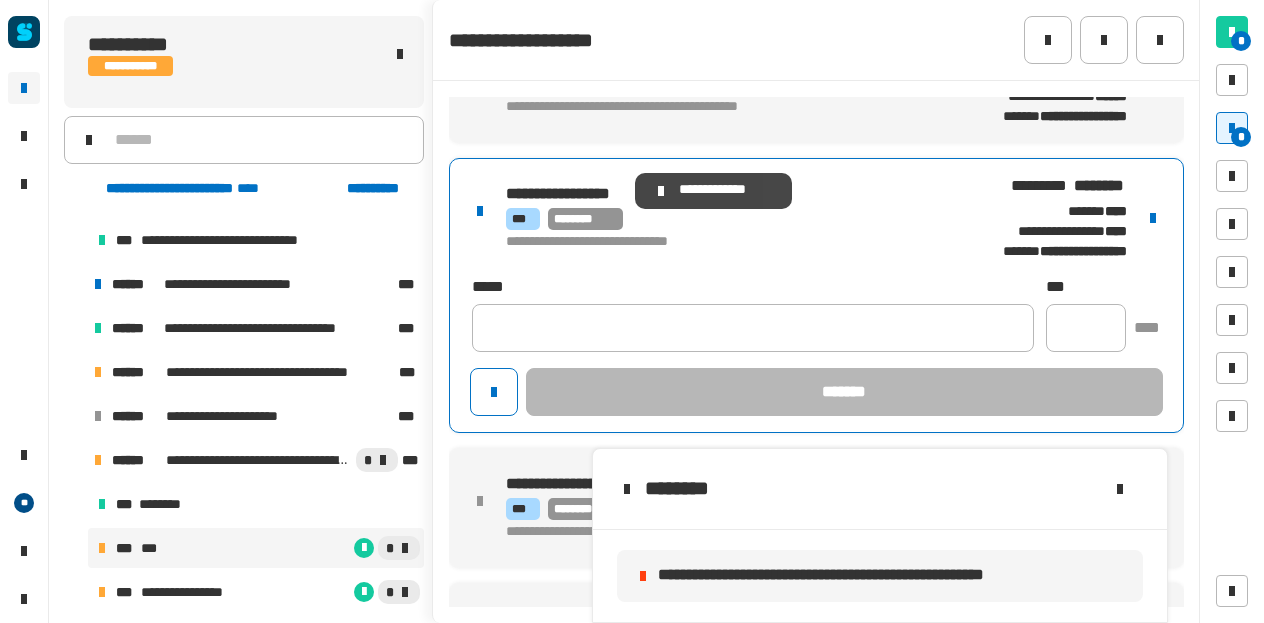 click on "**********" at bounding box center [714, 191] 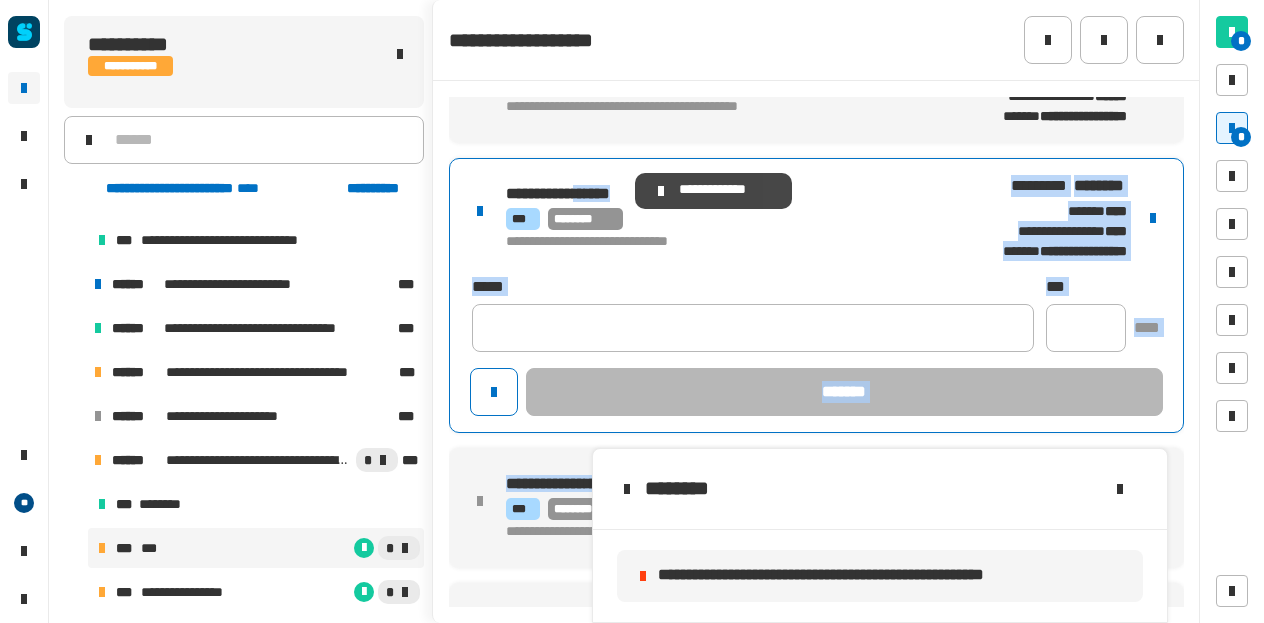 drag, startPoint x: 626, startPoint y: 186, endPoint x: 604, endPoint y: 191, distance: 22.561028 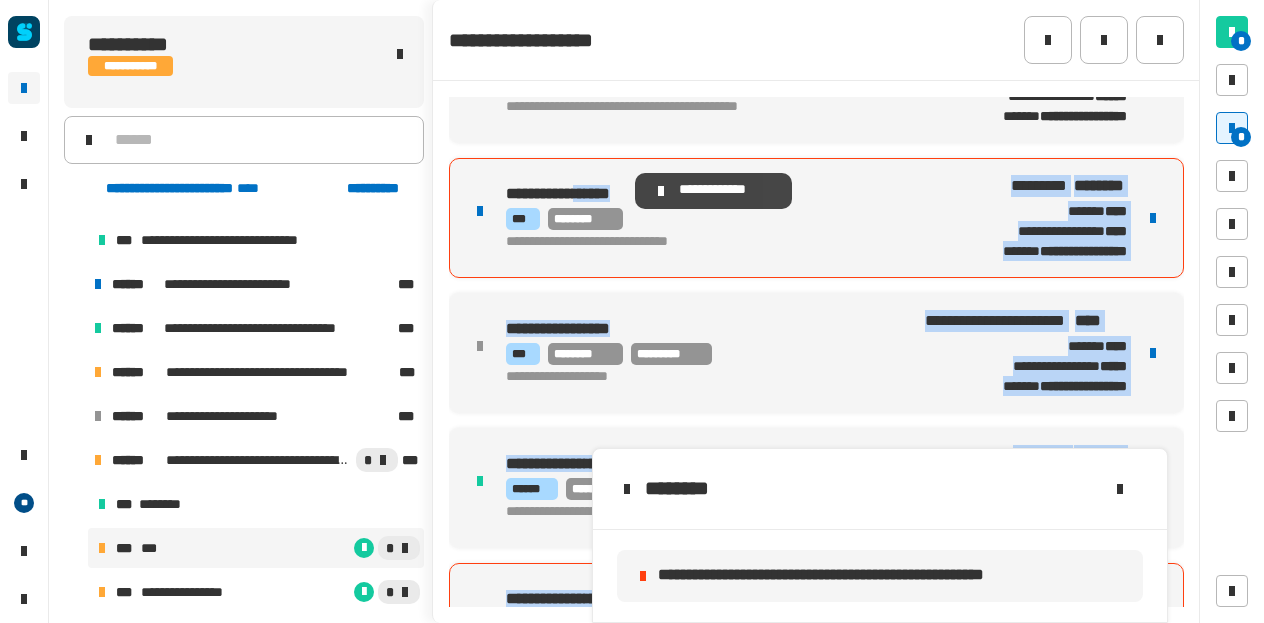 click on "**********" at bounding box center [545, 193] 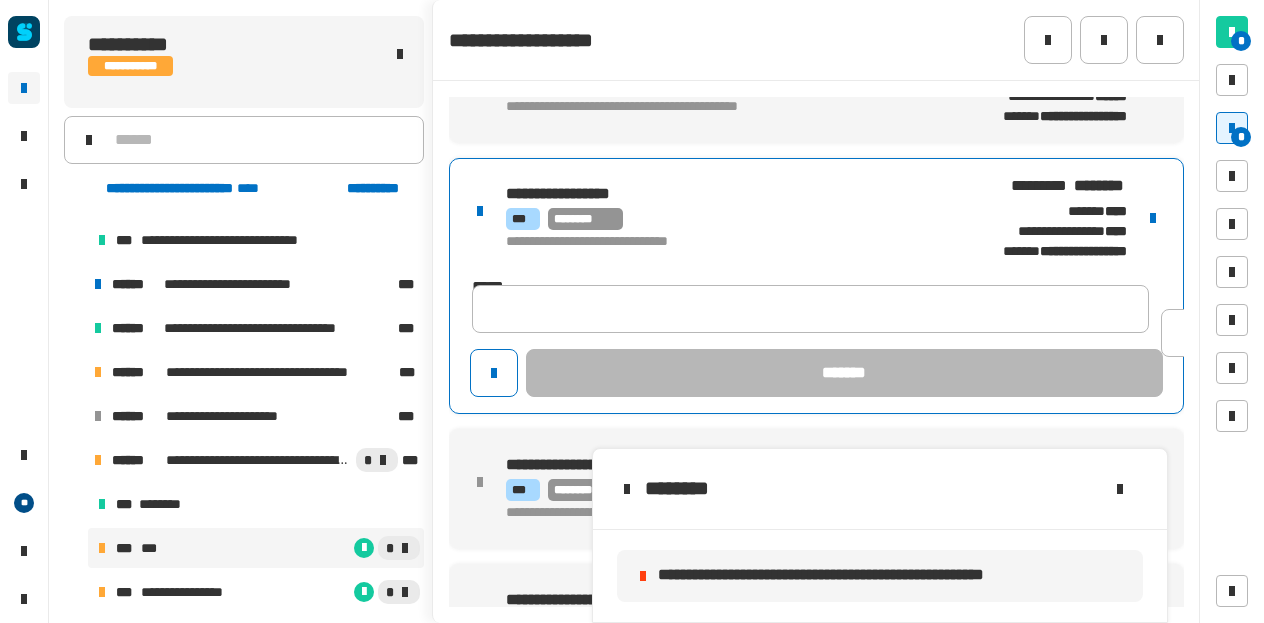click on "*** ********" at bounding box center (726, 219) 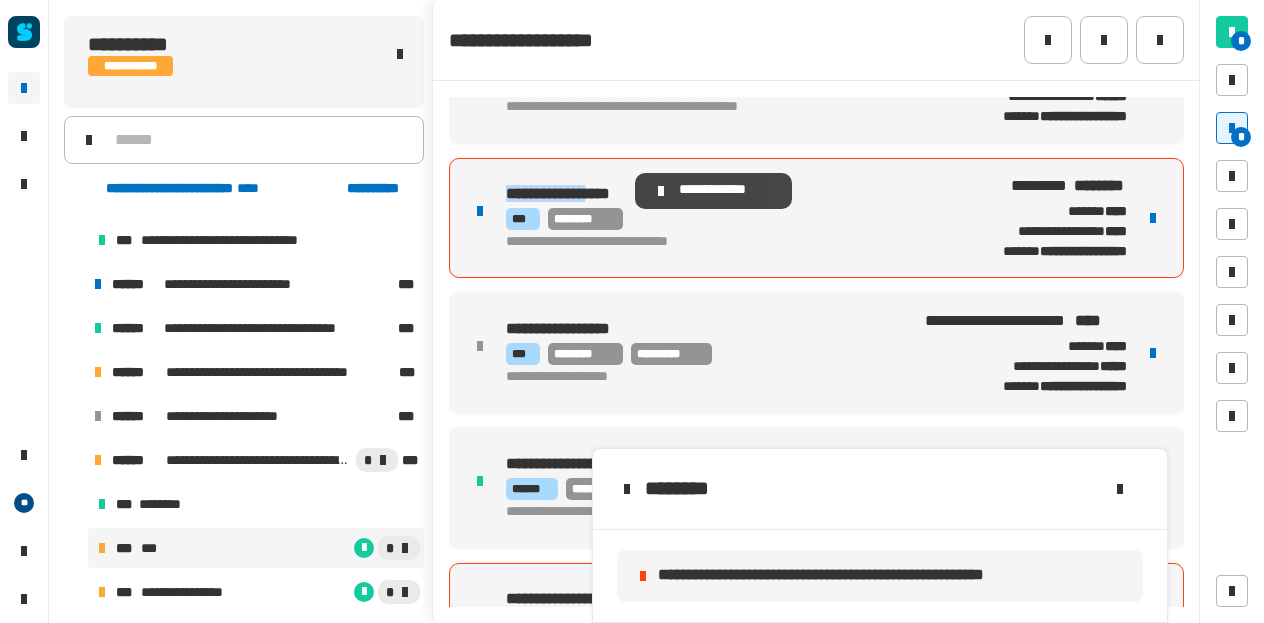 drag, startPoint x: 622, startPoint y: 185, endPoint x: 506, endPoint y: 194, distance: 116.34862 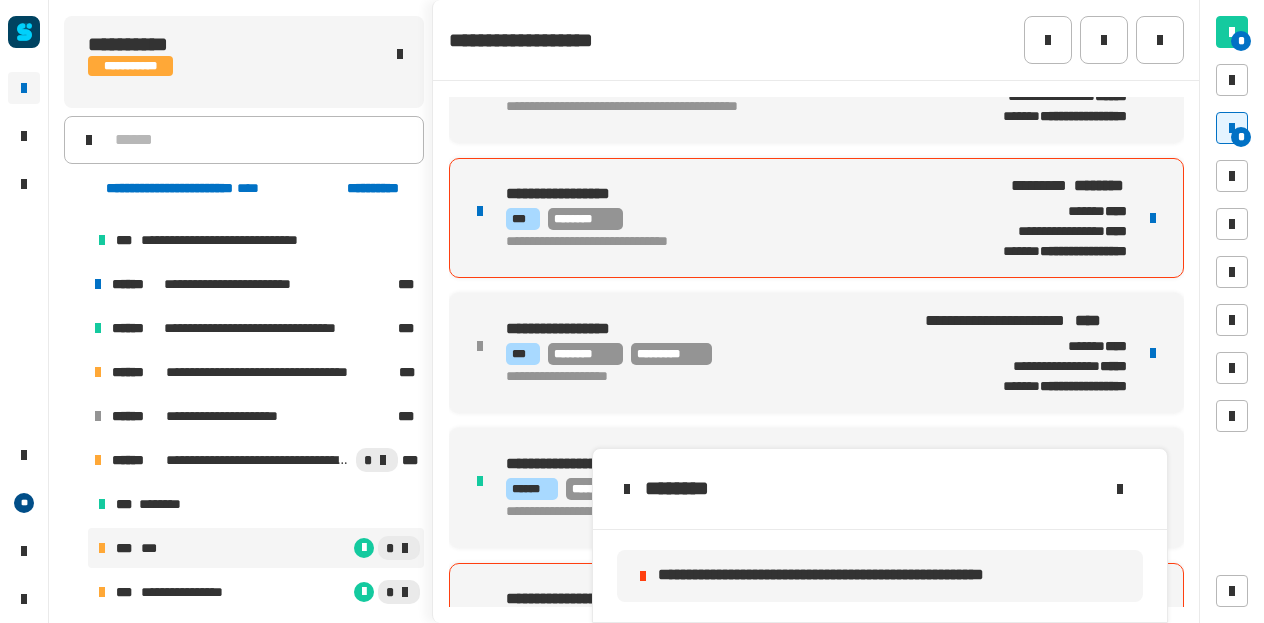click at bounding box center (1153, 218) 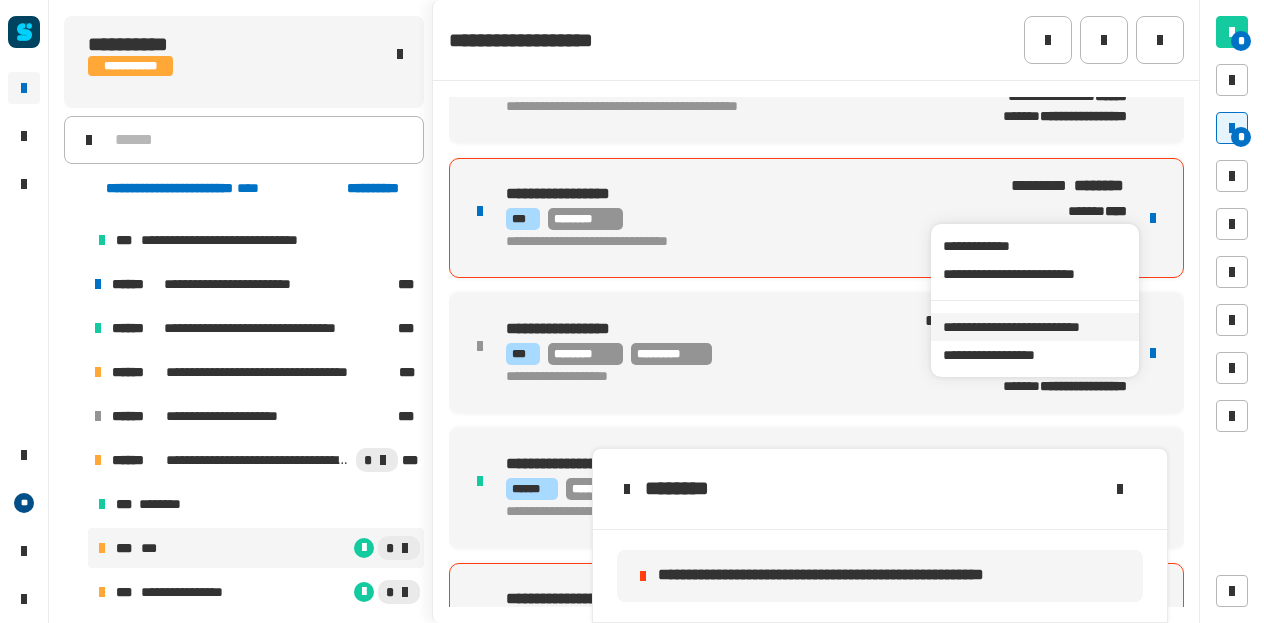 click on "**********" at bounding box center [1034, 327] 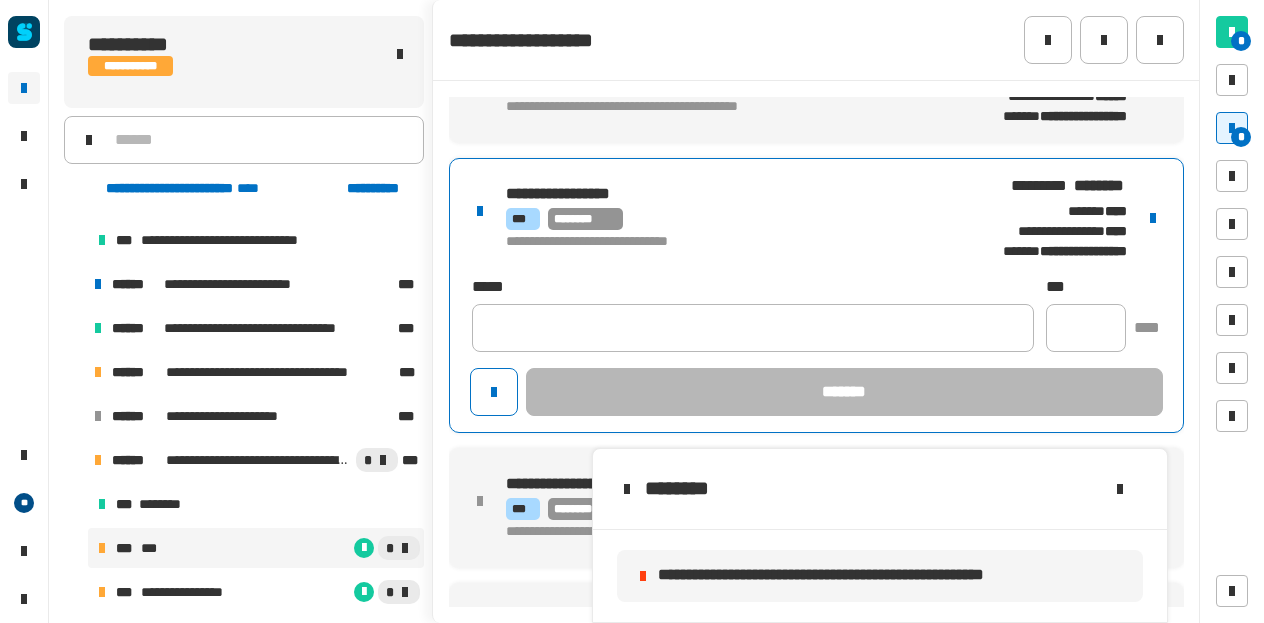 click on "**********" at bounding box center (726, 218) 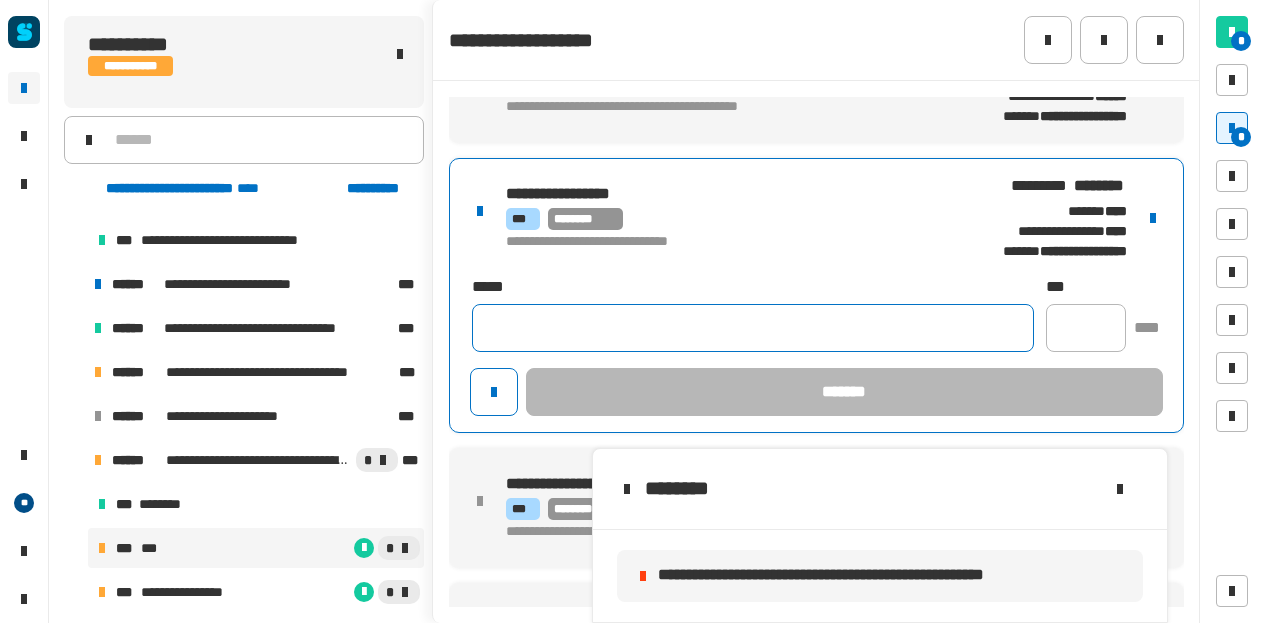 click 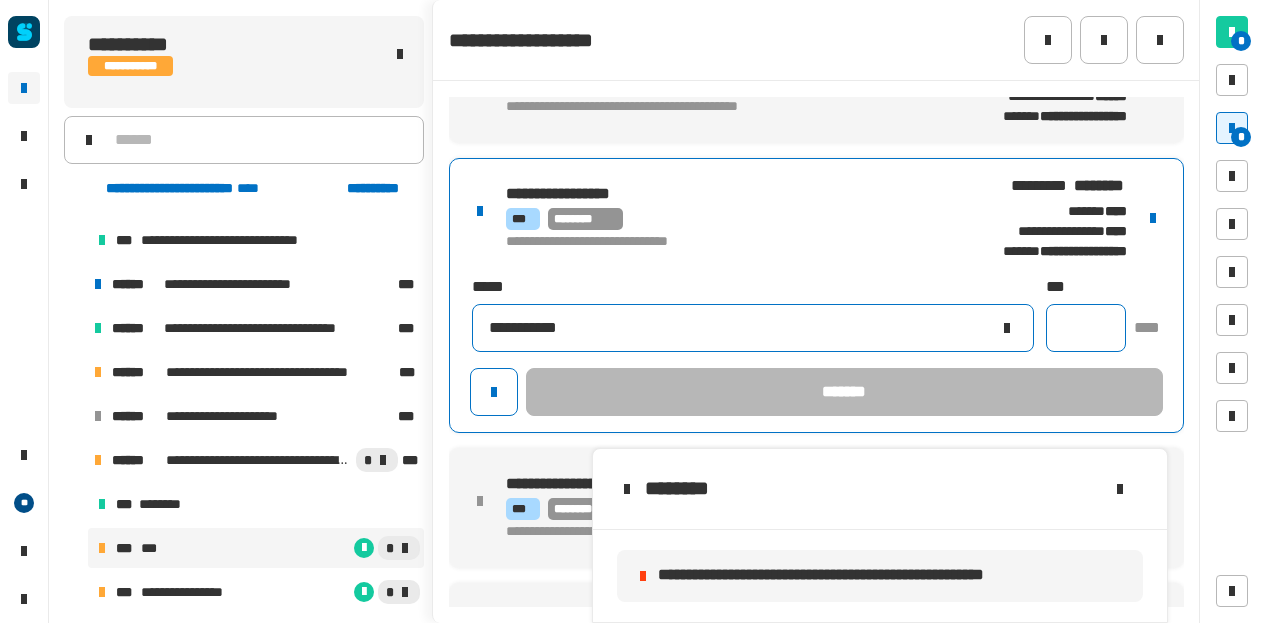 type on "**********" 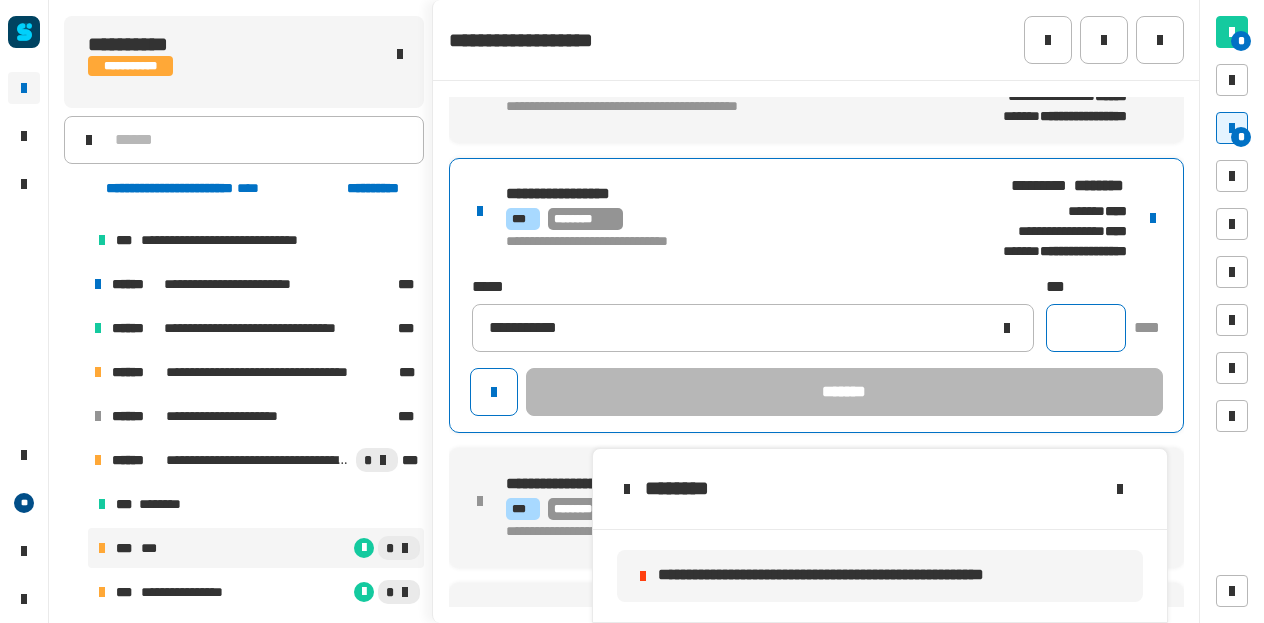 click 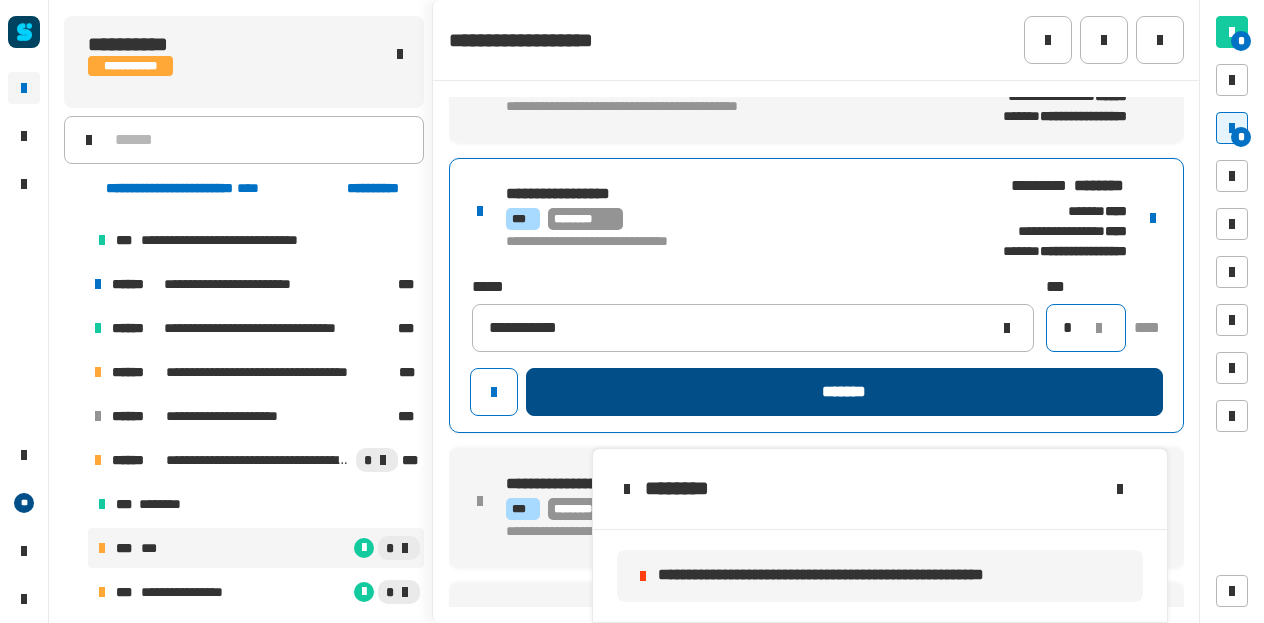 type on "*" 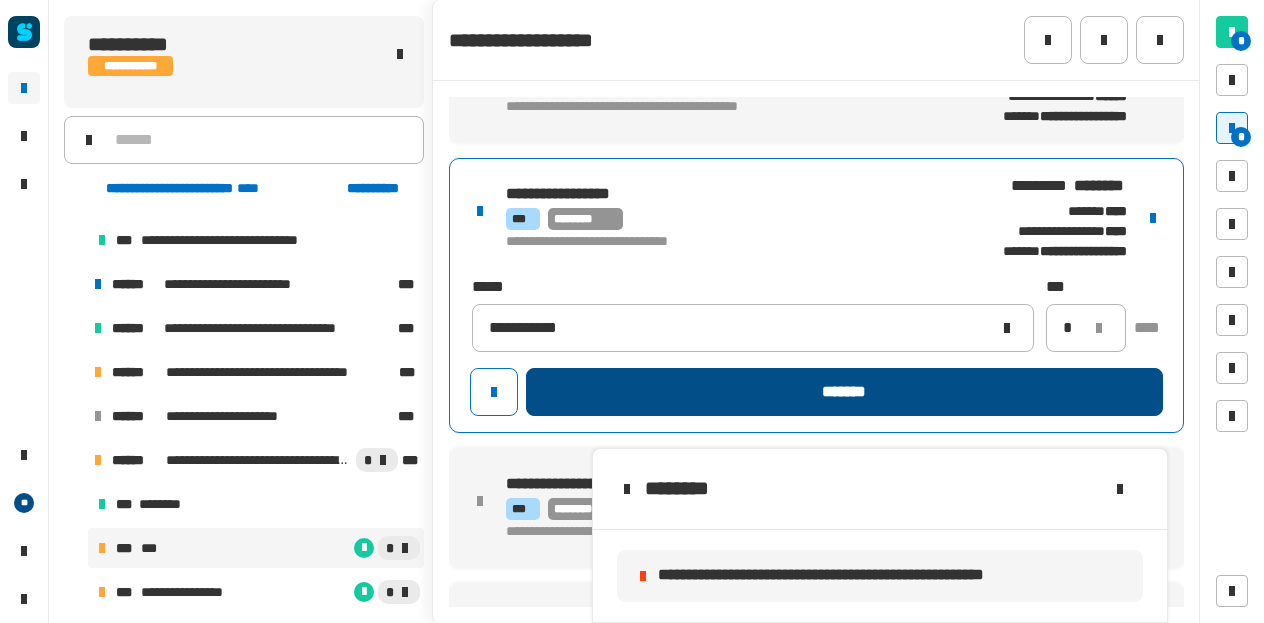click on "*******" 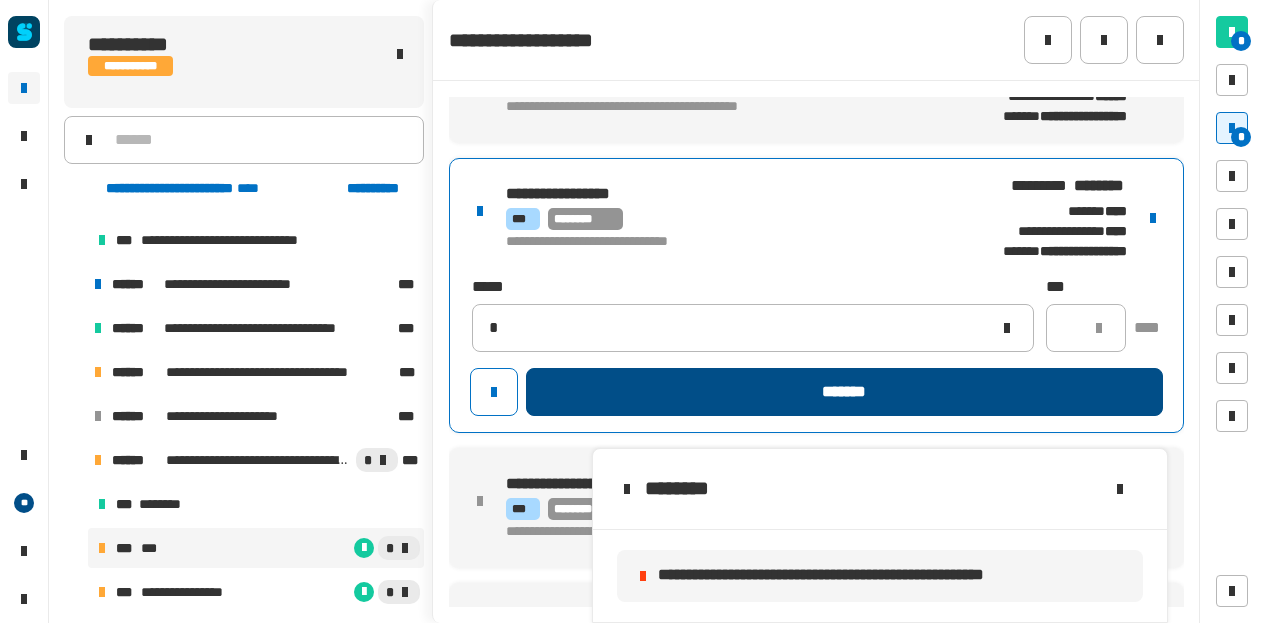 type 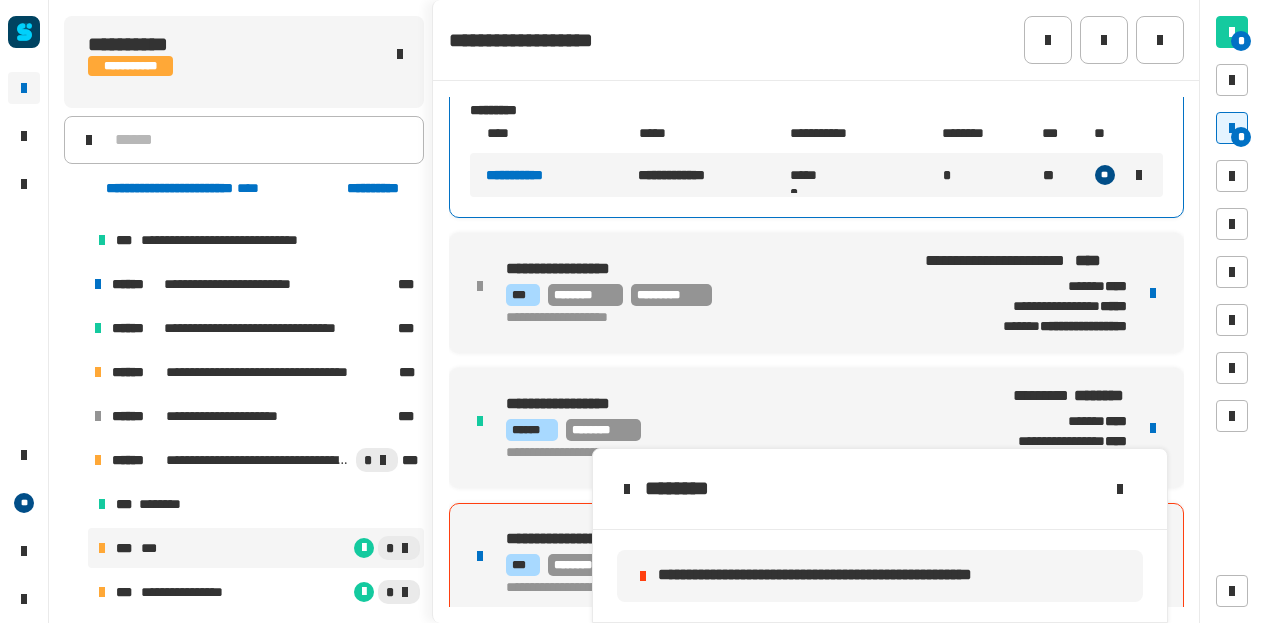 scroll, scrollTop: 797, scrollLeft: 0, axis: vertical 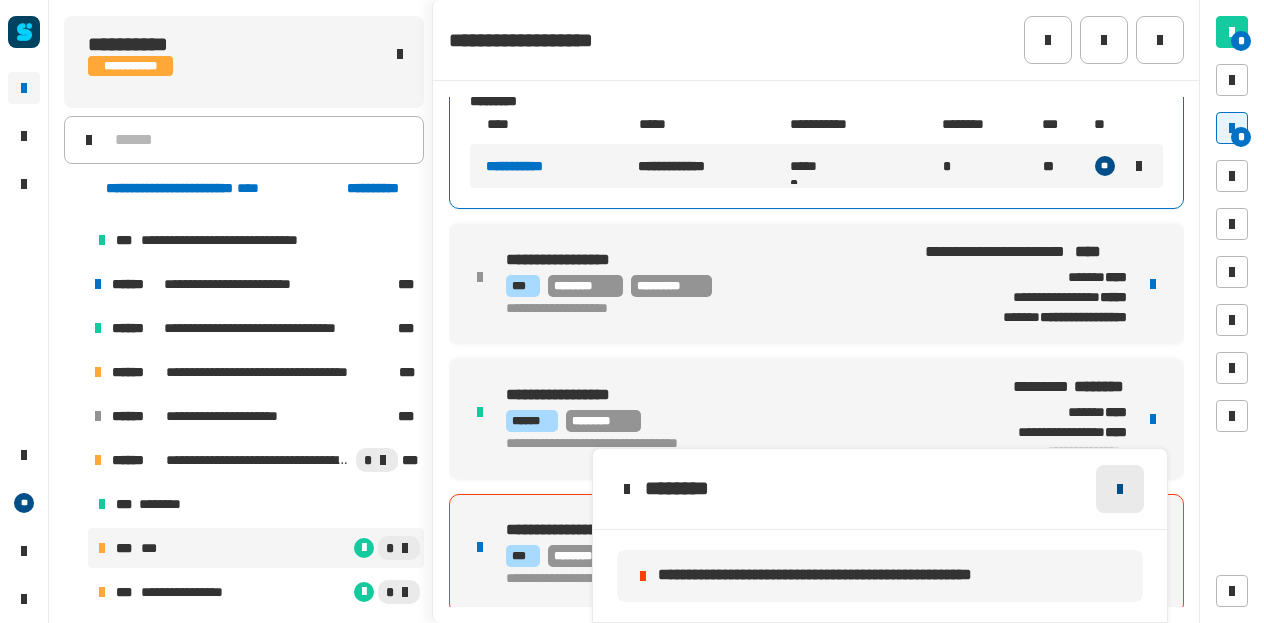 click 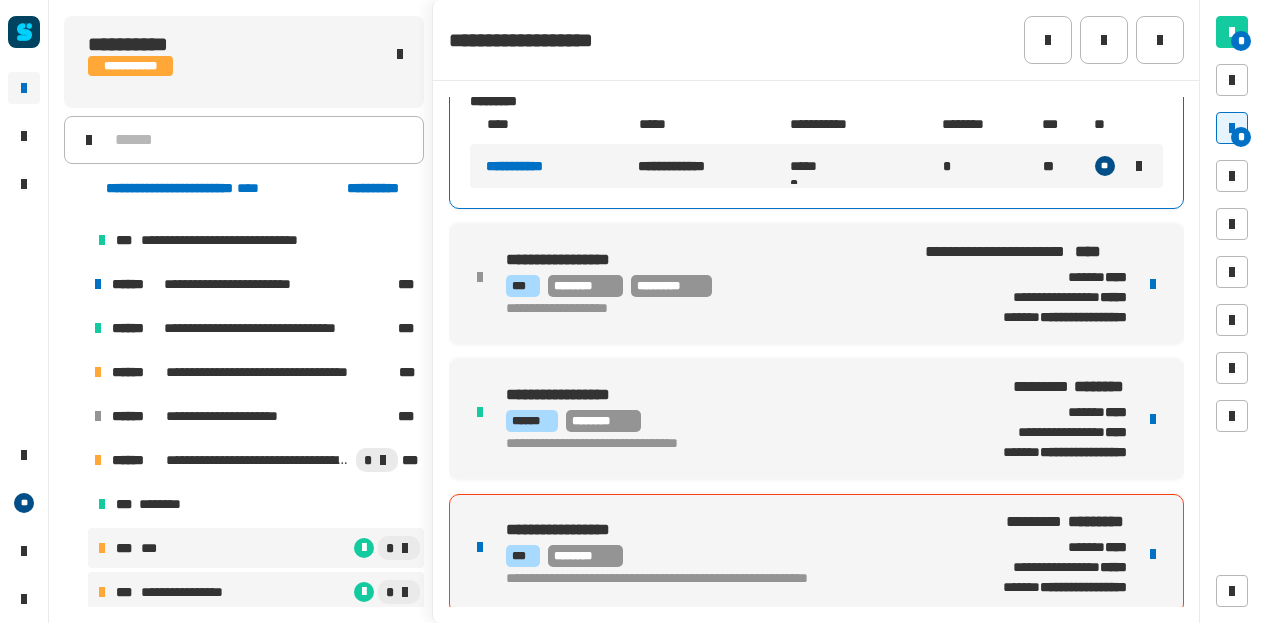 click on "**********" at bounding box center [194, 592] 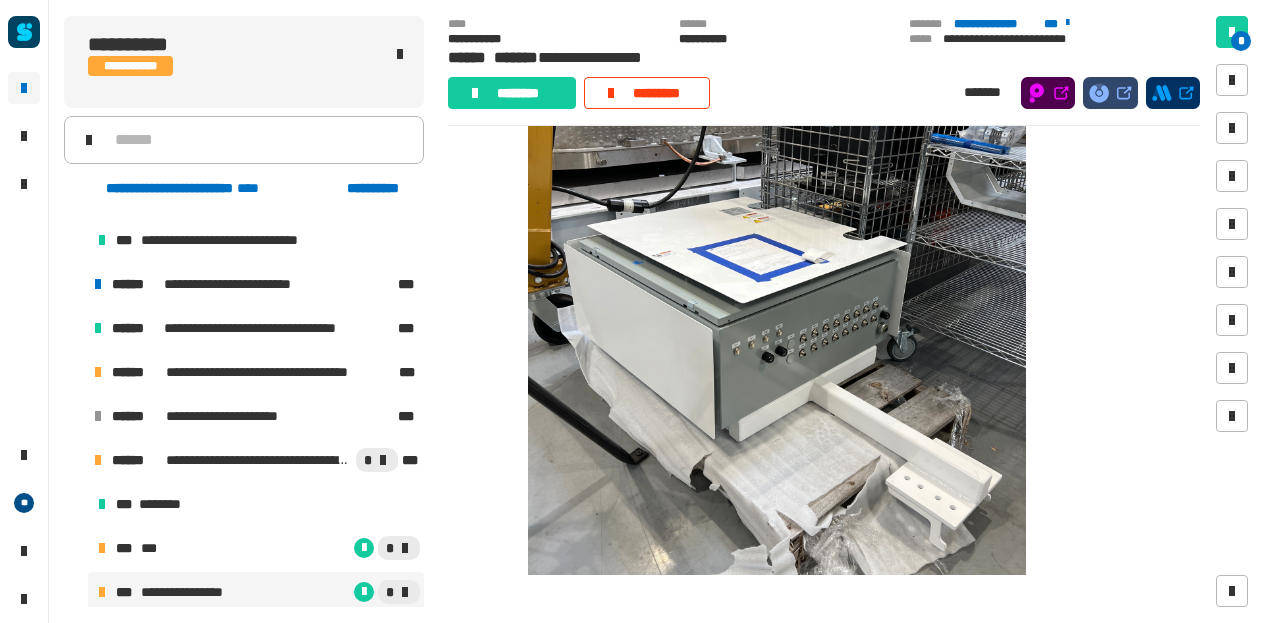 scroll, scrollTop: 0, scrollLeft: 0, axis: both 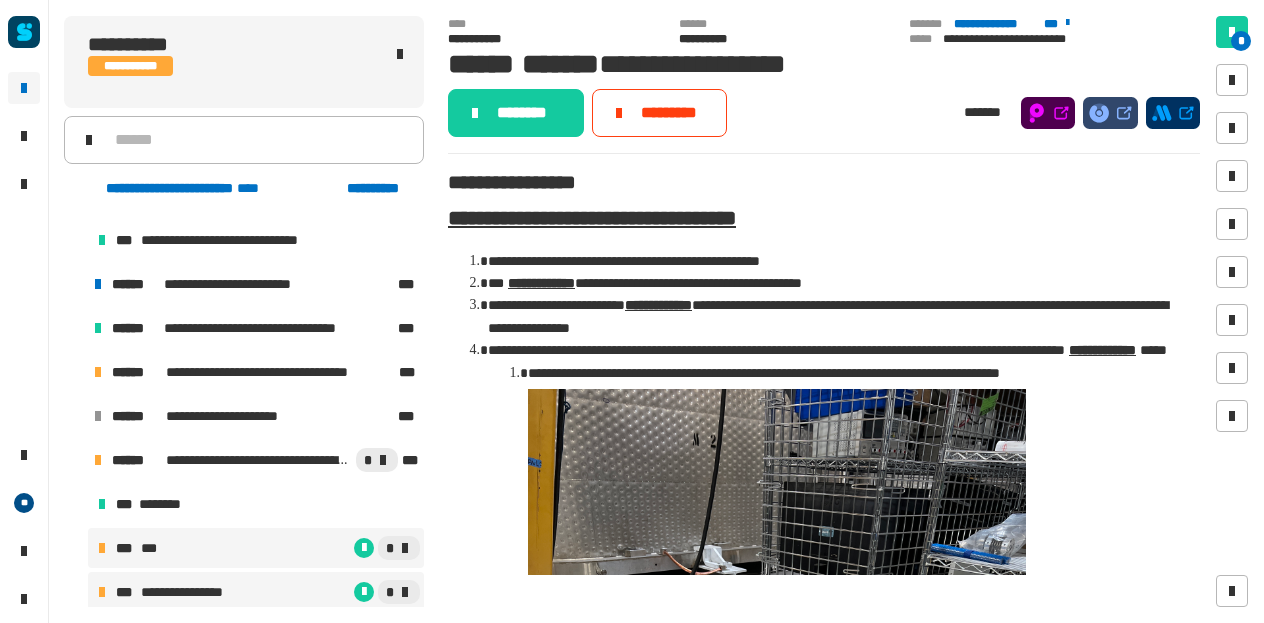 click on "*" at bounding box center [290, 548] 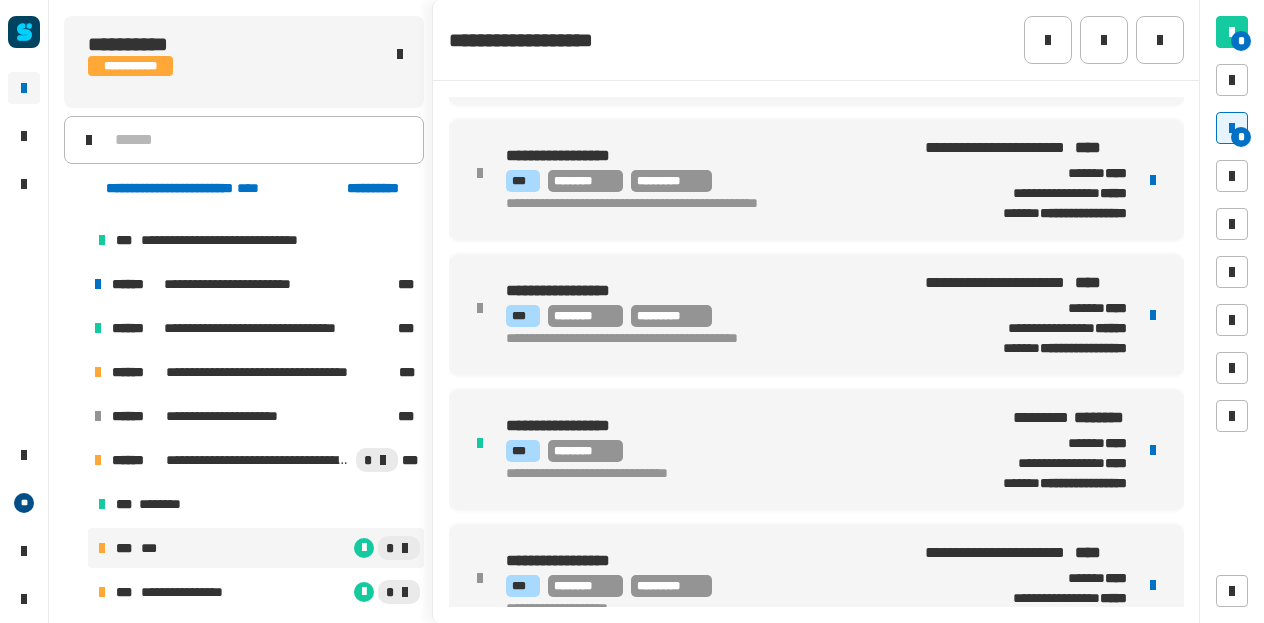scroll, scrollTop: 683, scrollLeft: 0, axis: vertical 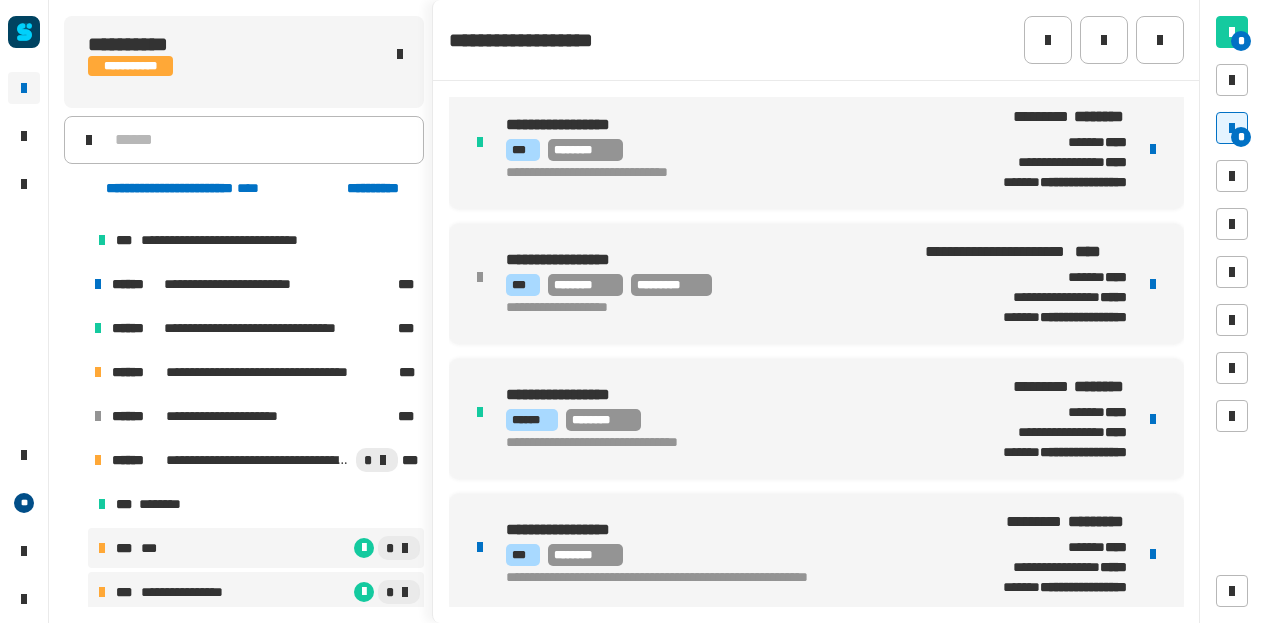 click on "*" at bounding box center [335, 592] 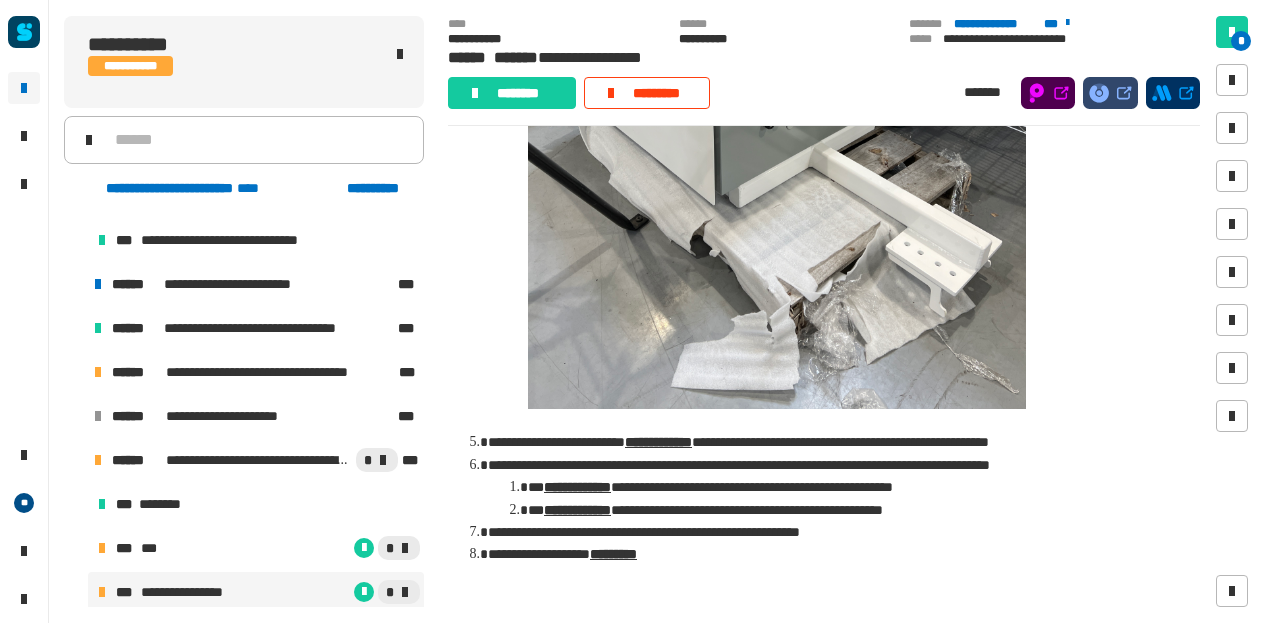 scroll, scrollTop: 682, scrollLeft: 0, axis: vertical 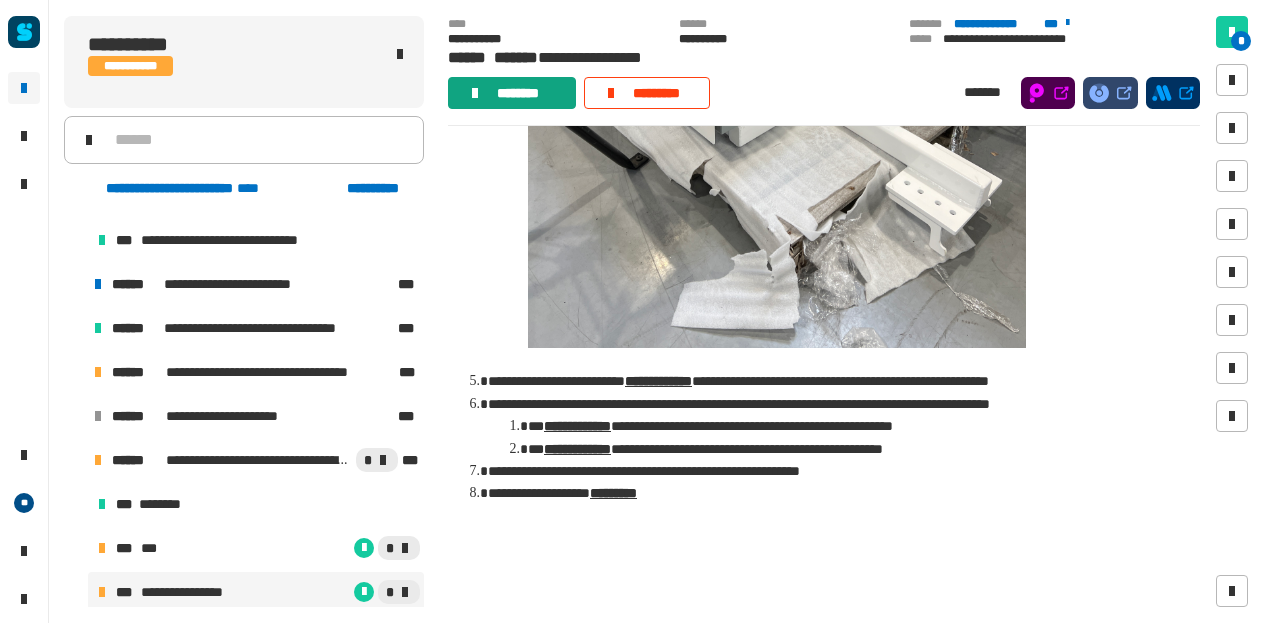 click on "********" 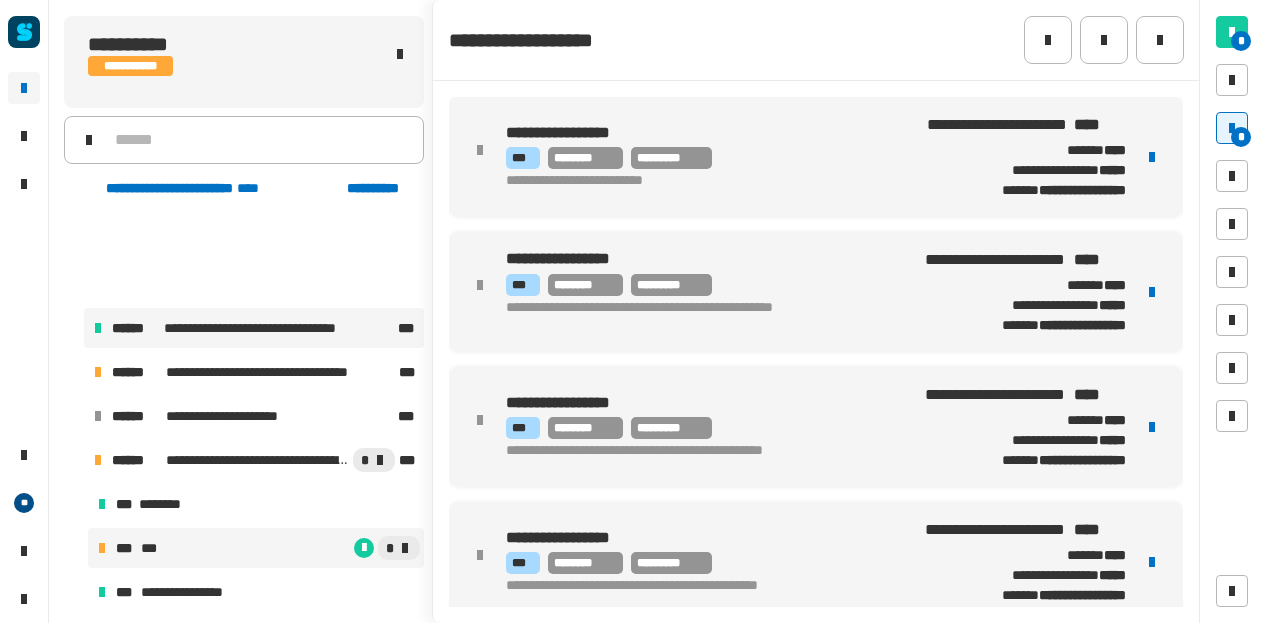 scroll, scrollTop: 2352, scrollLeft: 0, axis: vertical 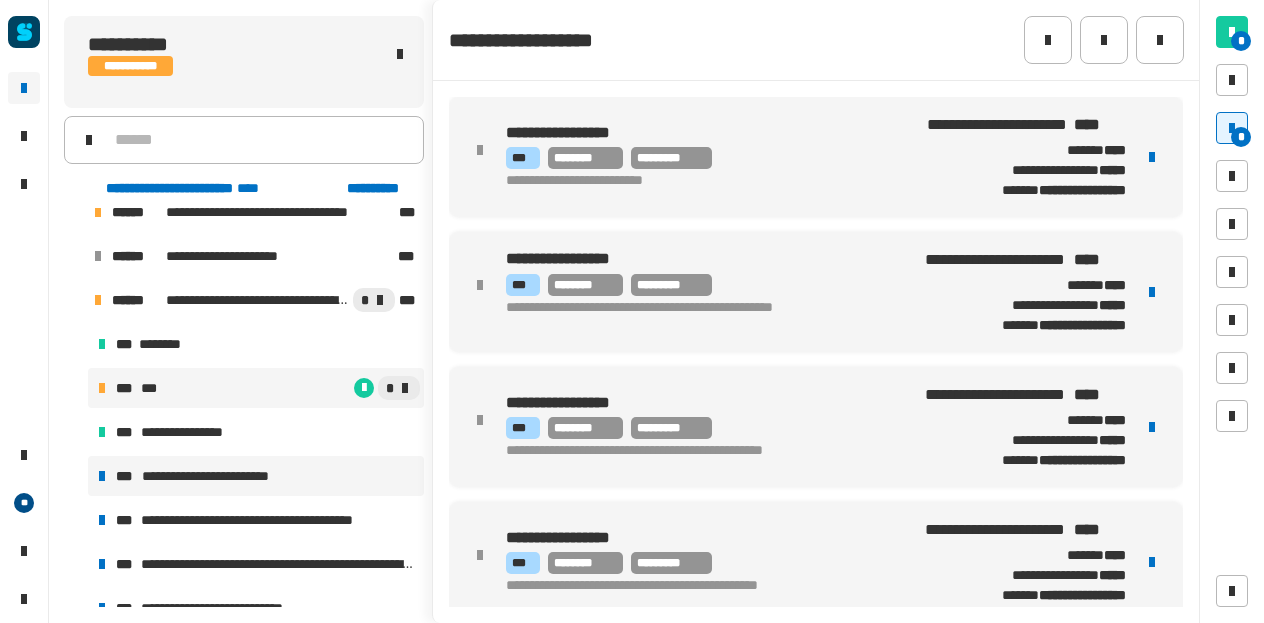 click on "**********" at bounding box center [223, 476] 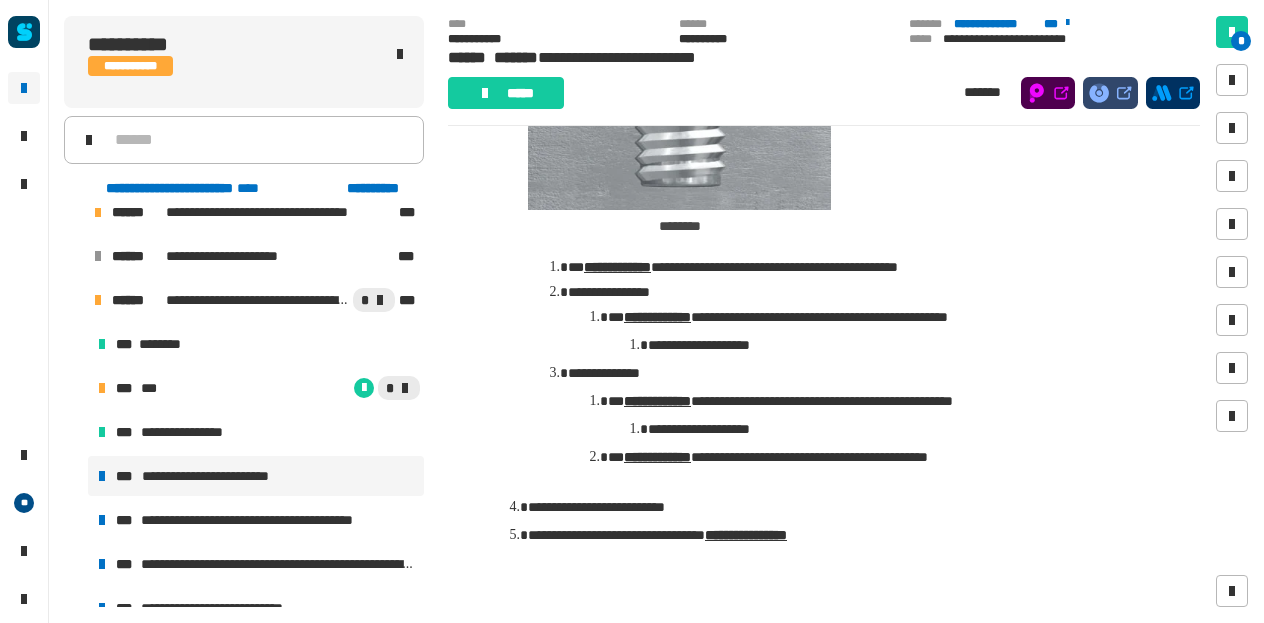 scroll, scrollTop: 1516, scrollLeft: 0, axis: vertical 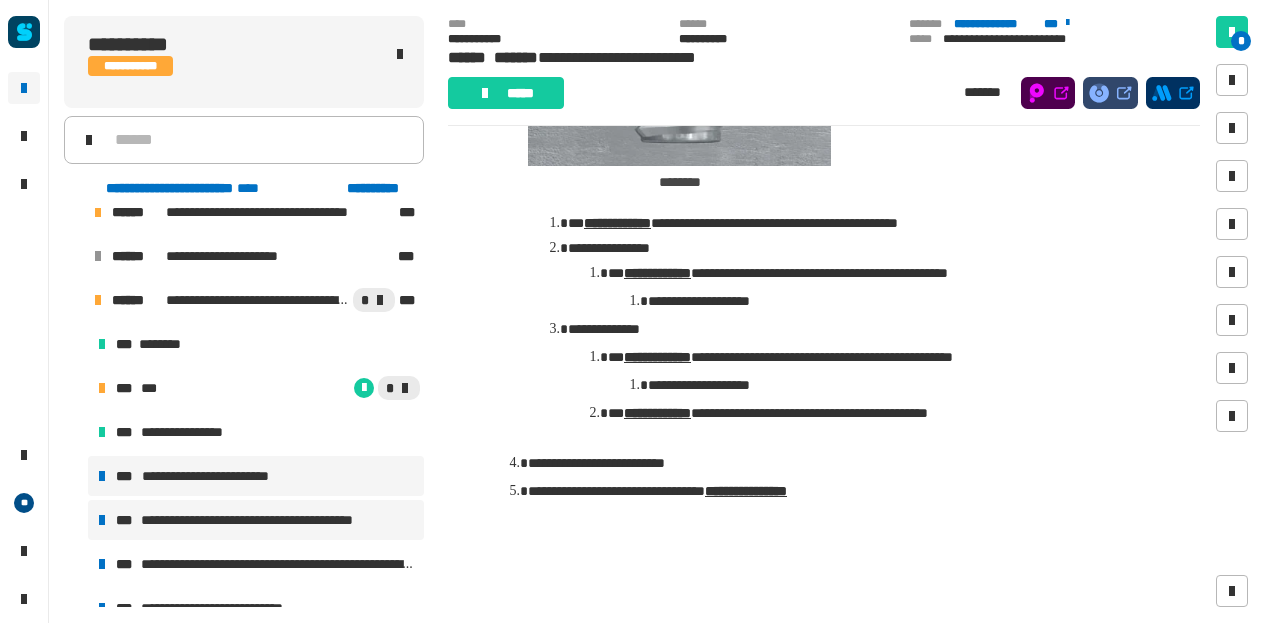 click on "**********" at bounding box center (269, 520) 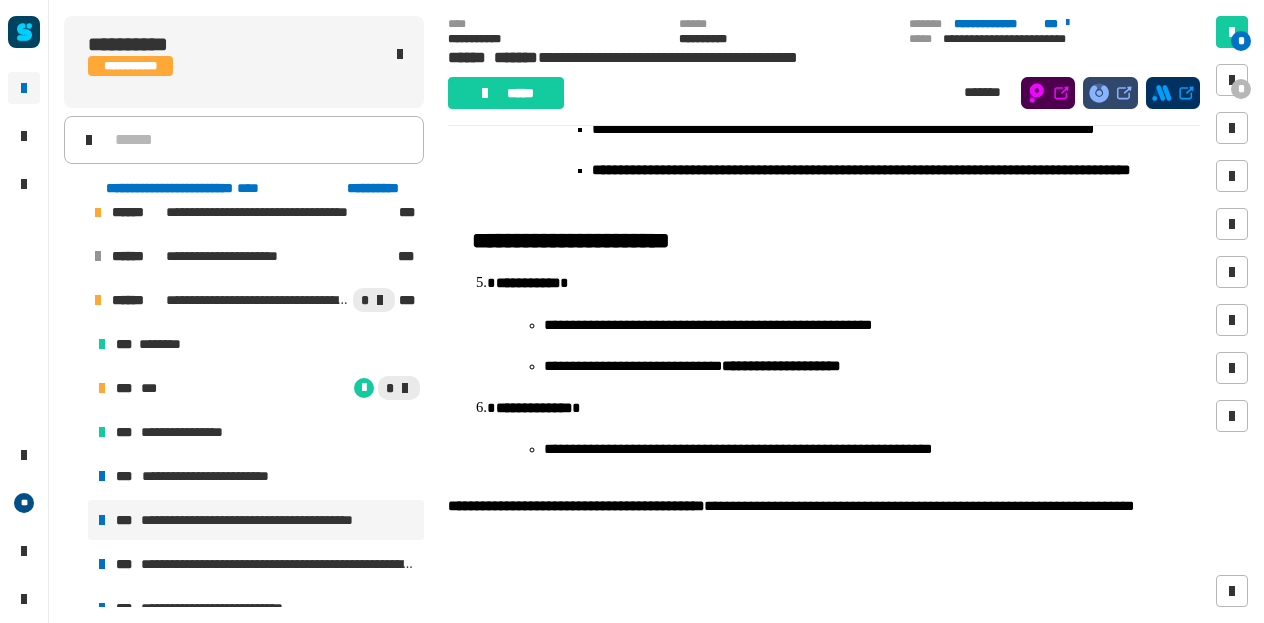 scroll, scrollTop: 1518, scrollLeft: 0, axis: vertical 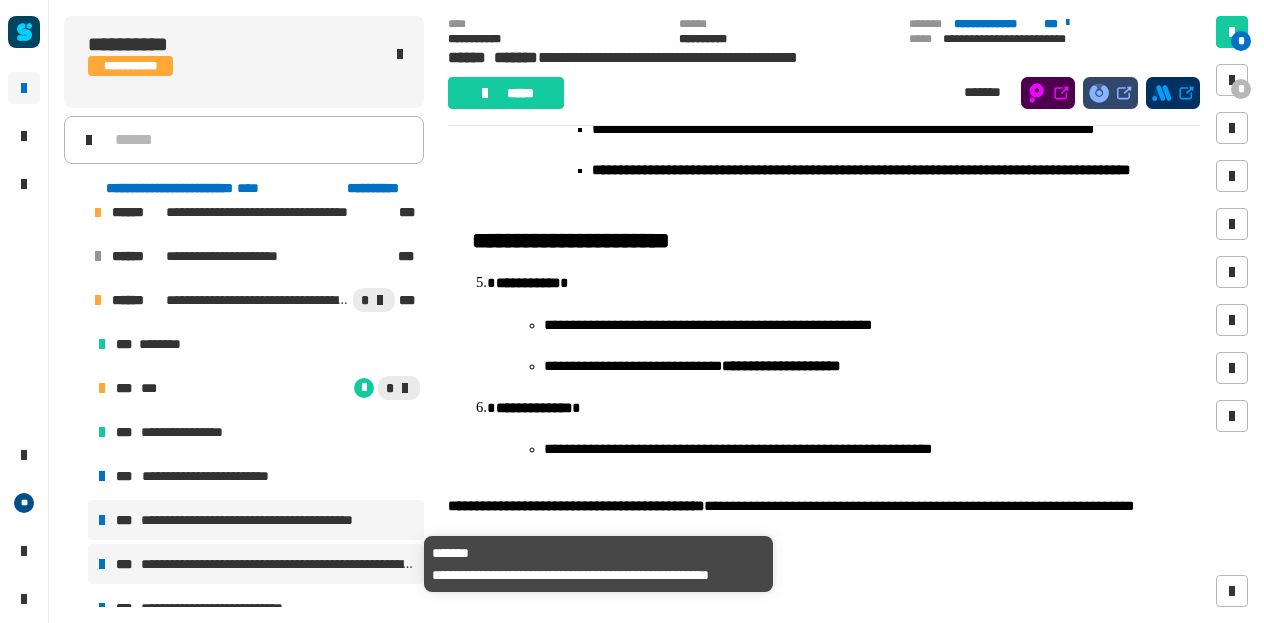 click on "**********" at bounding box center (278, 564) 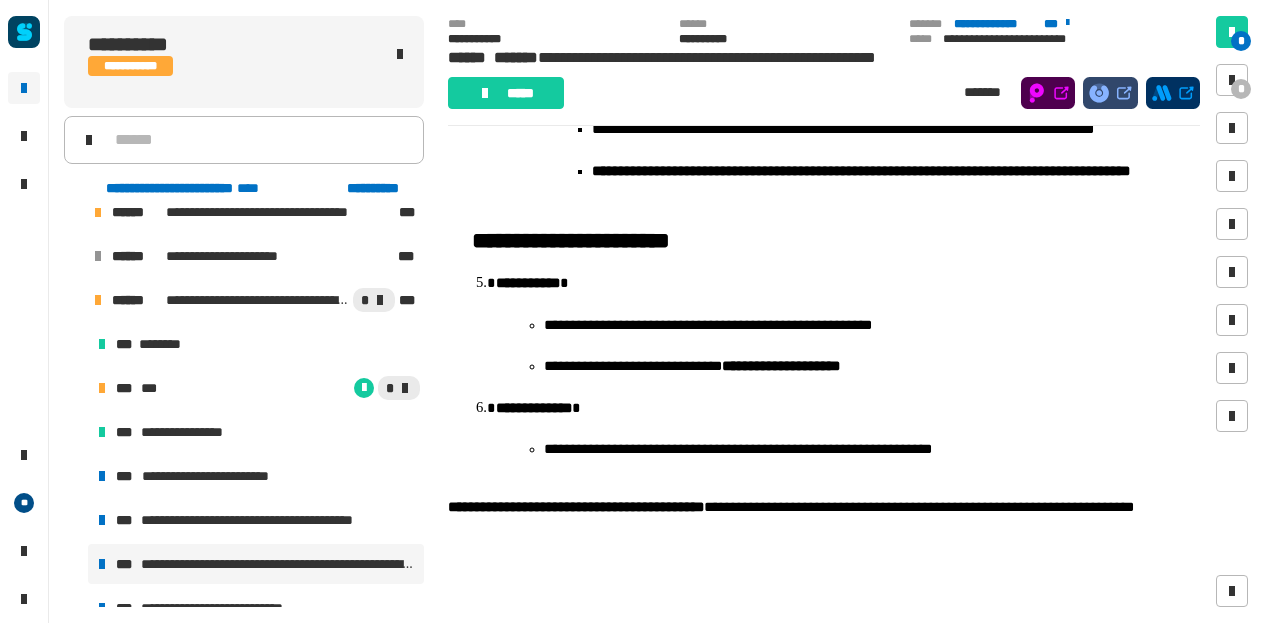 scroll, scrollTop: 2284, scrollLeft: 0, axis: vertical 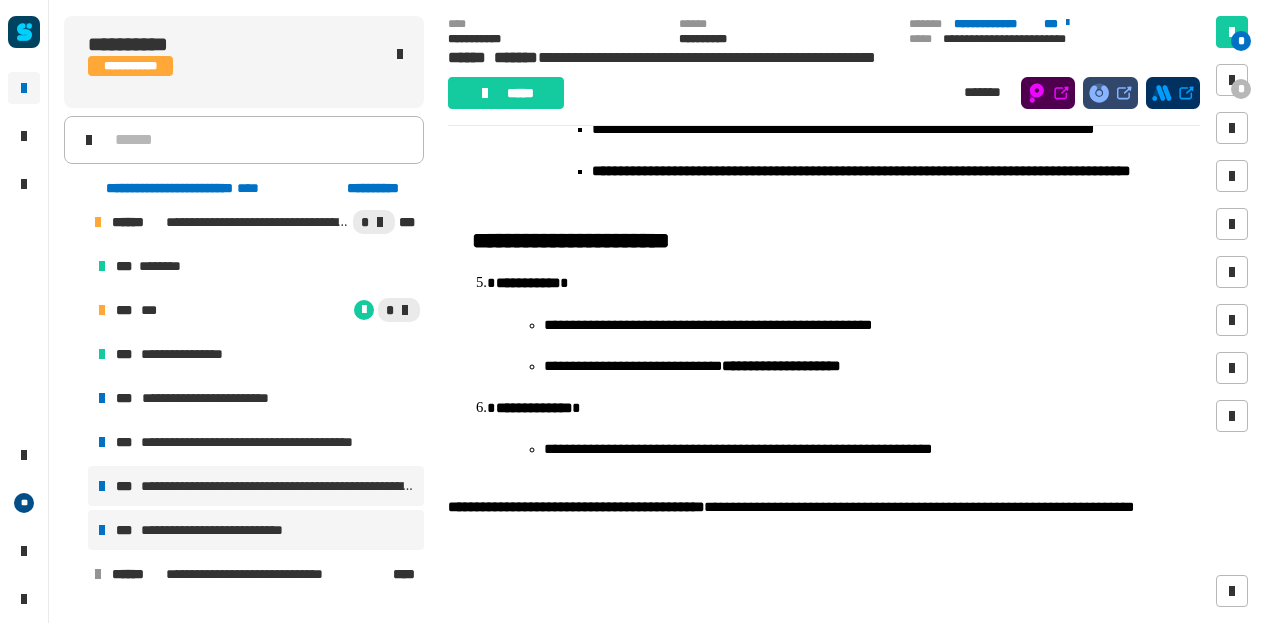 click on "**********" at bounding box center (229, 530) 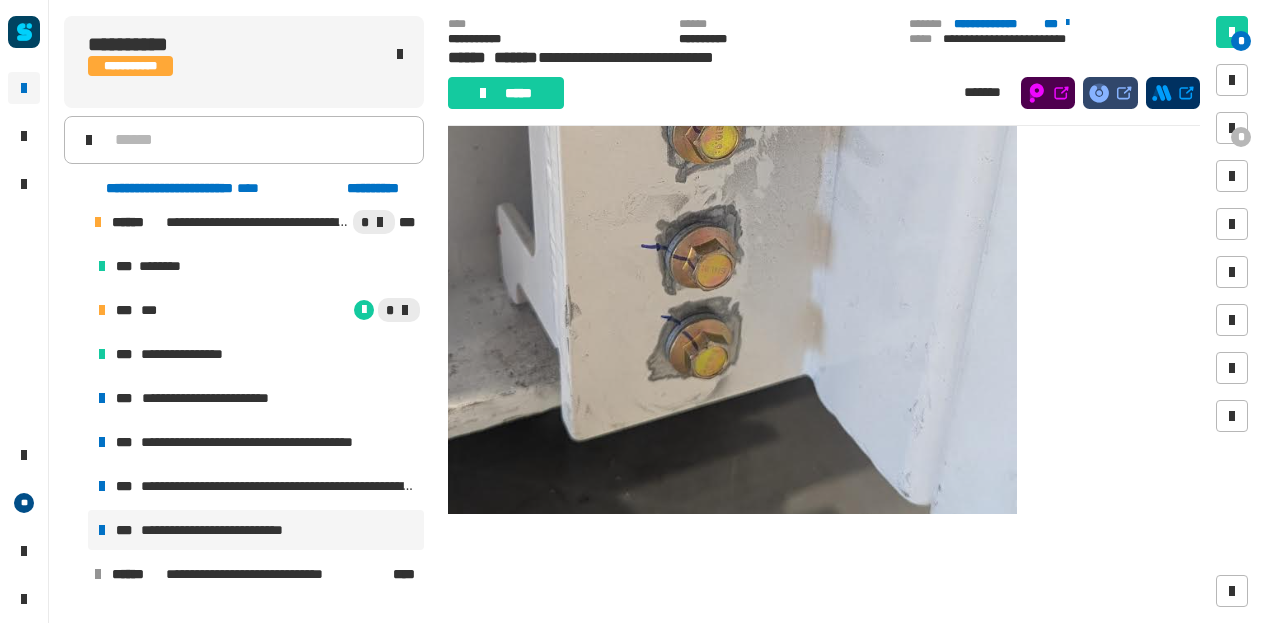 scroll, scrollTop: 393, scrollLeft: 0, axis: vertical 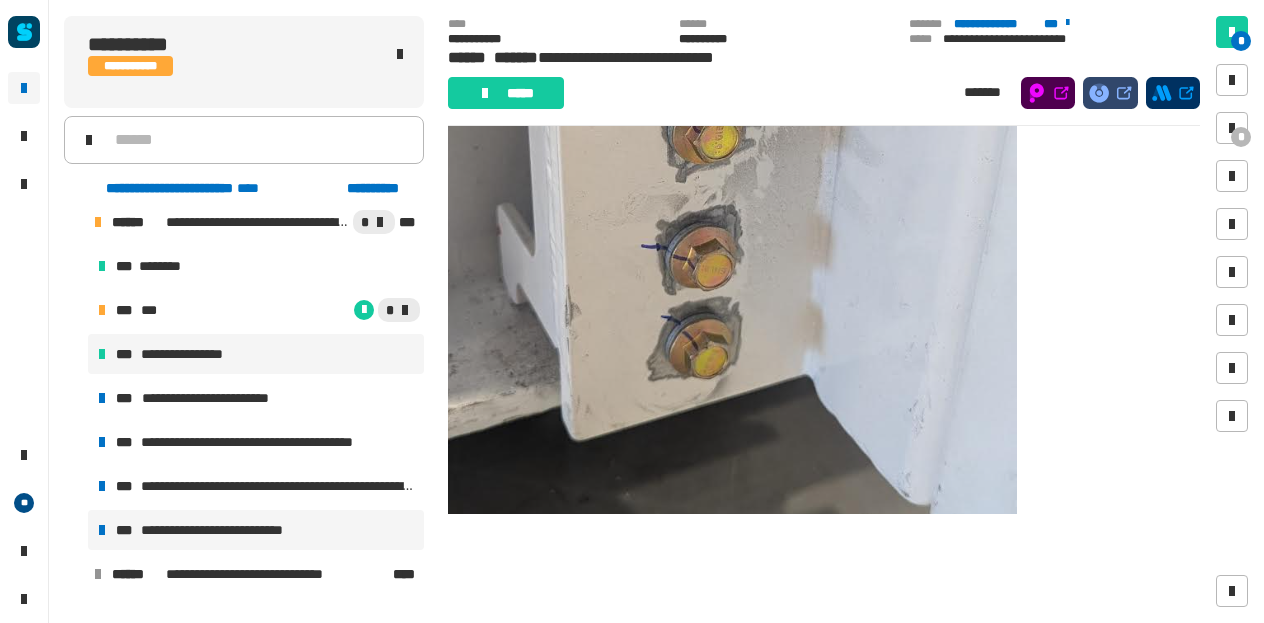click on "**********" at bounding box center [194, 354] 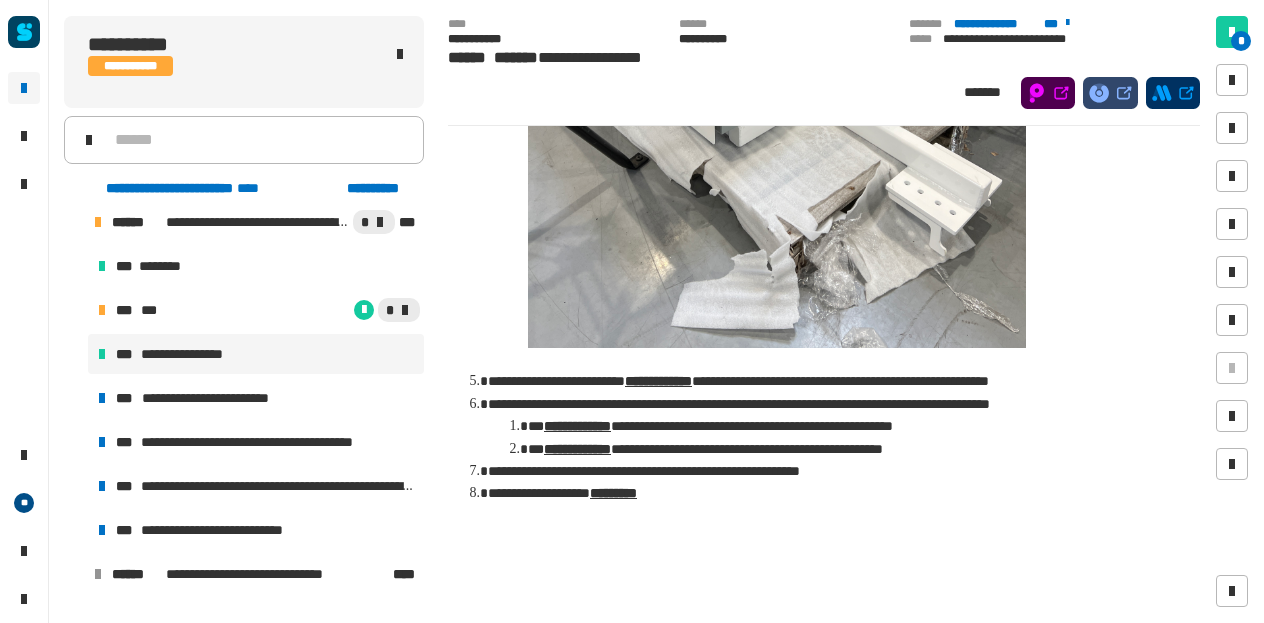 scroll, scrollTop: 682, scrollLeft: 0, axis: vertical 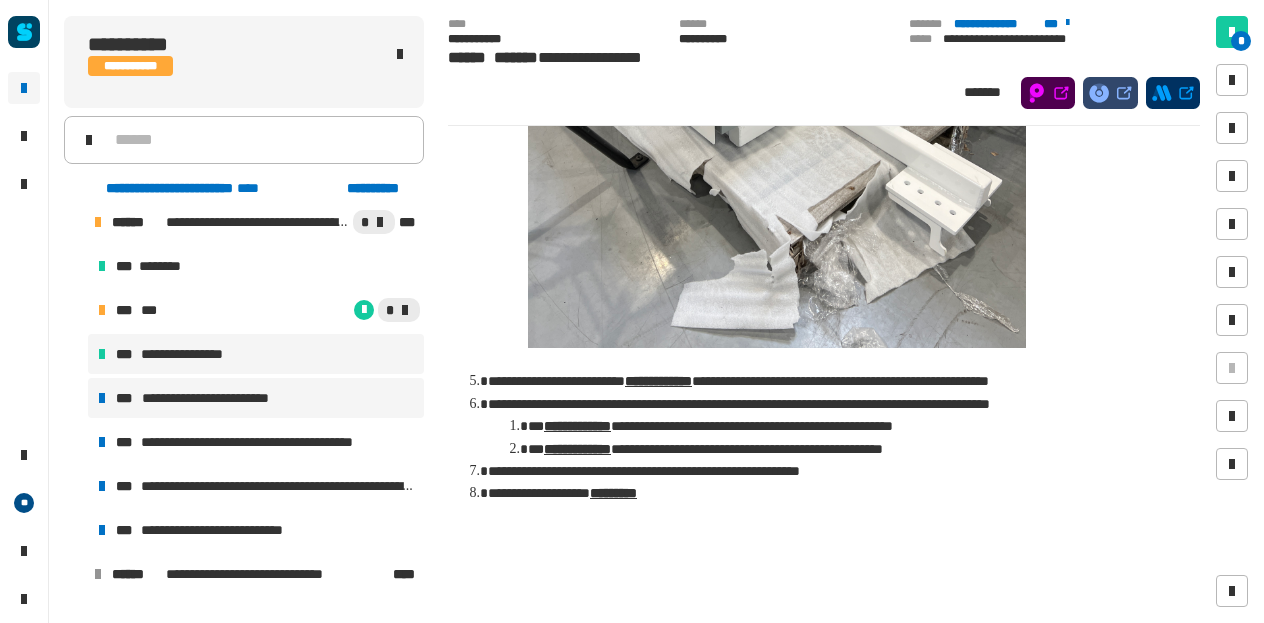 click on "**********" at bounding box center [223, 398] 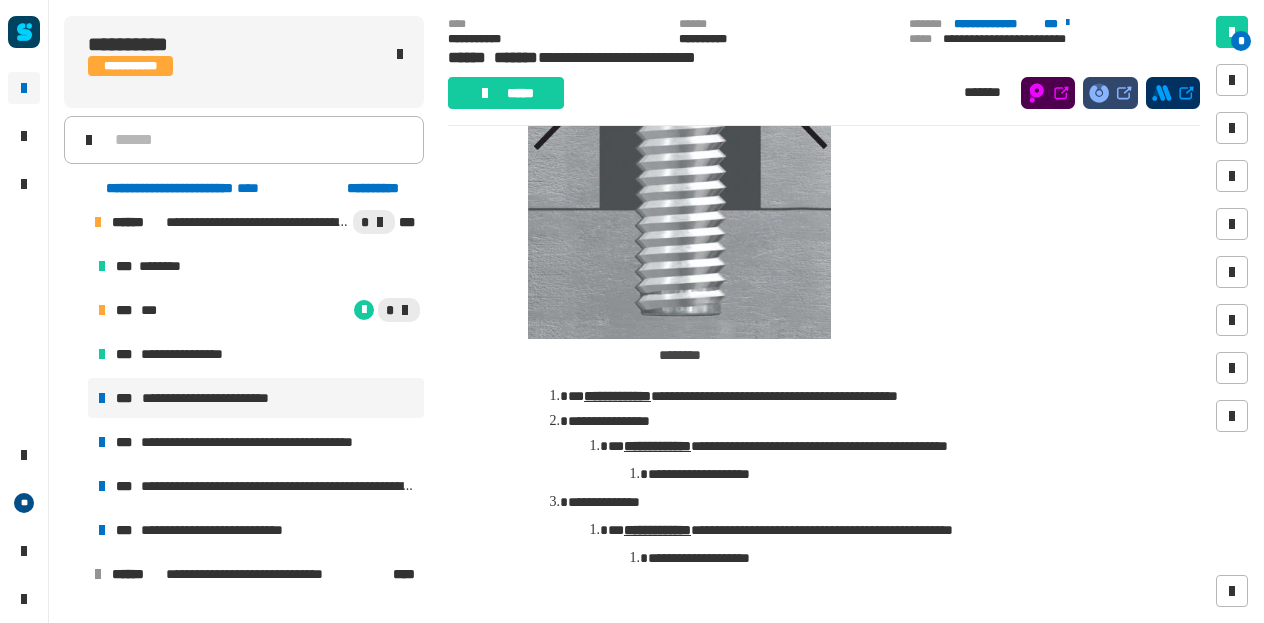 scroll, scrollTop: 1516, scrollLeft: 0, axis: vertical 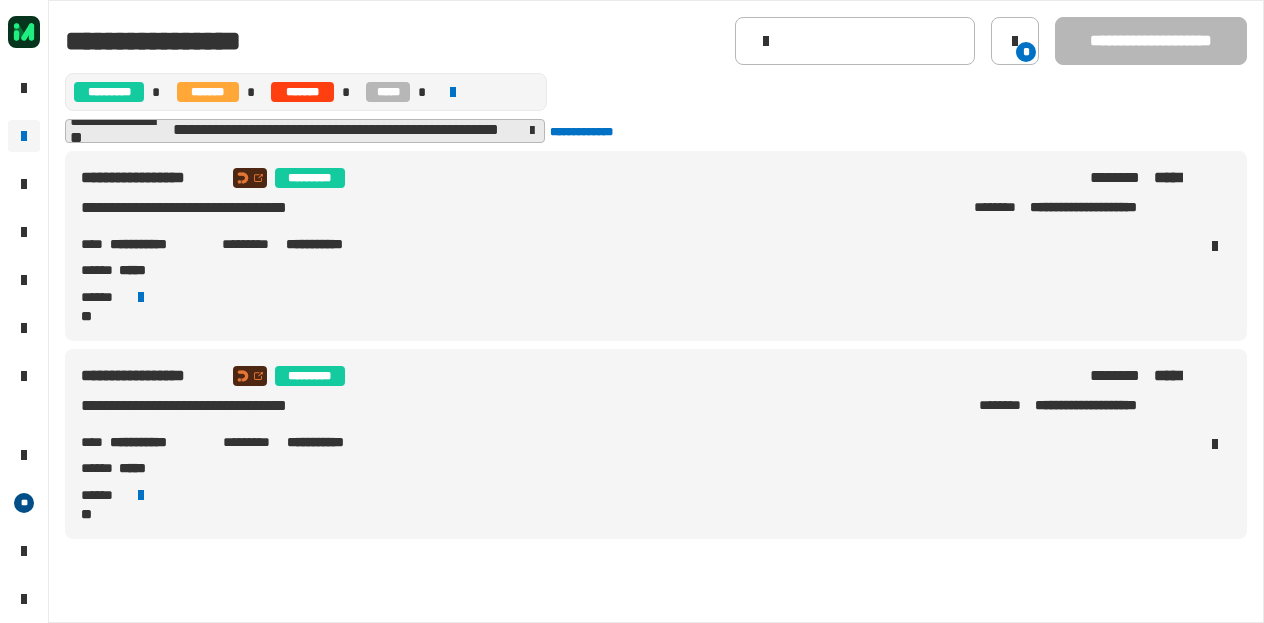 click on "**********" at bounding box center [158, 244] 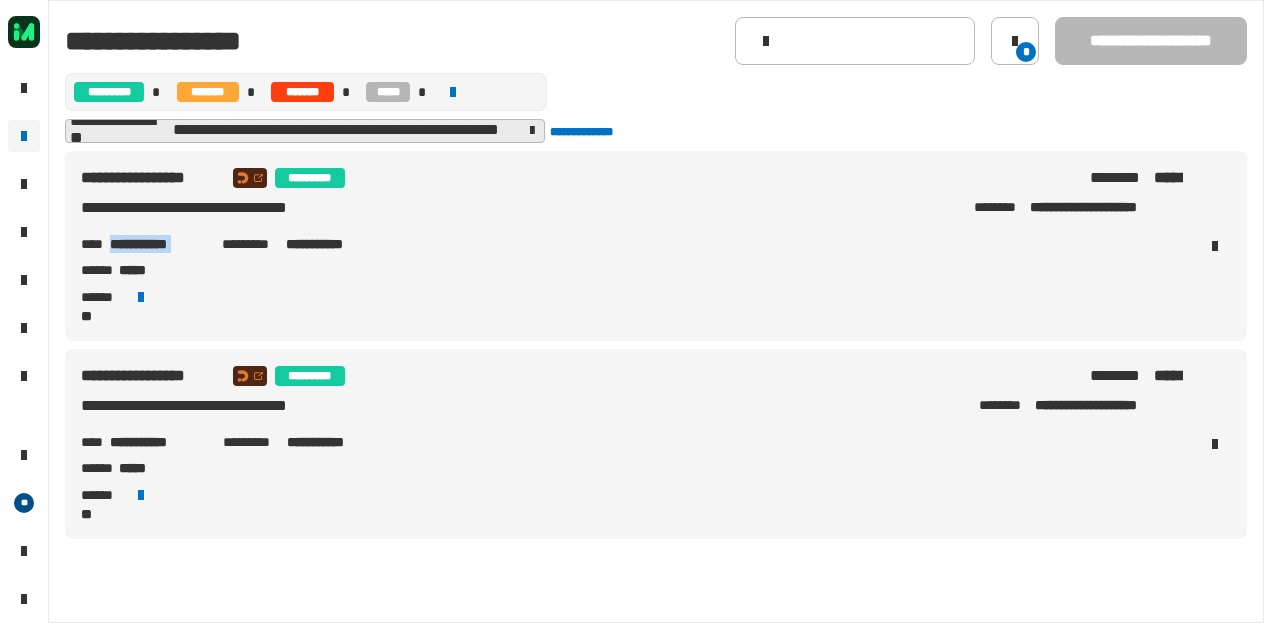 click on "**********" at bounding box center [158, 244] 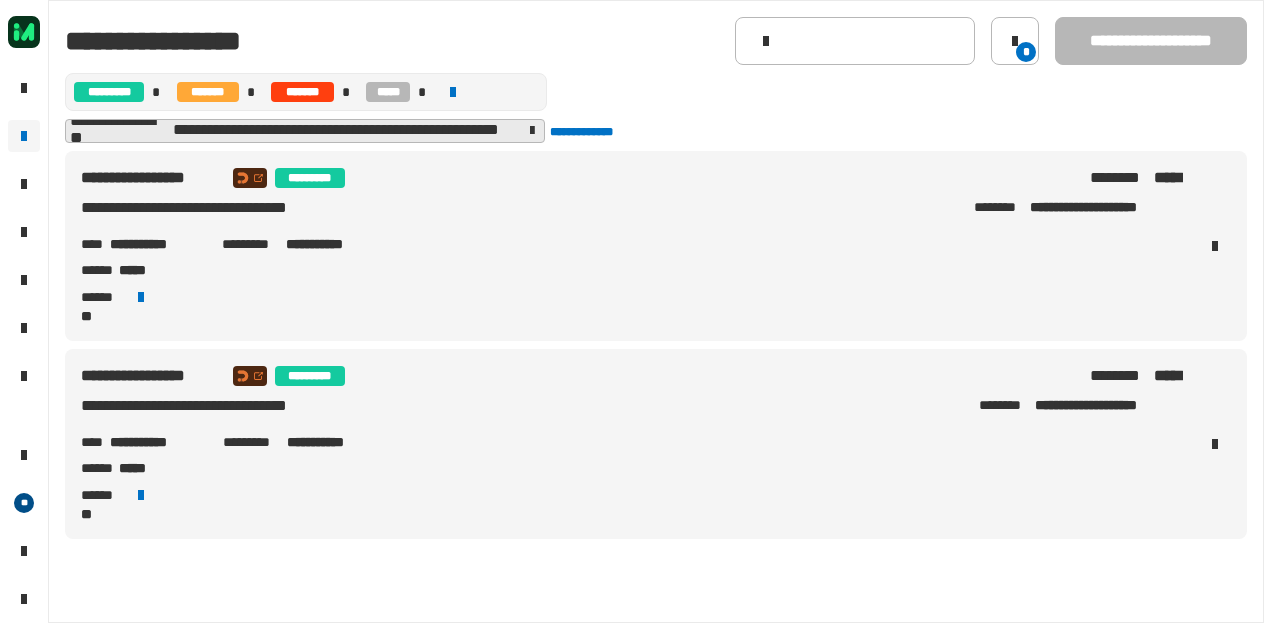 click on "**********" at bounding box center [227, 208] 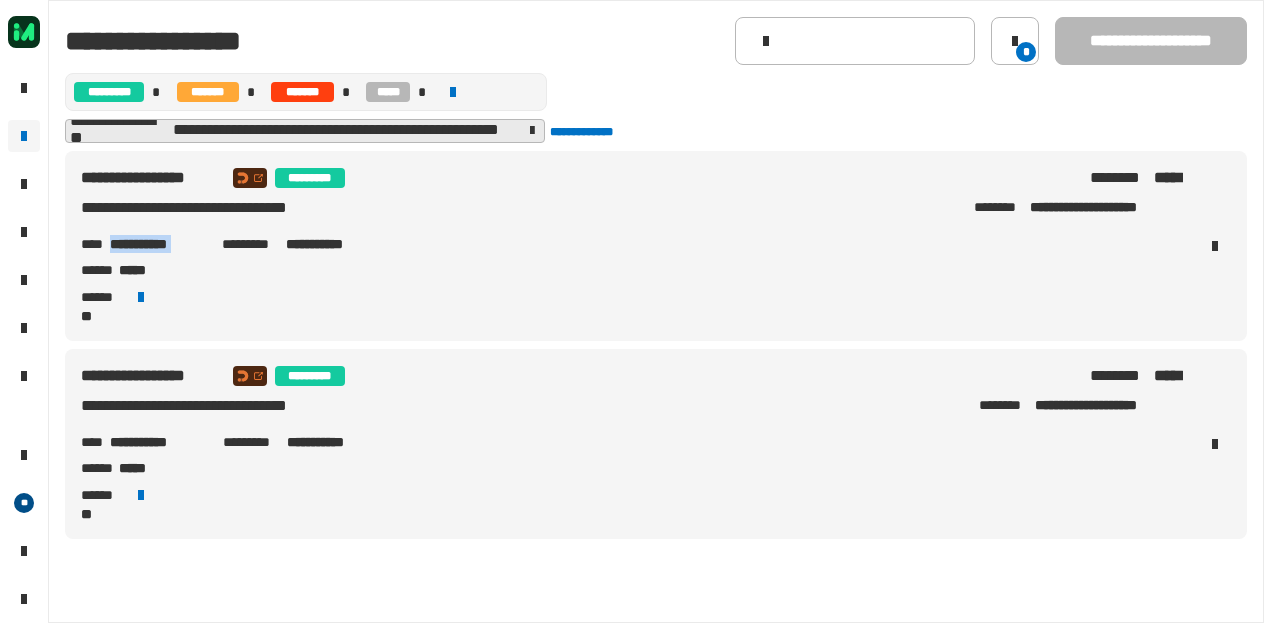 click on "**********" at bounding box center [158, 244] 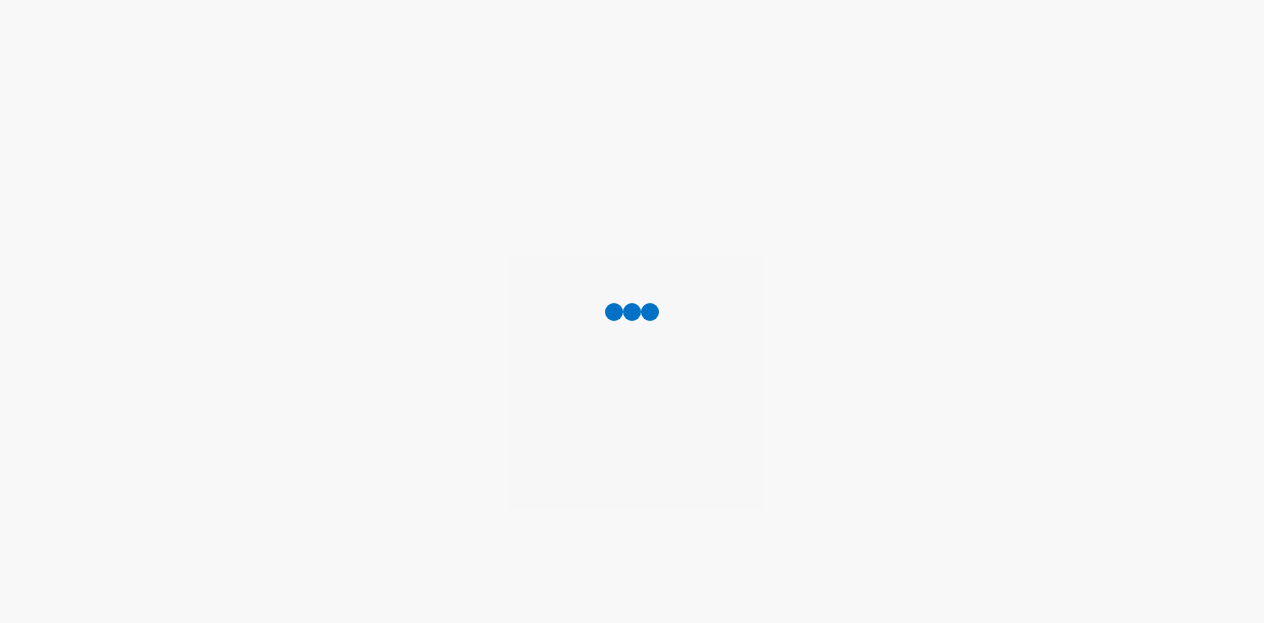 scroll, scrollTop: 0, scrollLeft: 0, axis: both 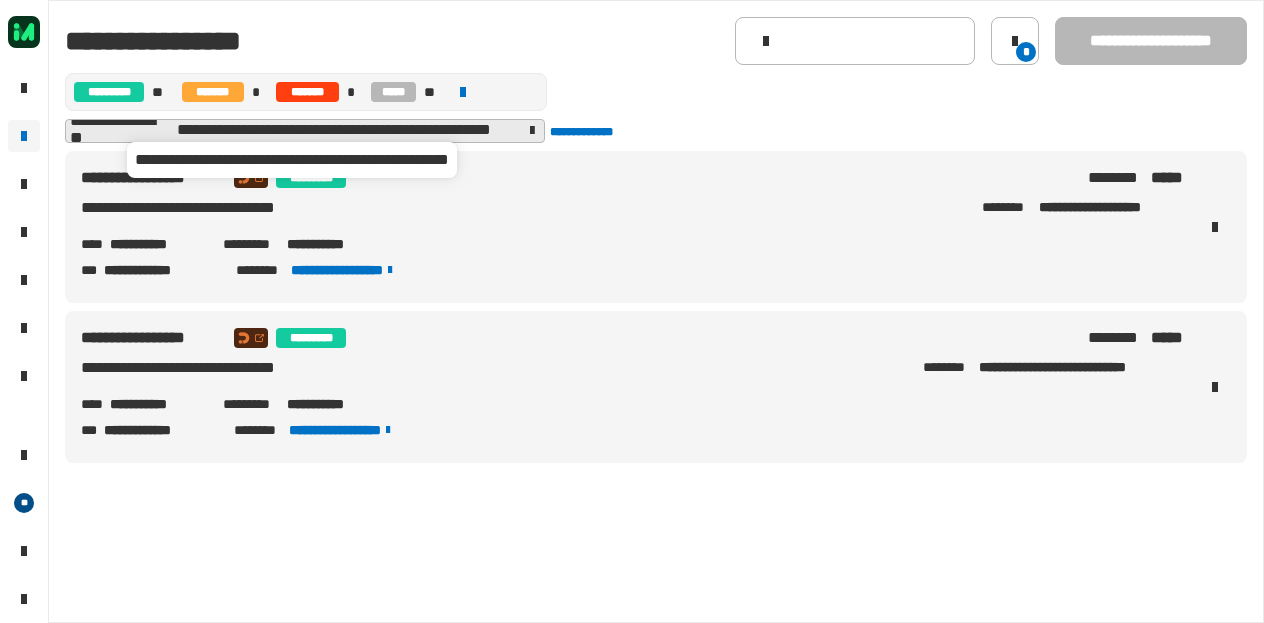 click 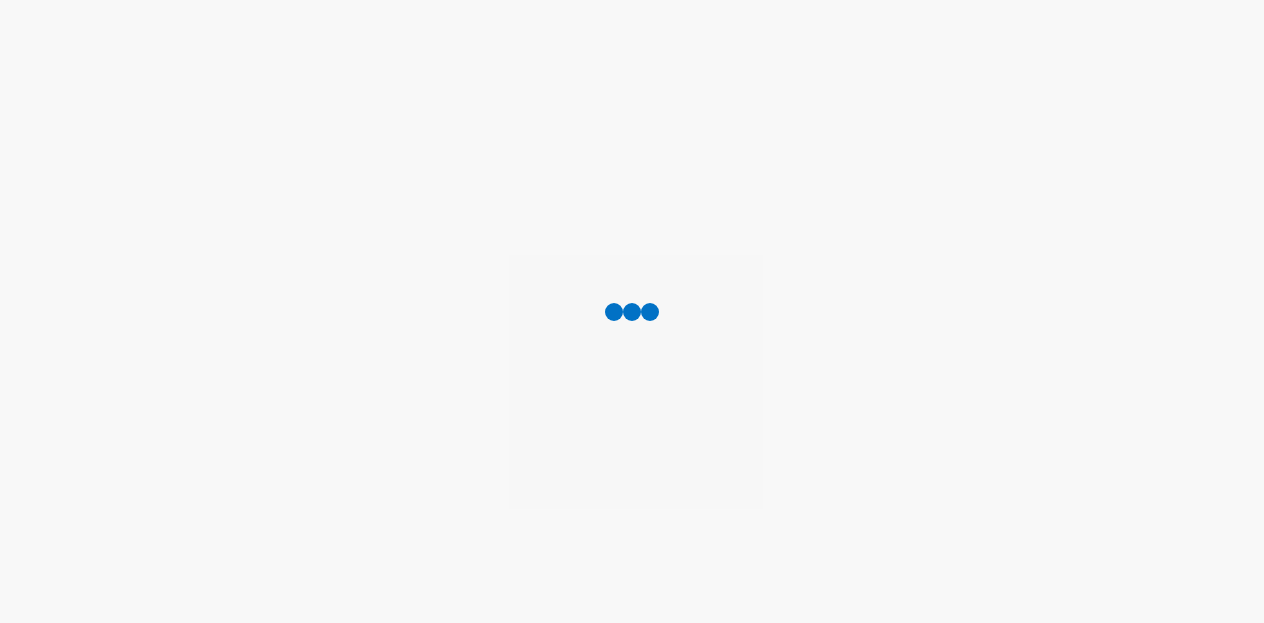 scroll, scrollTop: 0, scrollLeft: 0, axis: both 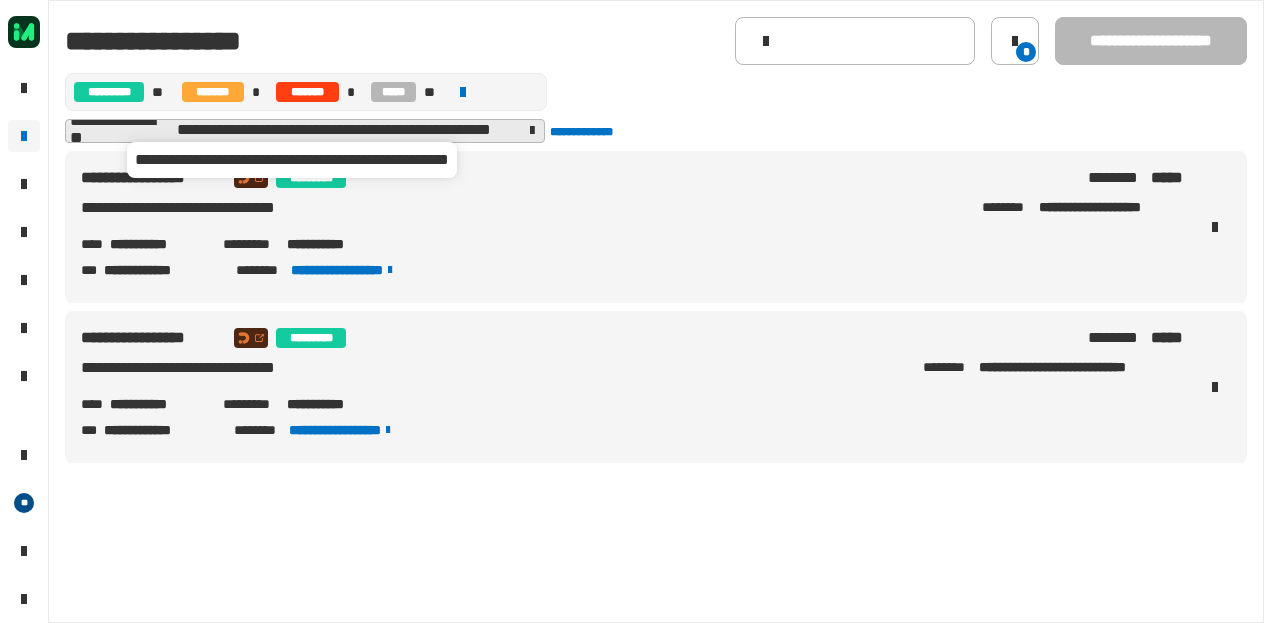 click 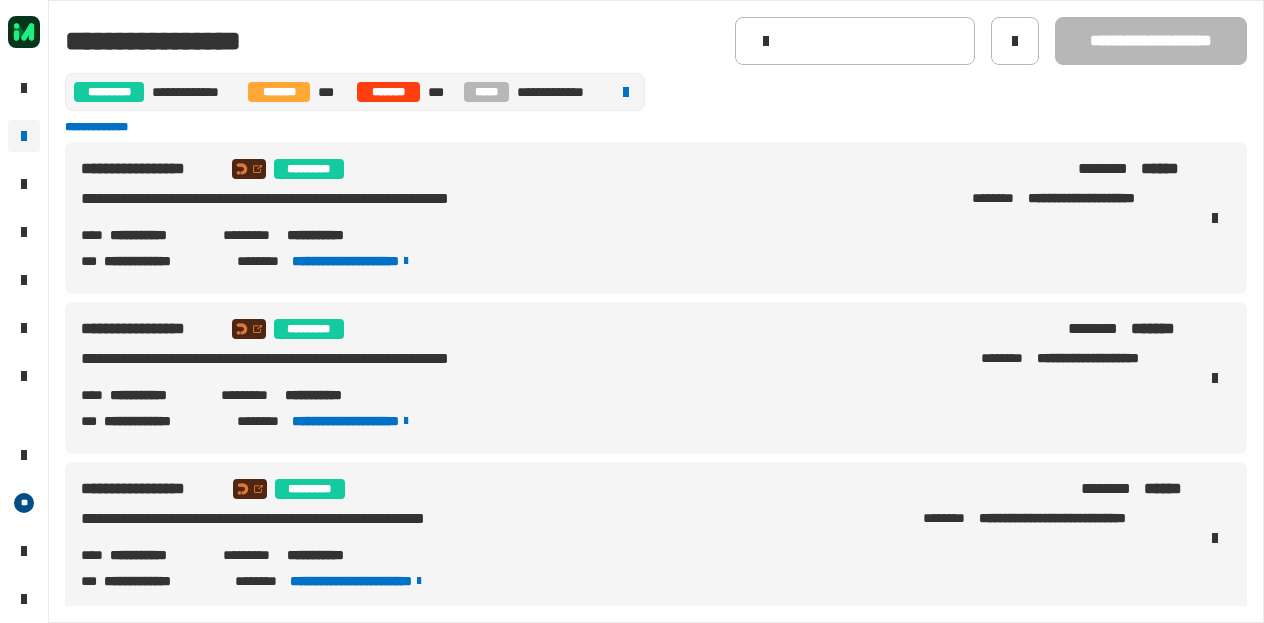 click on "**********" 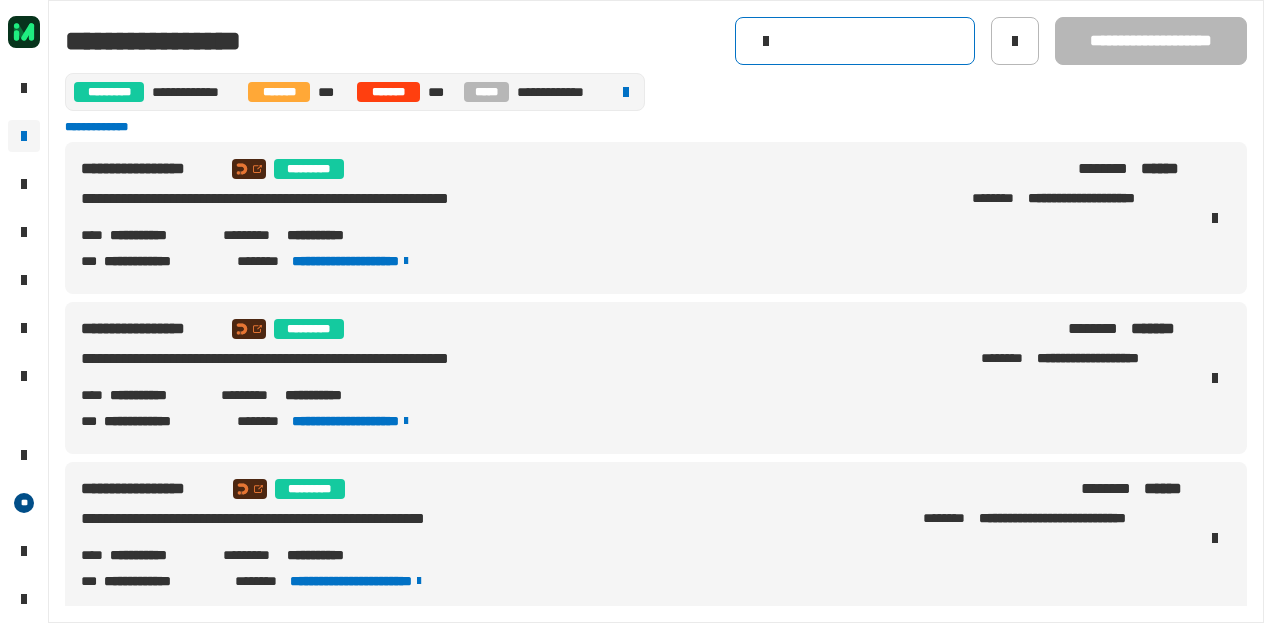 click 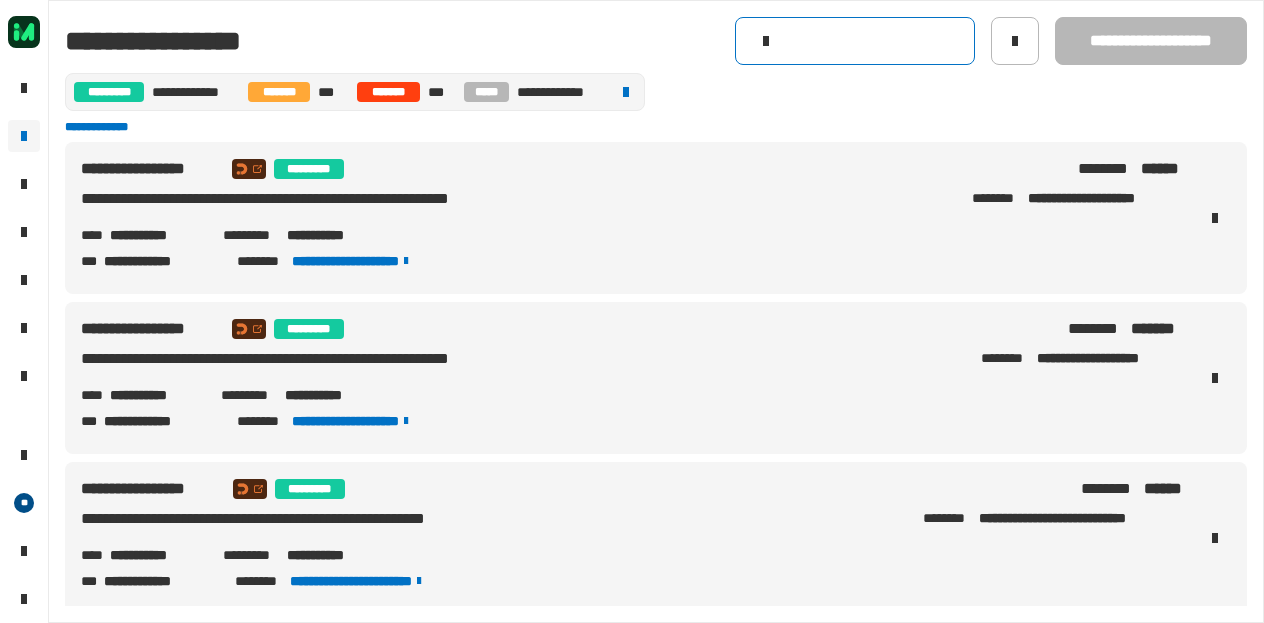 paste on "**********" 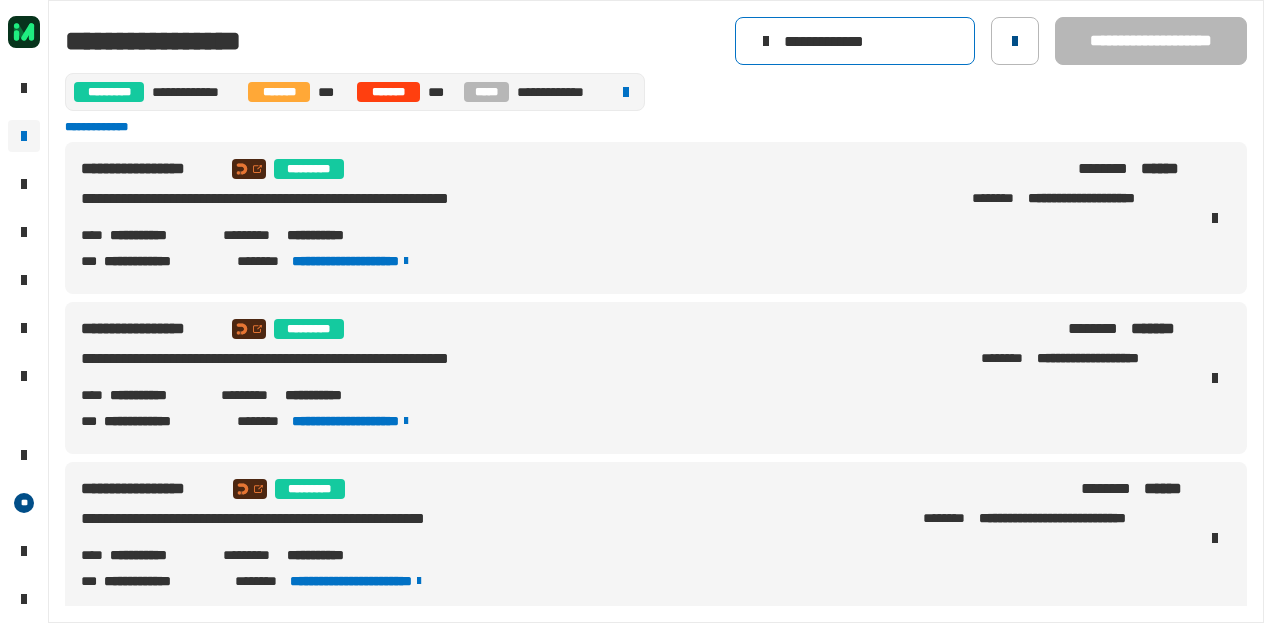 type on "**********" 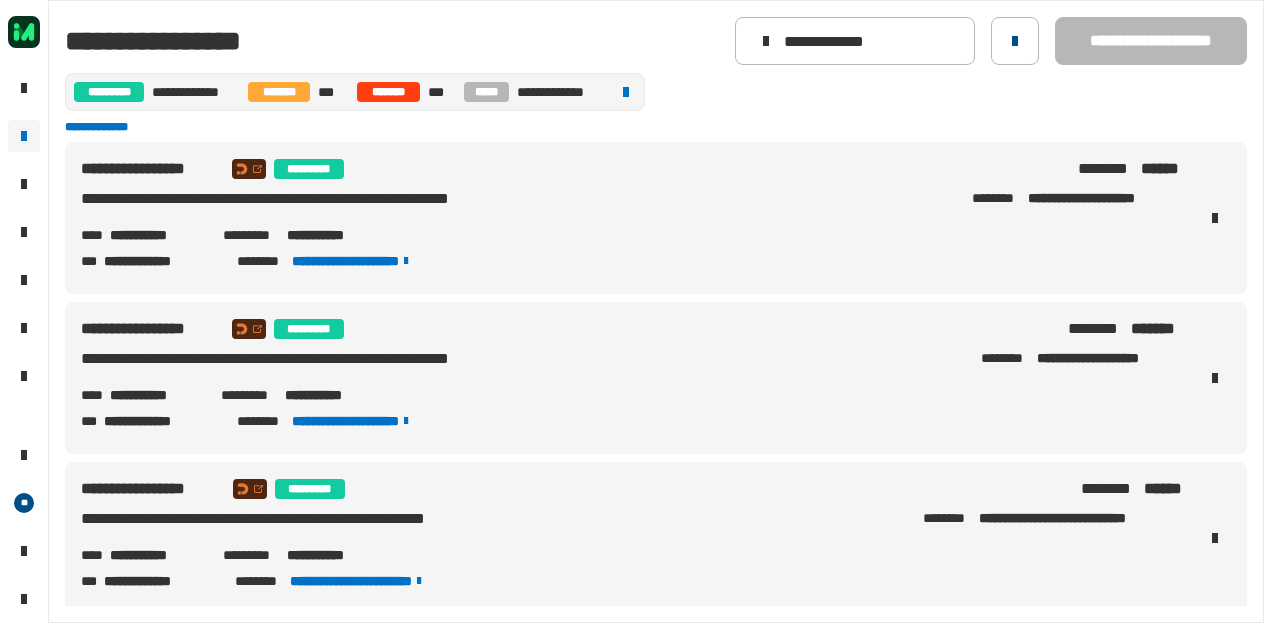 click 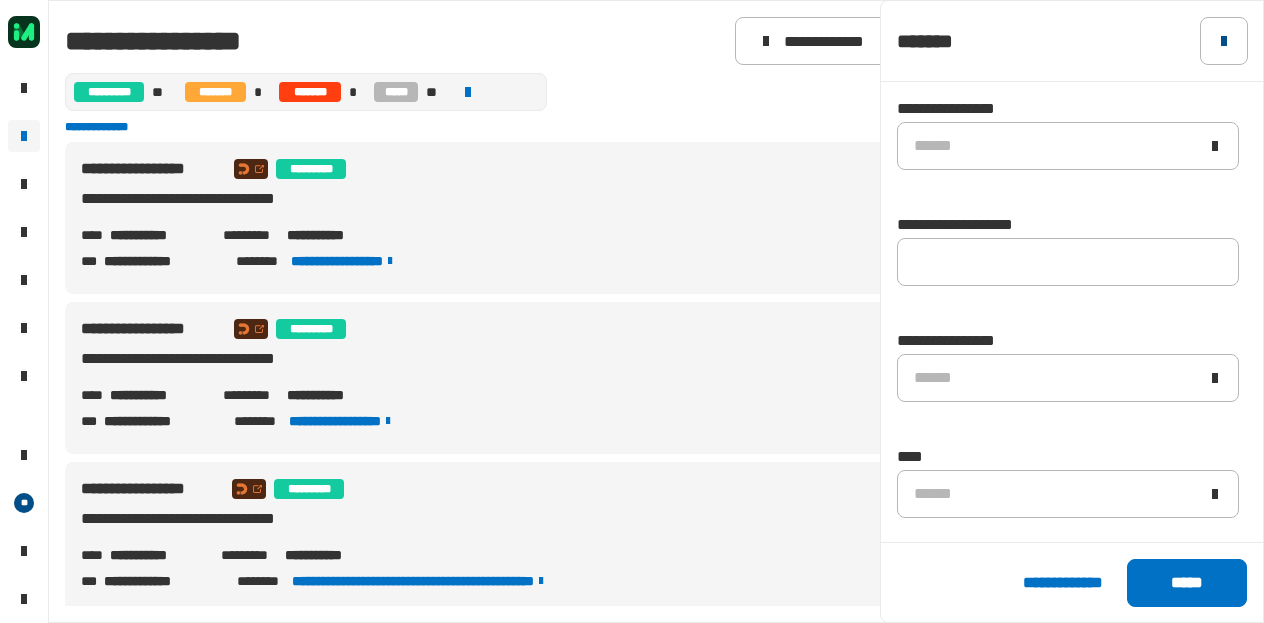 click 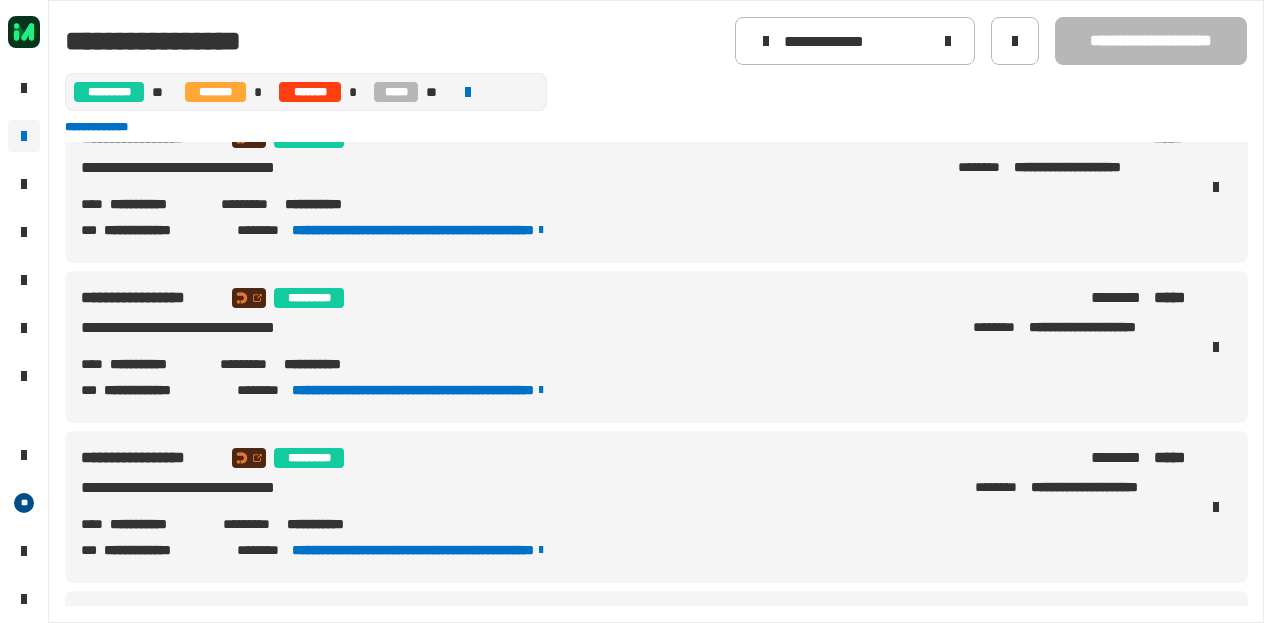 scroll, scrollTop: 352, scrollLeft: 0, axis: vertical 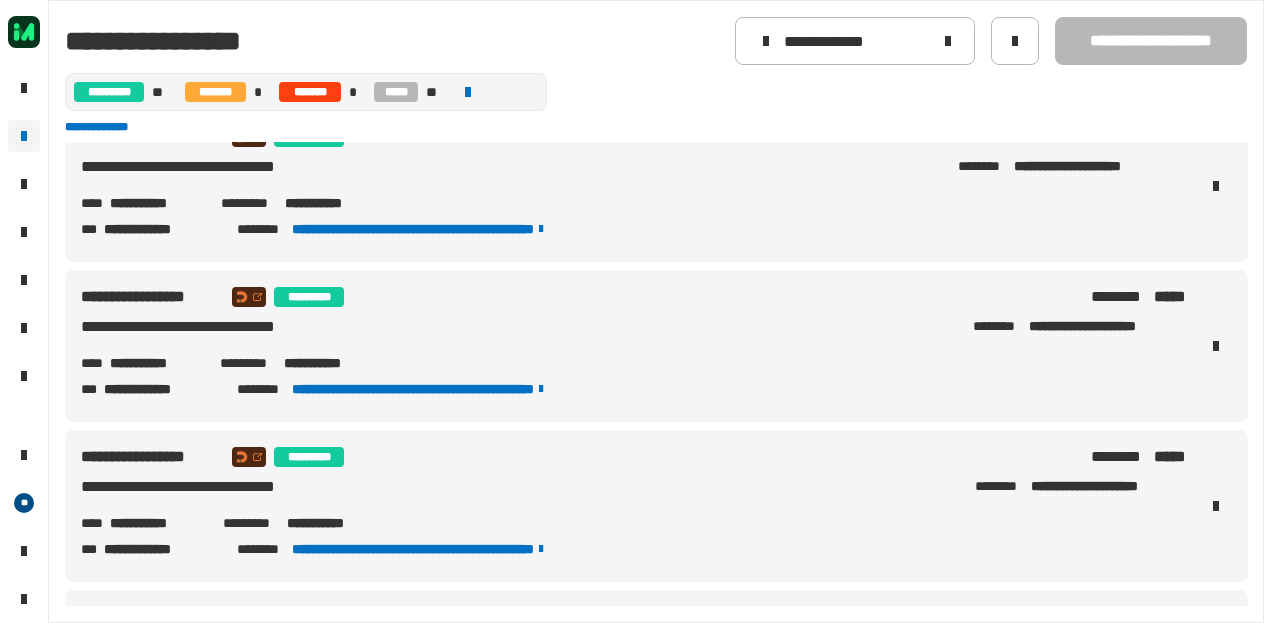 drag, startPoint x: 204, startPoint y: 519, endPoint x: 112, endPoint y: 524, distance: 92.13577 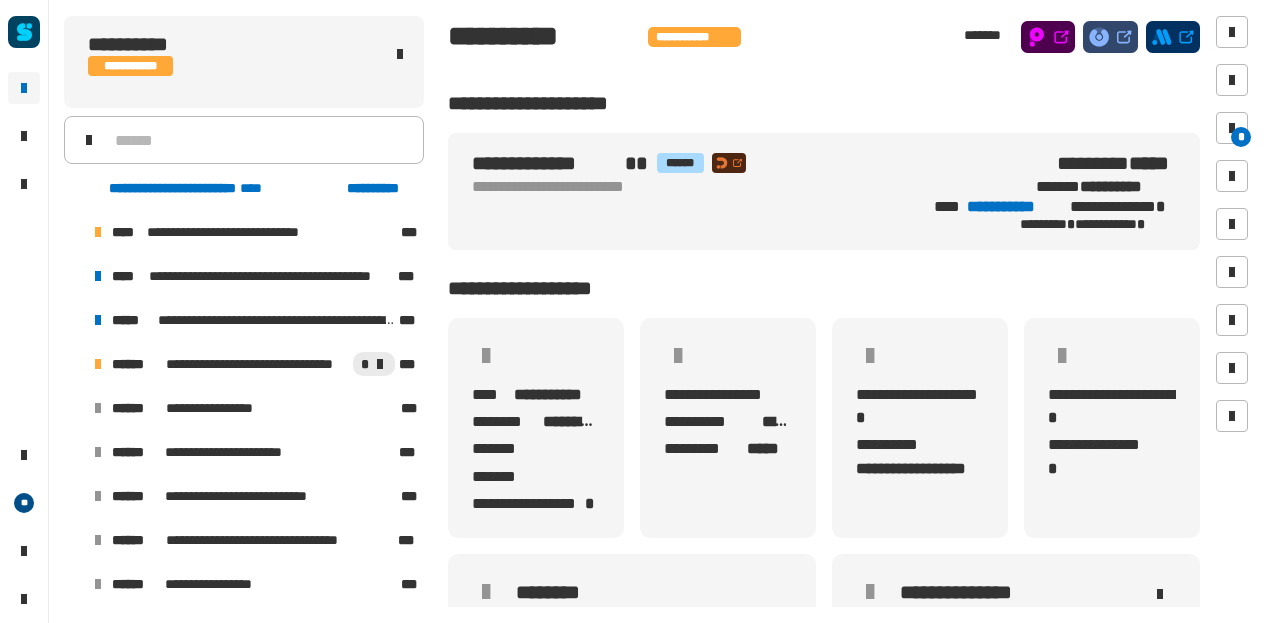 click on "**********" 